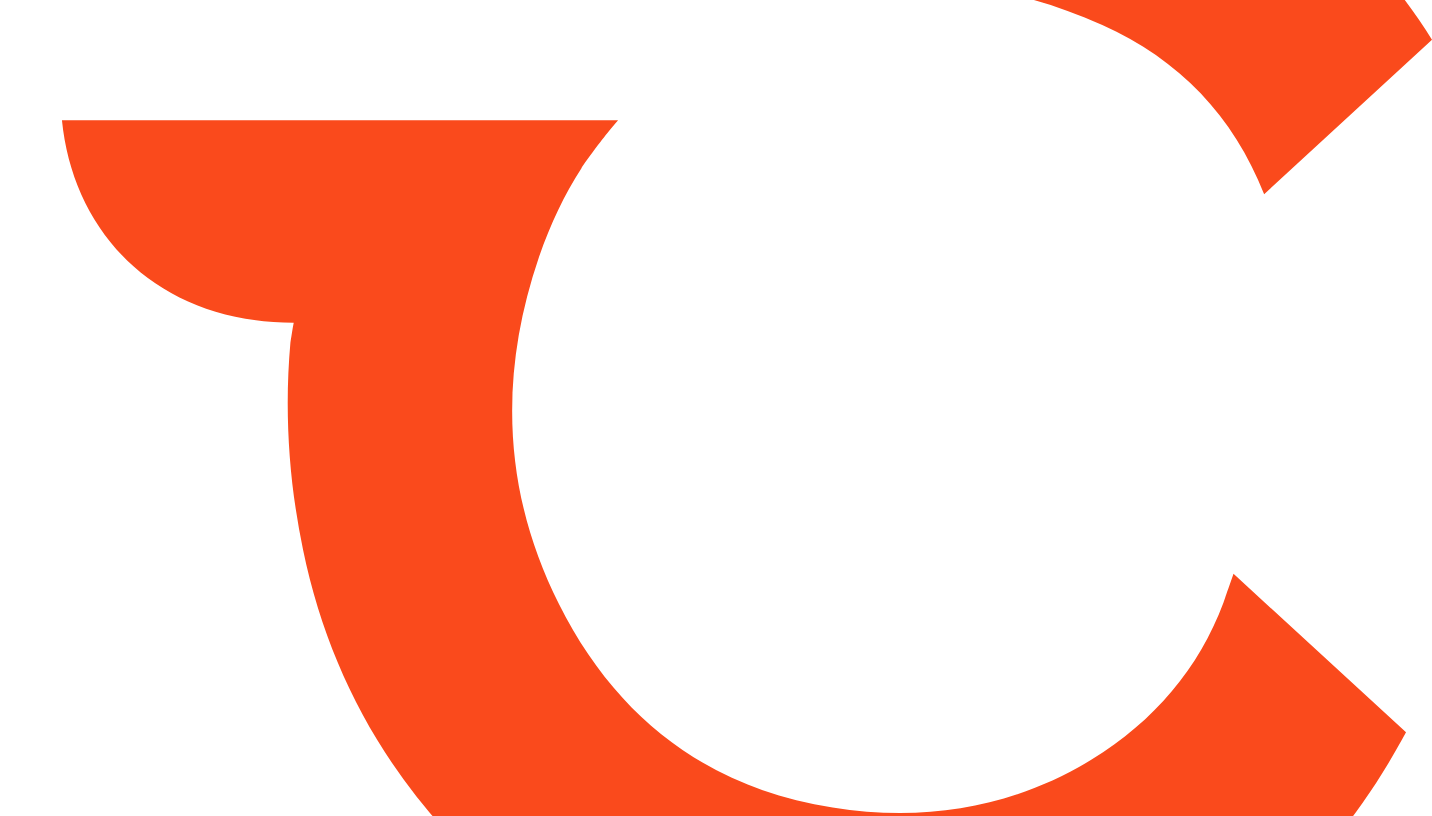 scroll, scrollTop: 0, scrollLeft: 0, axis: both 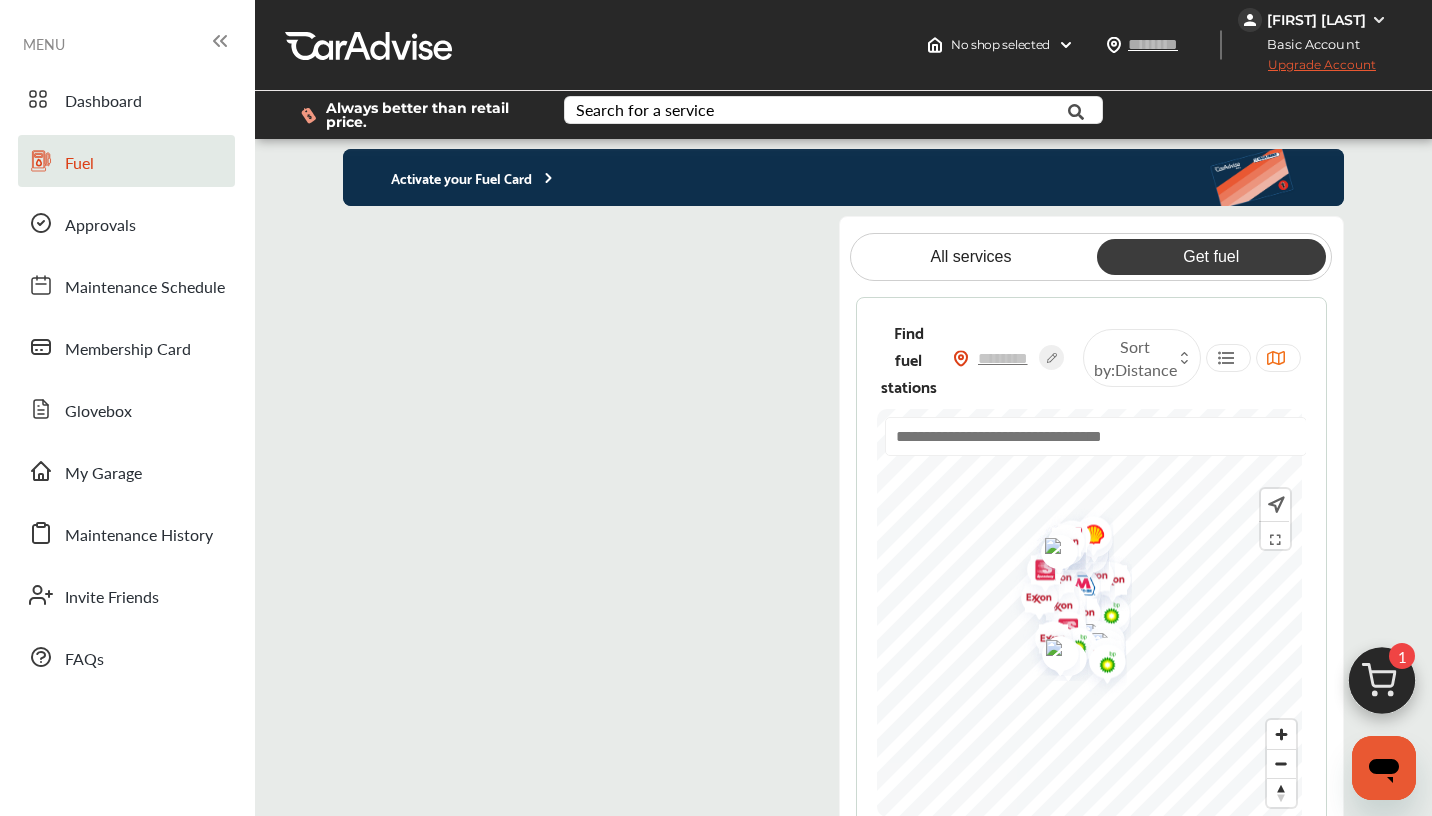 click on "Activate your Fuel Card" at bounding box center (450, 177) 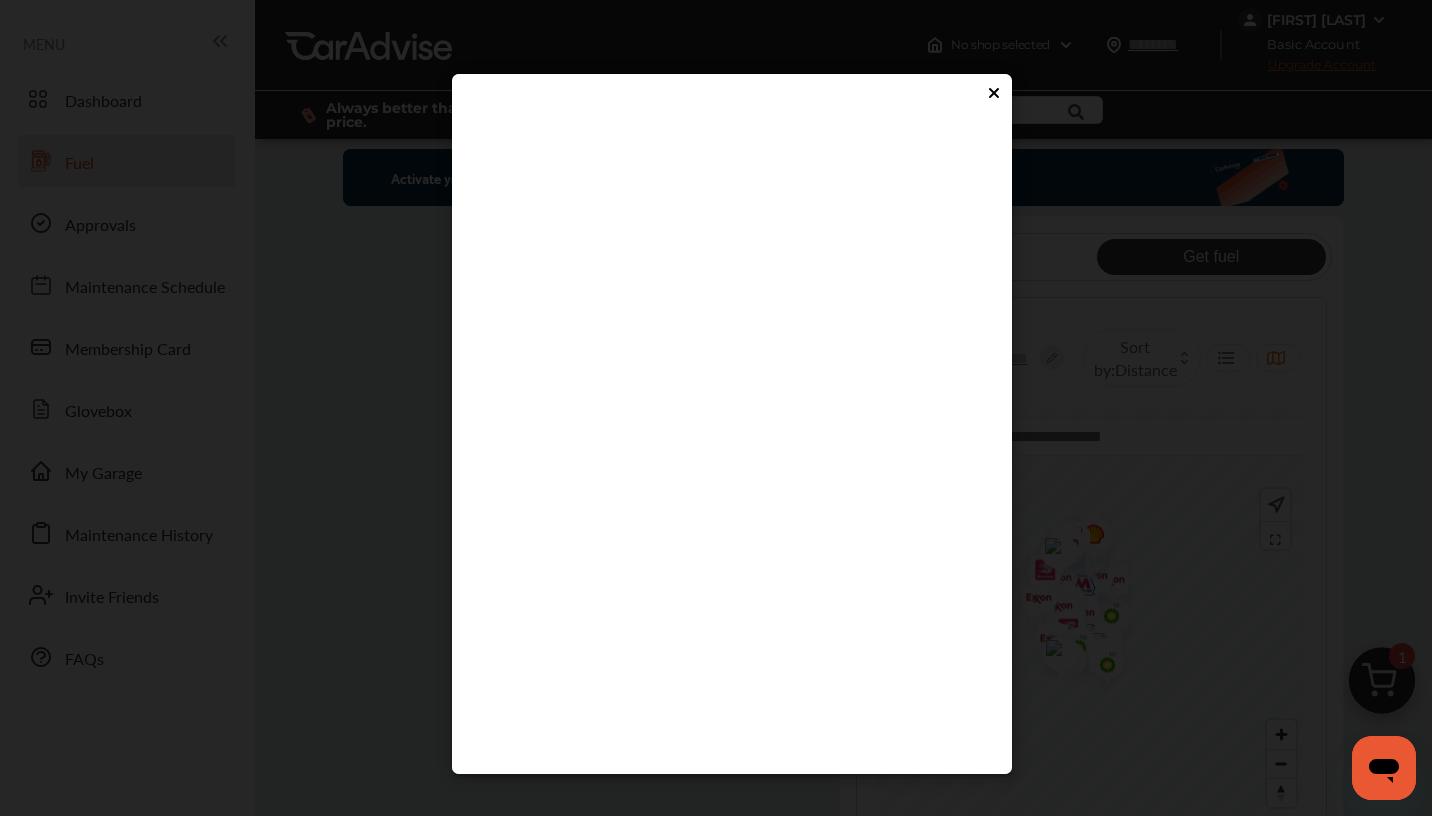 click 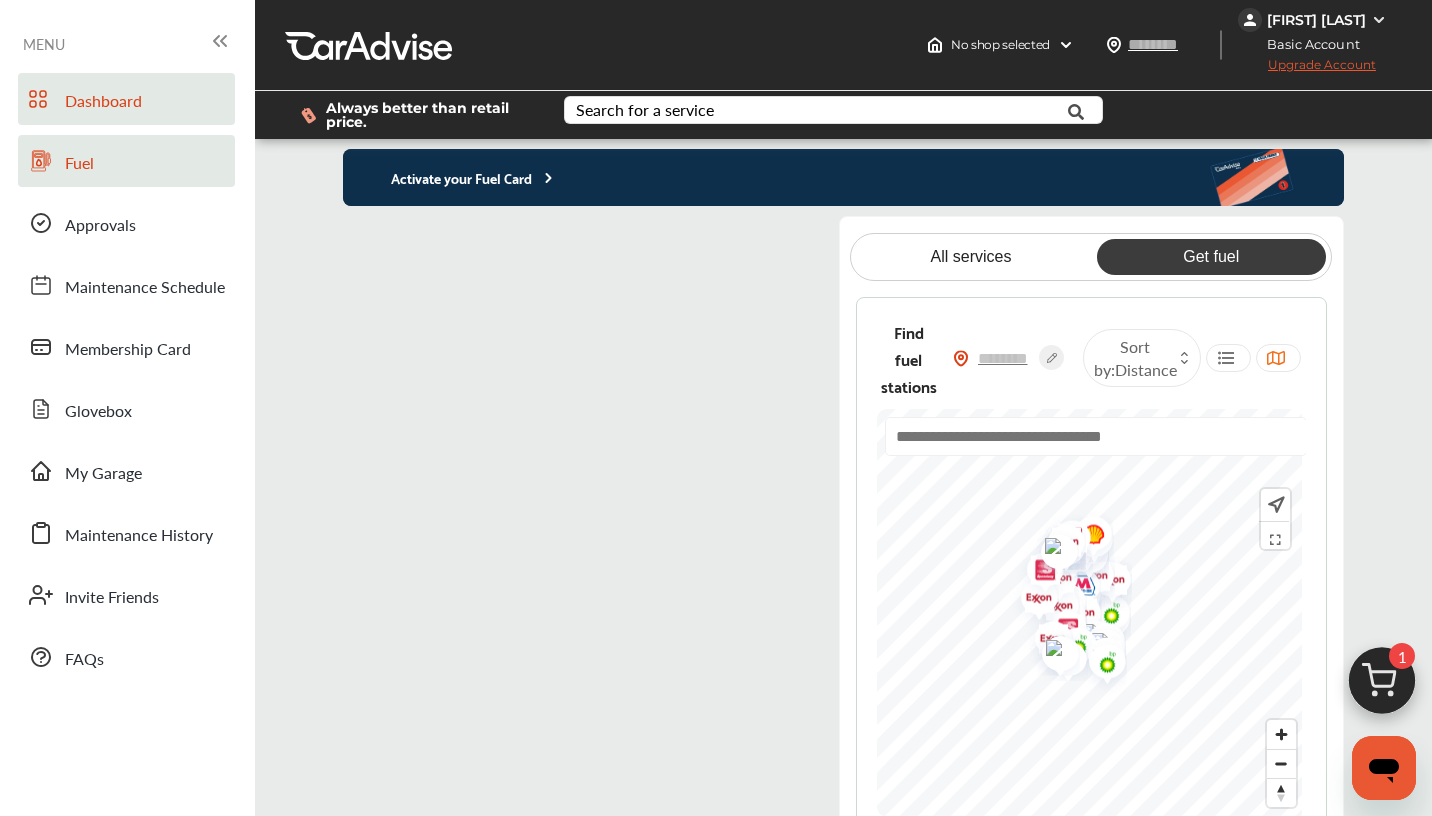 click on "Dashboard" at bounding box center (103, 102) 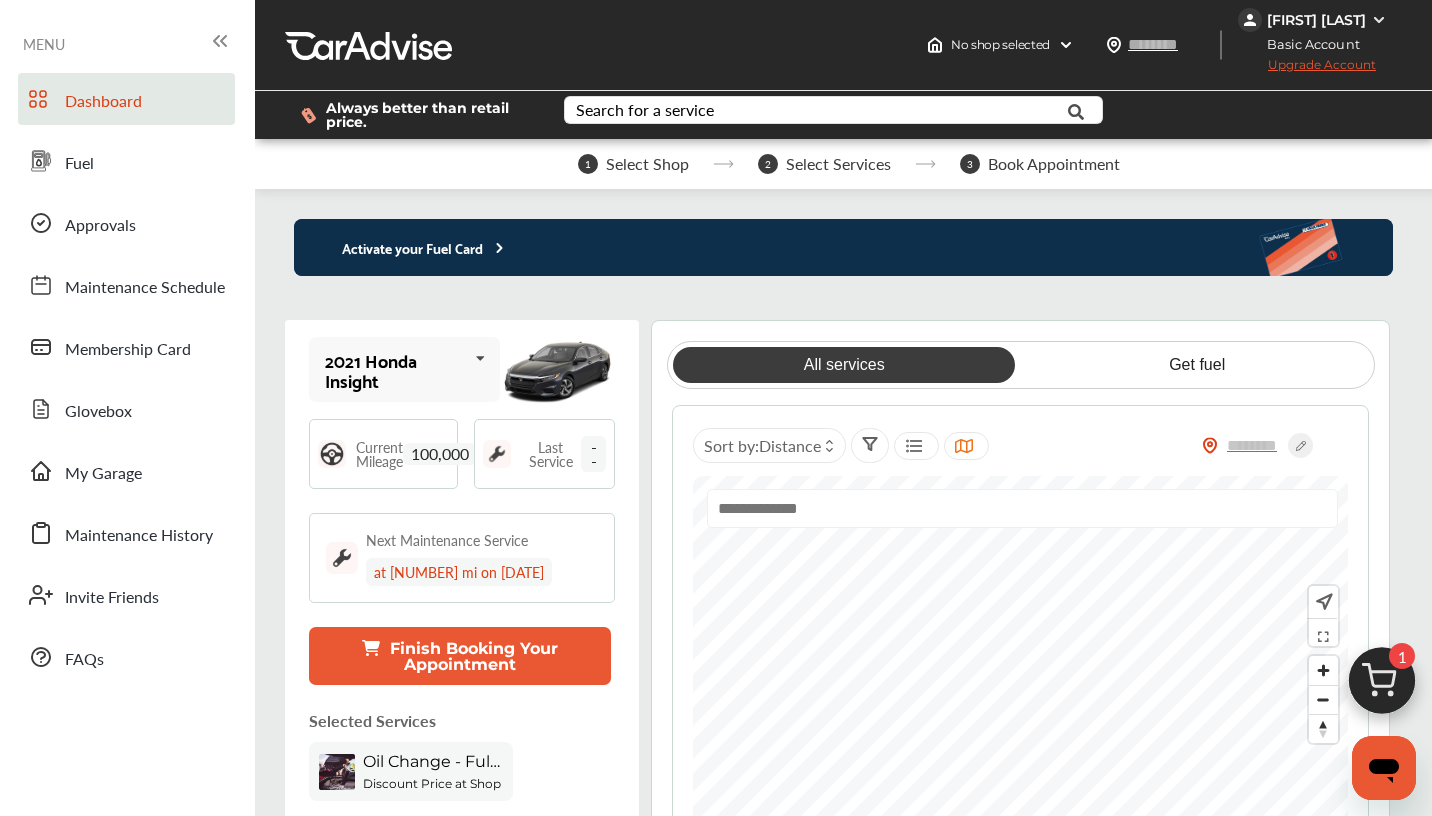 click at bounding box center (480, 358) 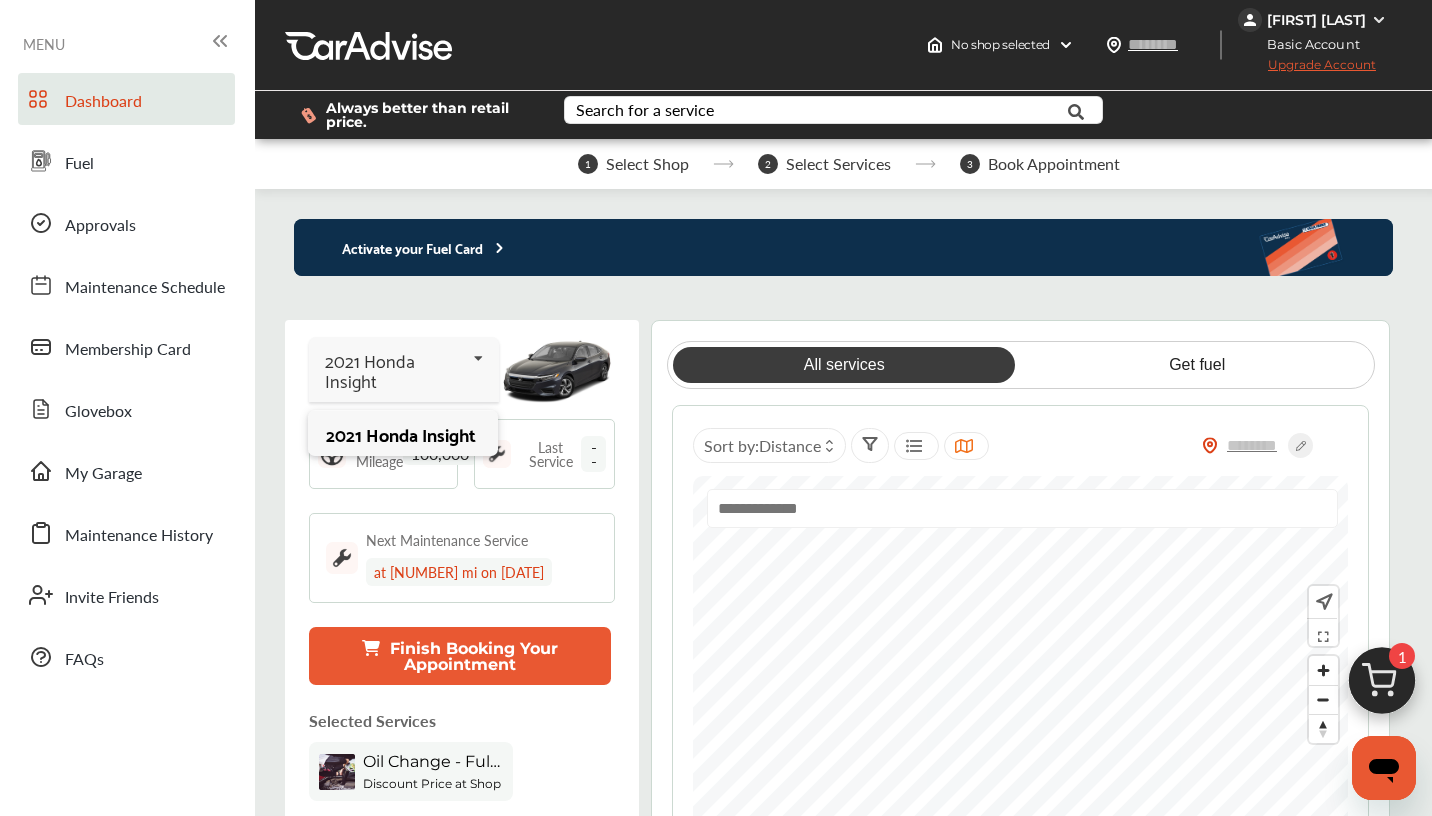 click at bounding box center (479, 358) 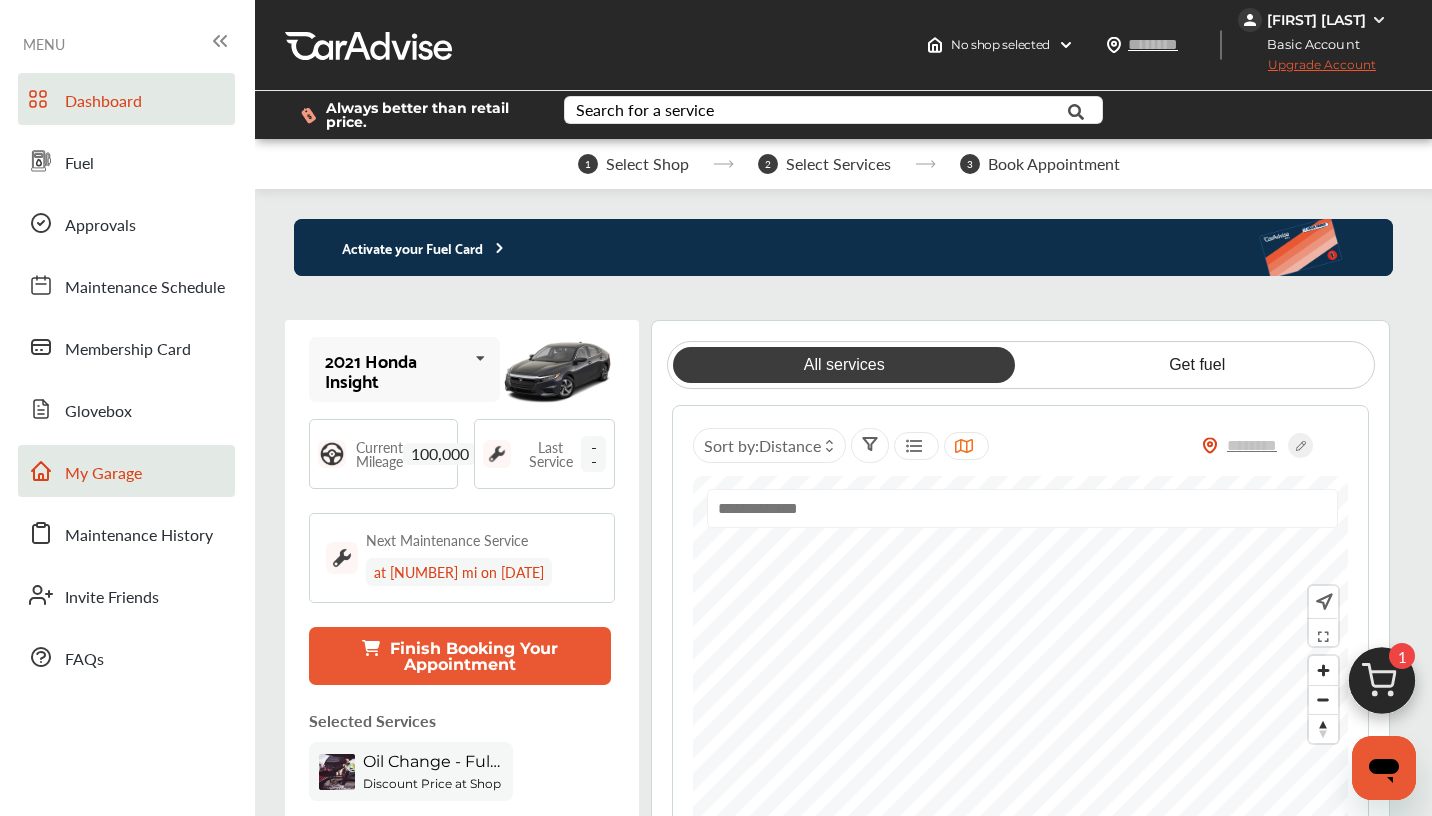click on "My Garage" at bounding box center [103, 474] 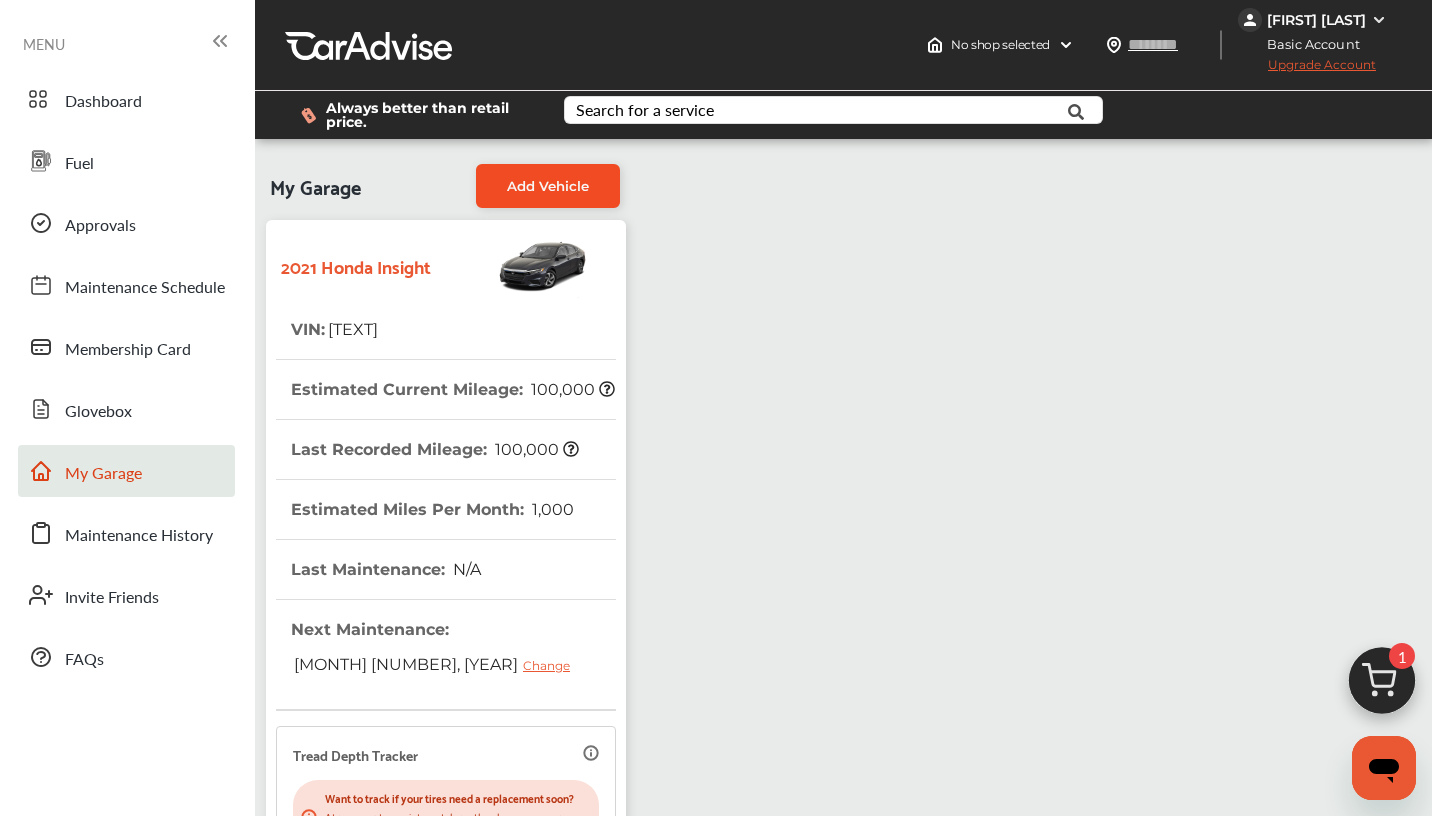 click on "Add Vehicle" at bounding box center (548, 186) 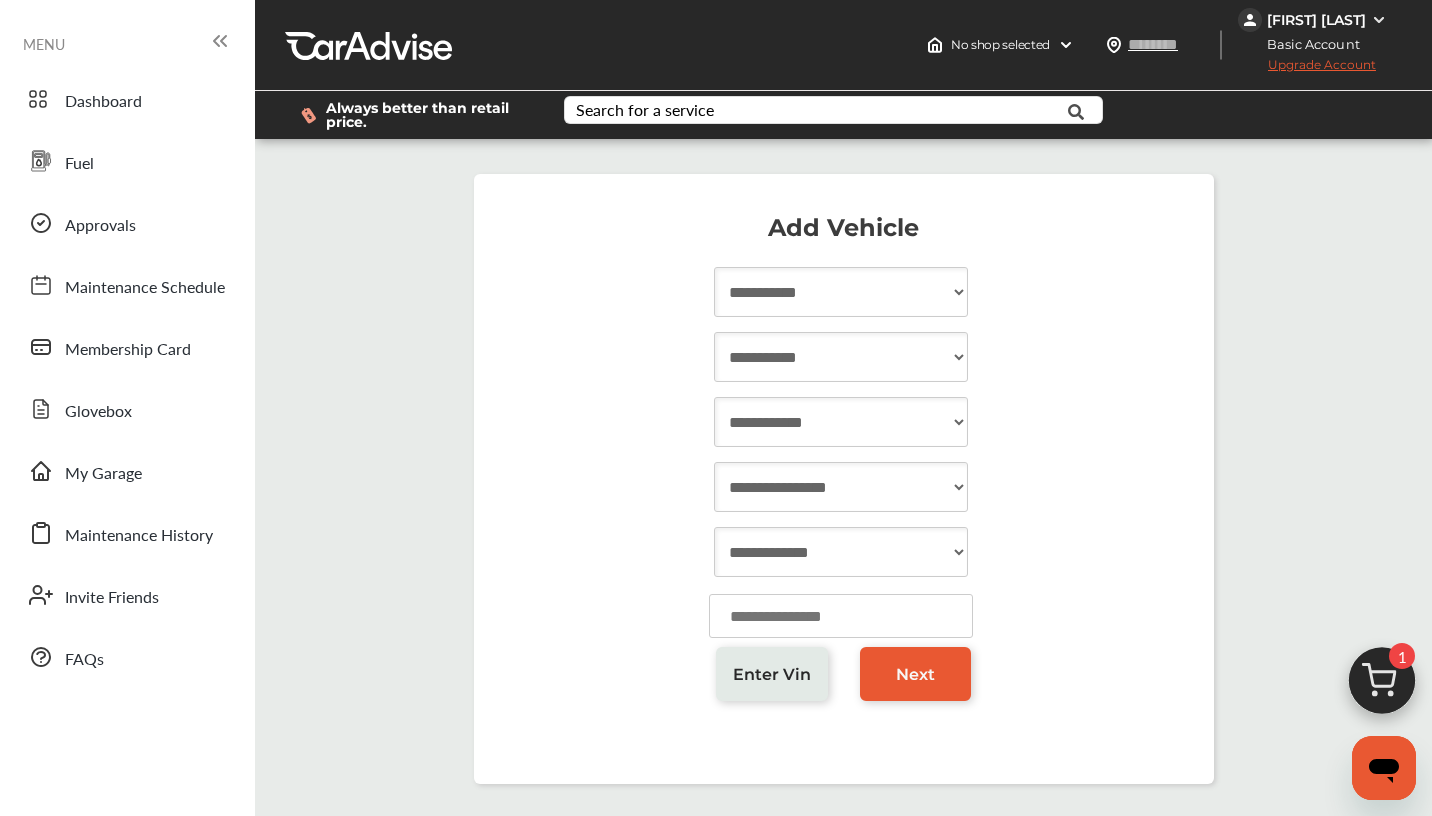 click on "**********" at bounding box center [841, 292] 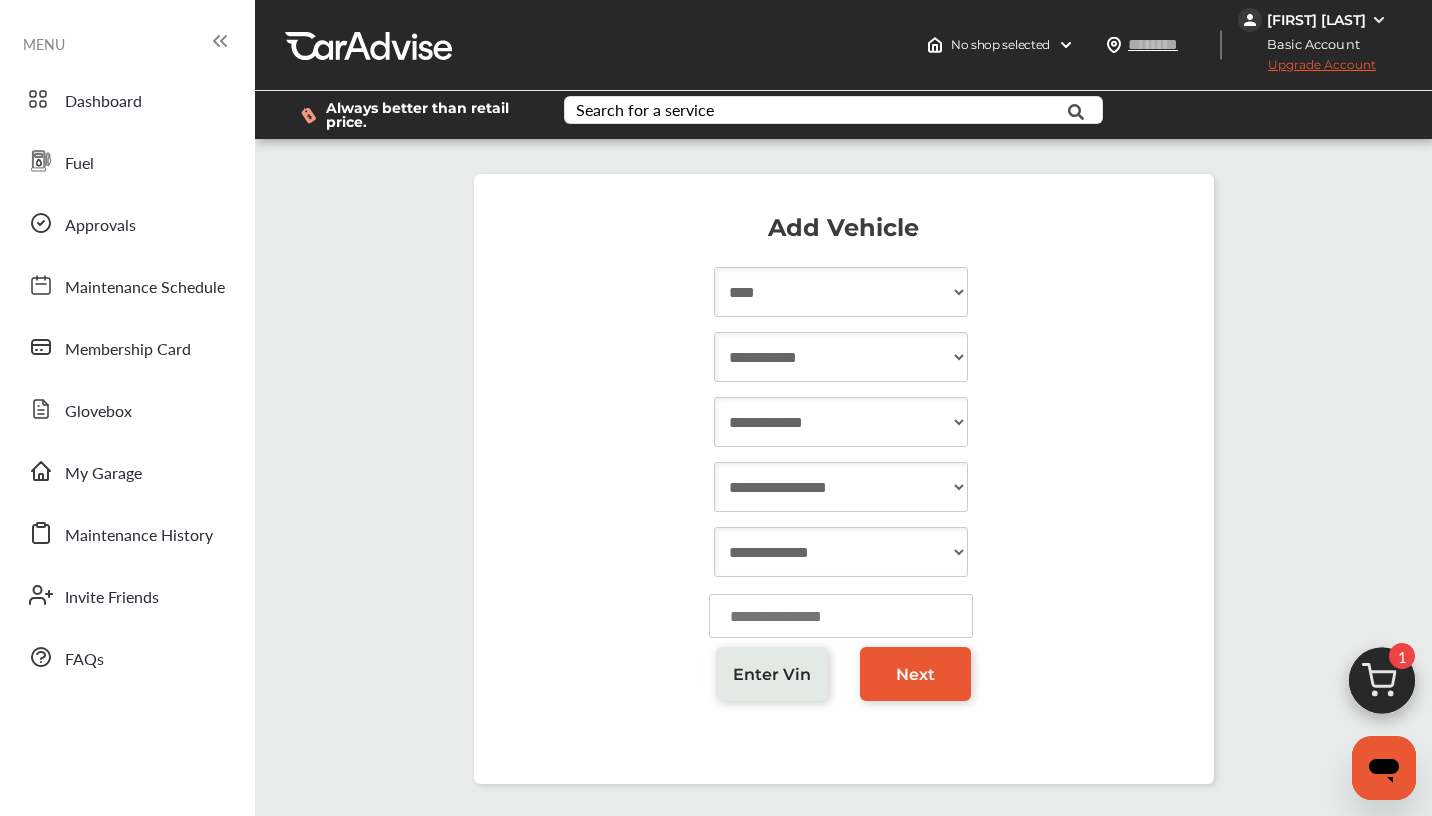 click on "**********" at bounding box center (841, 357) 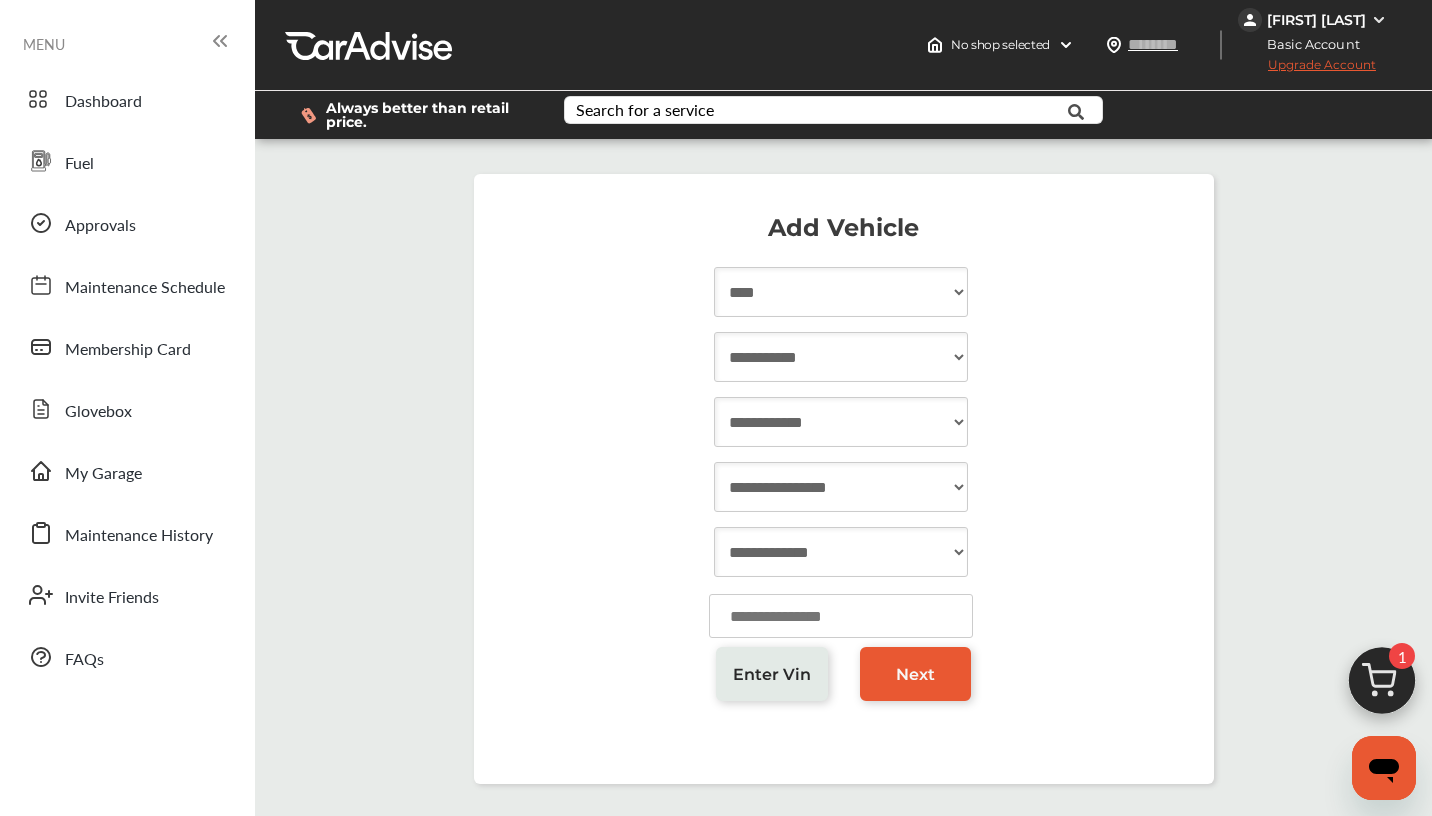 select on "*****" 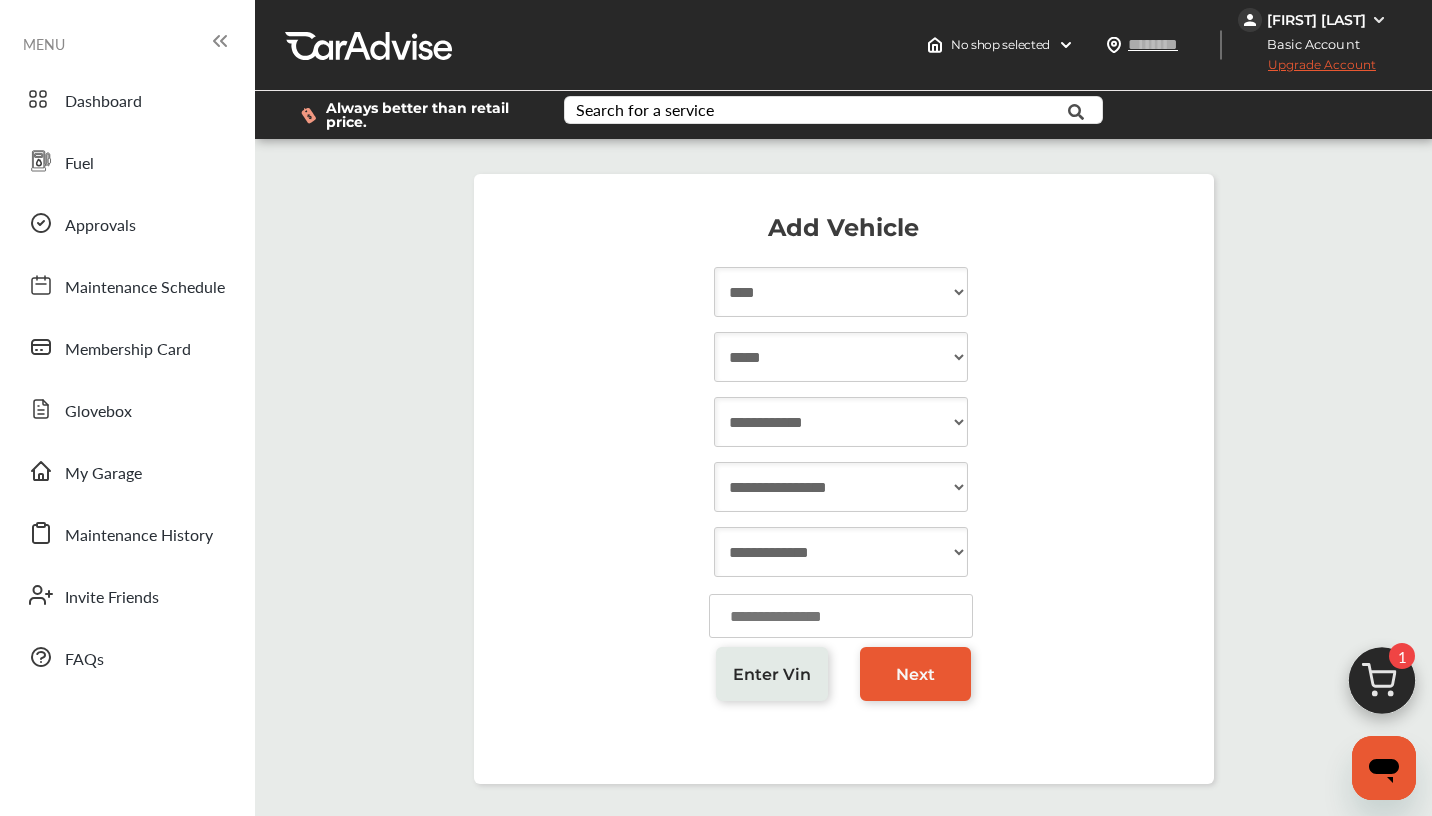 click on "**********" at bounding box center [841, 422] 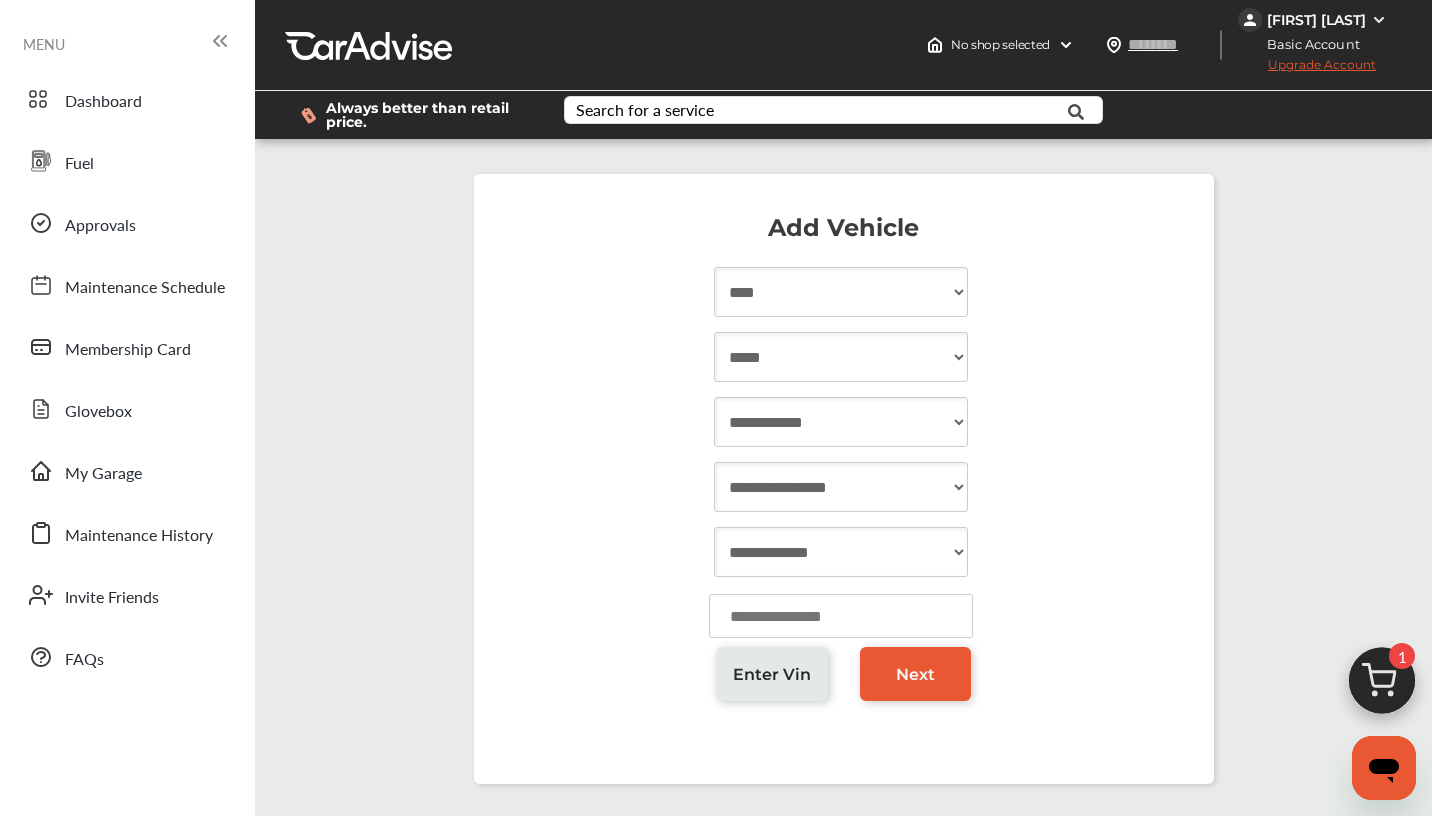 select on "*****" 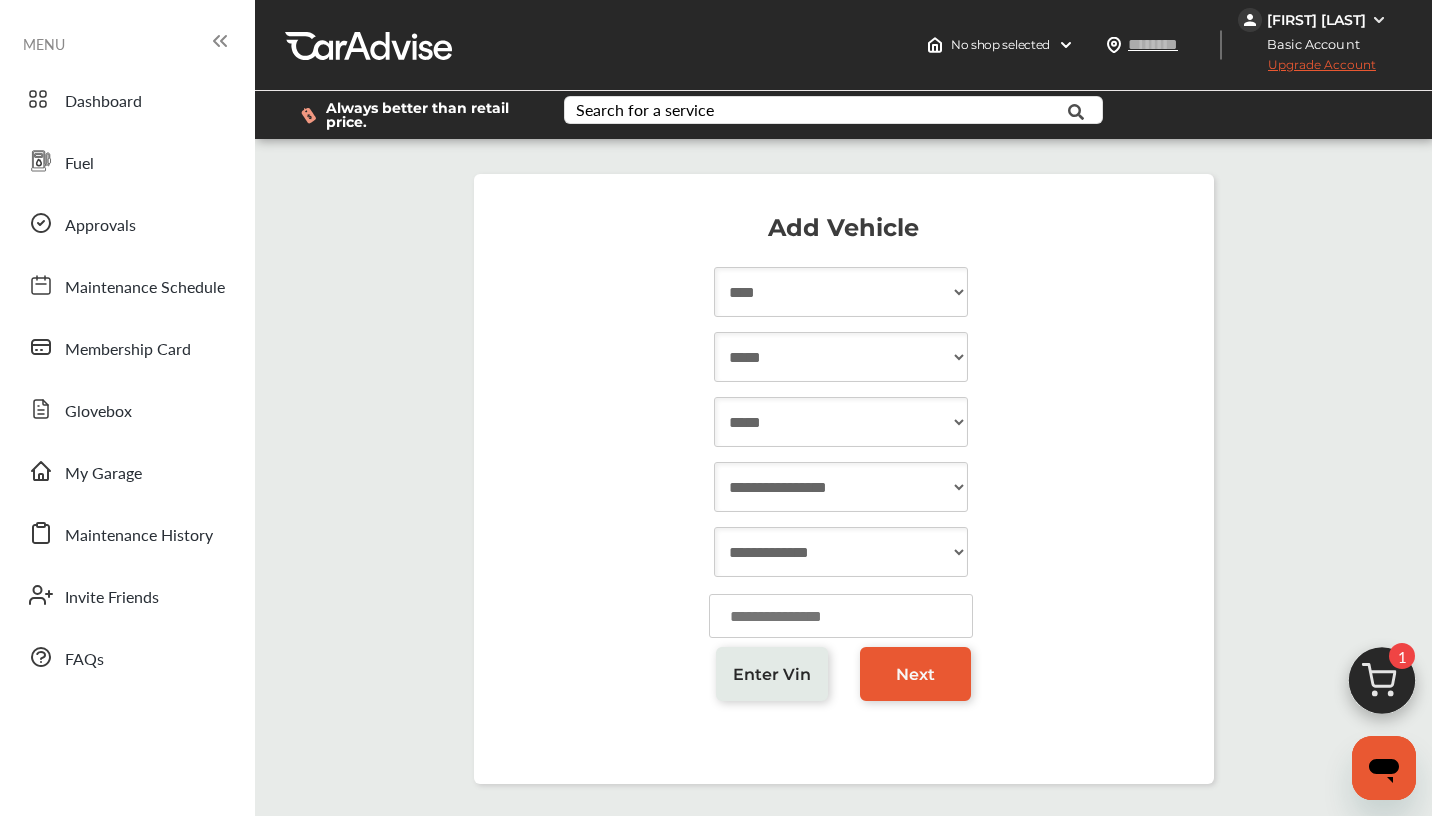 click on "**********" at bounding box center (841, 487) 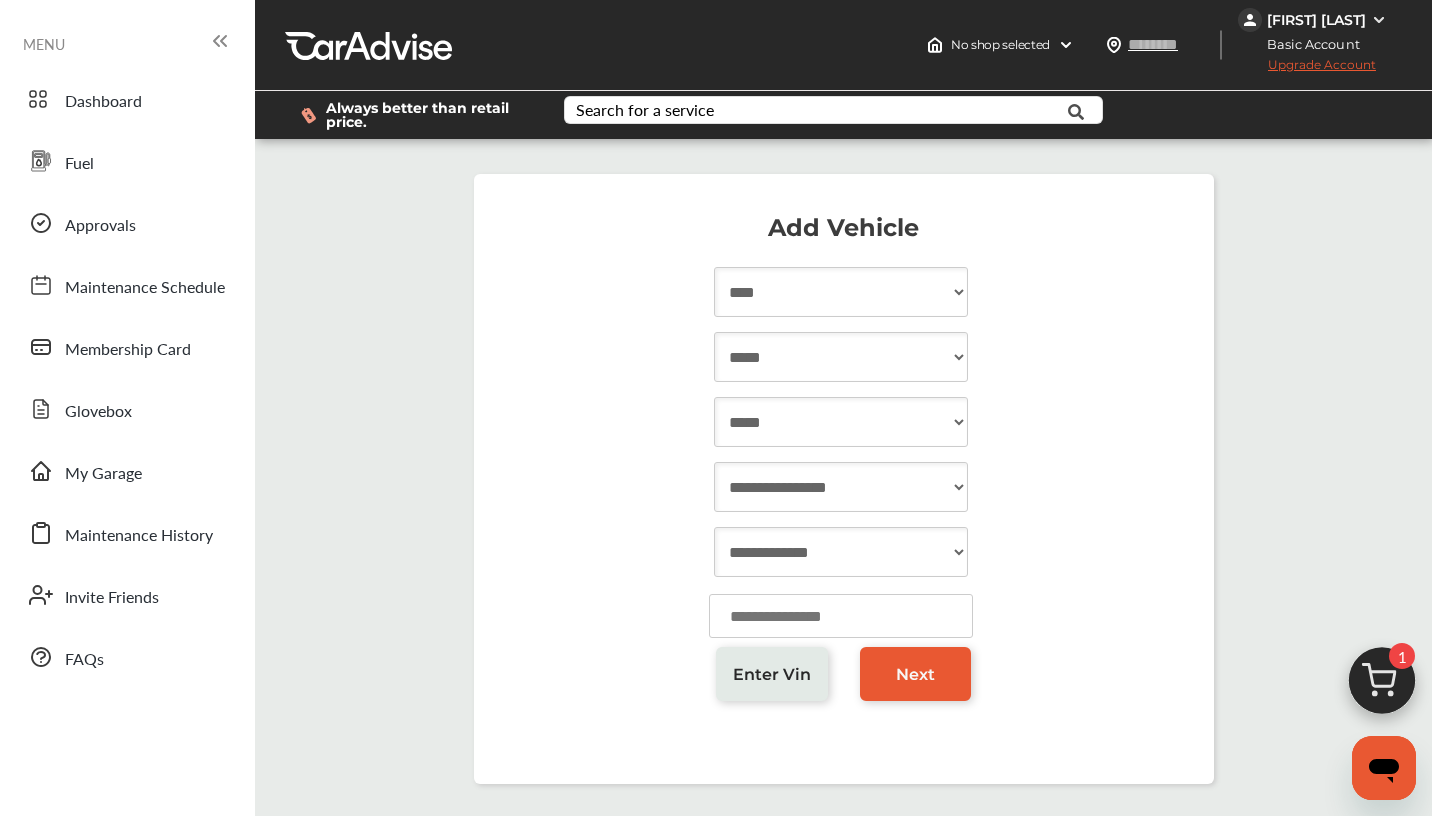 select on "****" 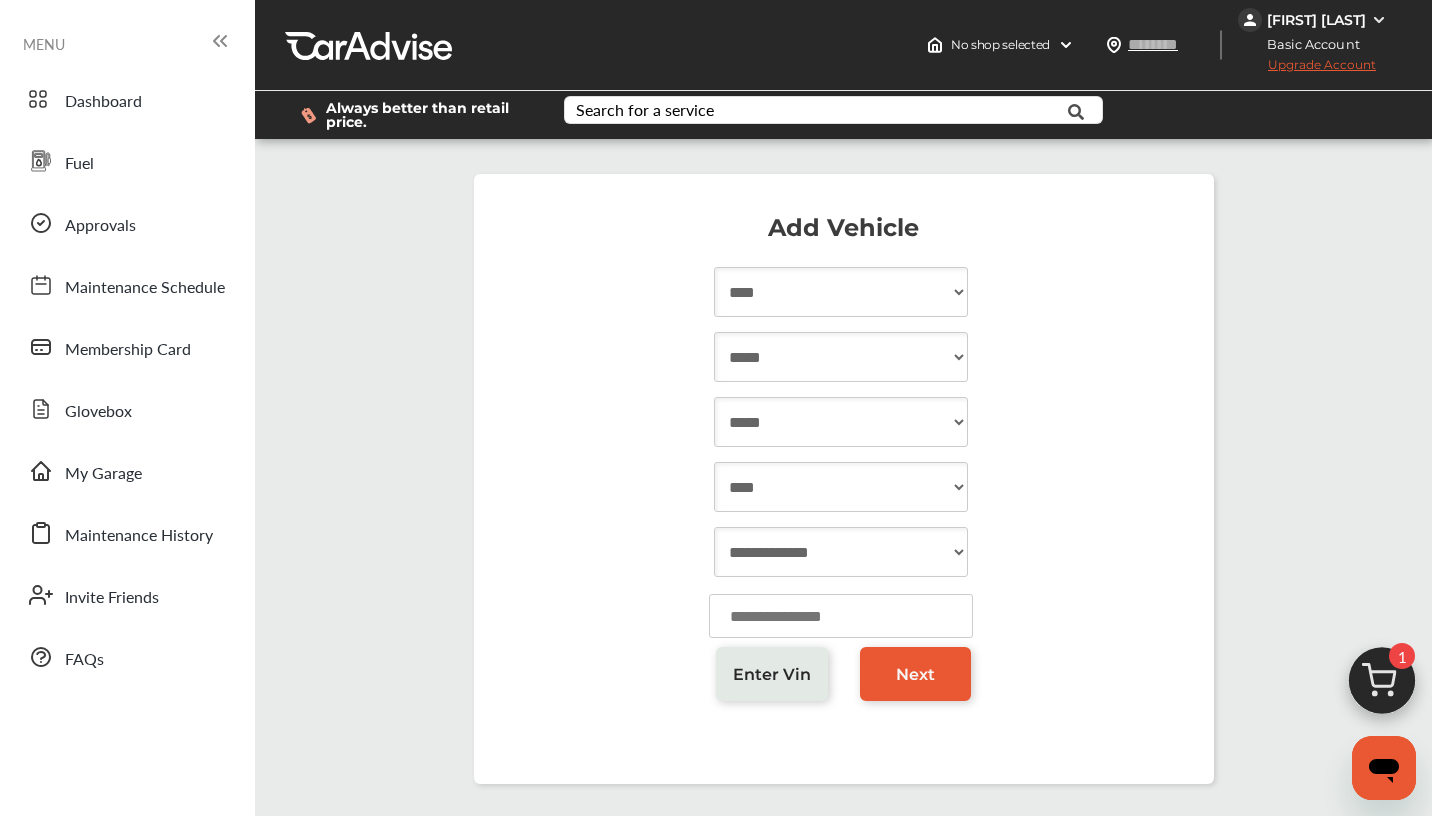 click on "**********" at bounding box center [841, 552] 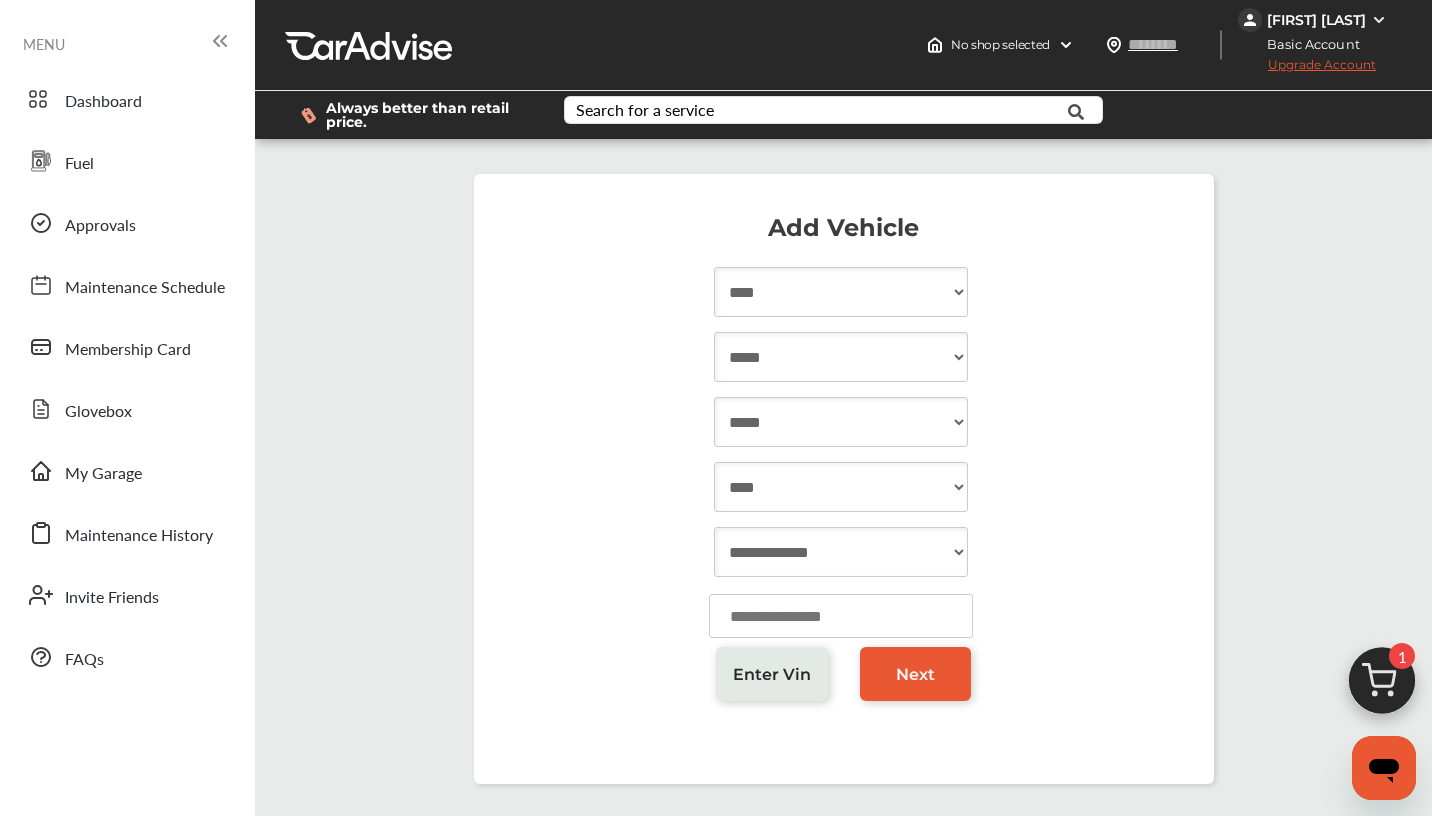 select on "**********" 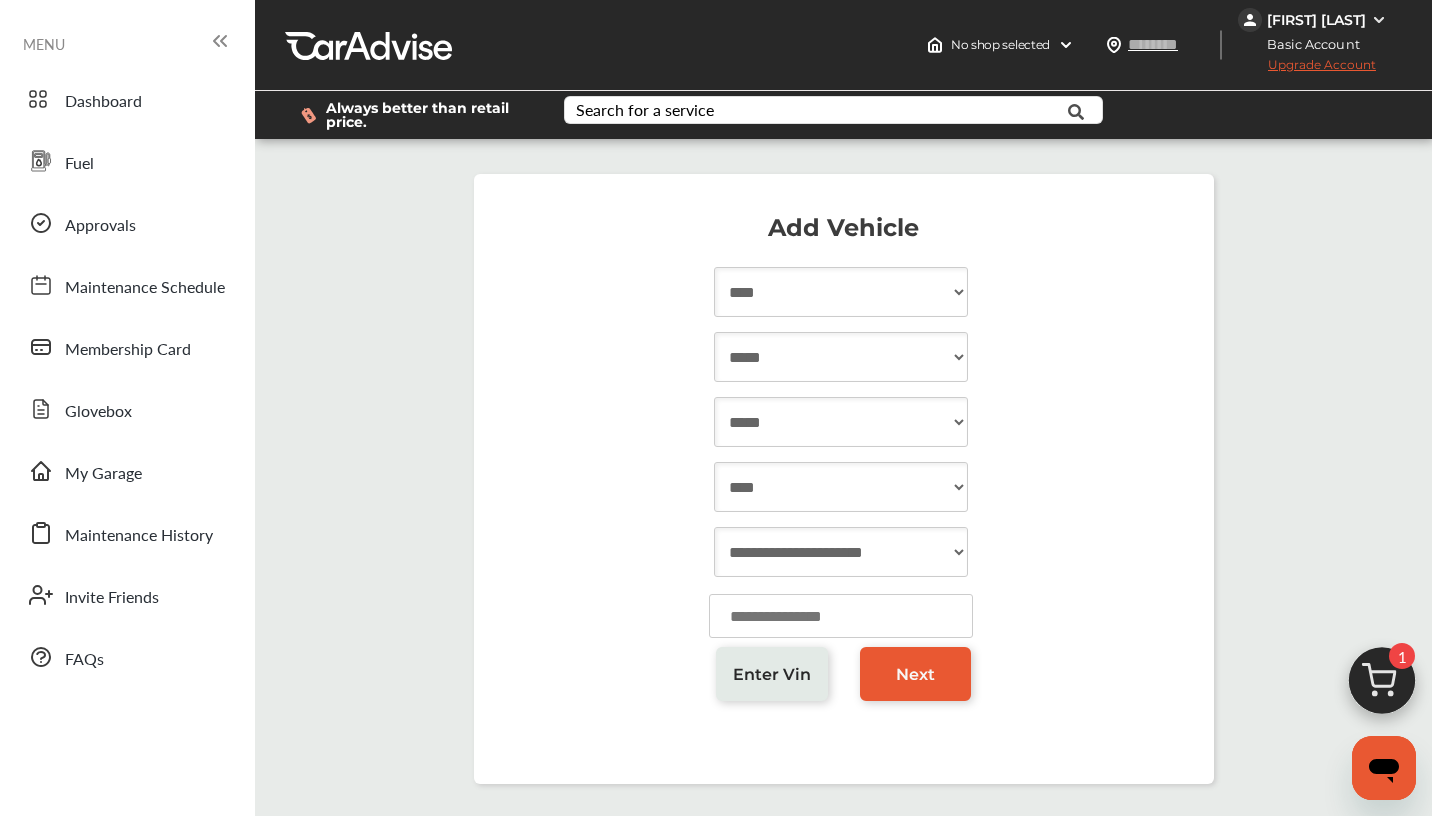 click at bounding box center (841, 616) 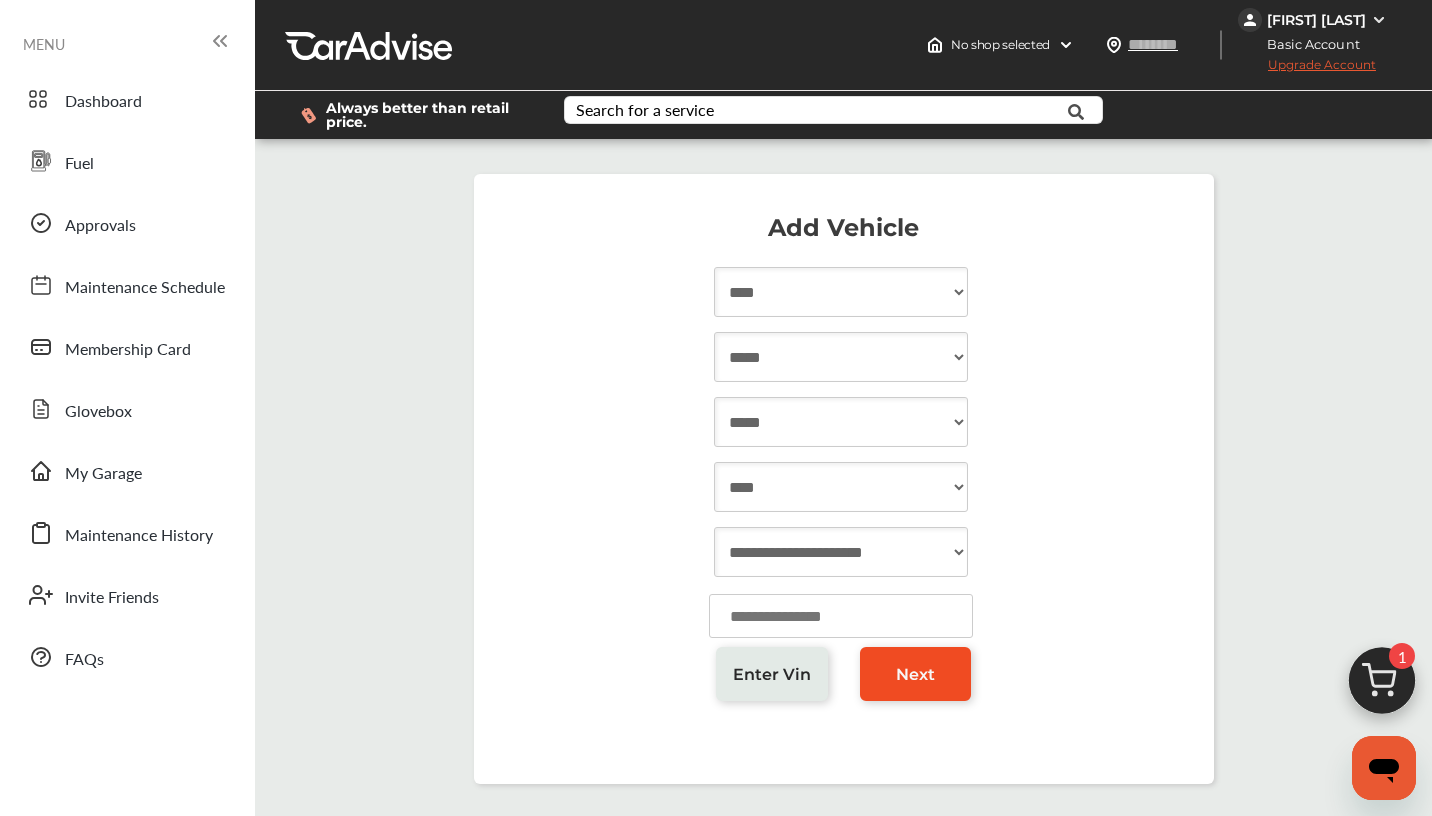 type on "******" 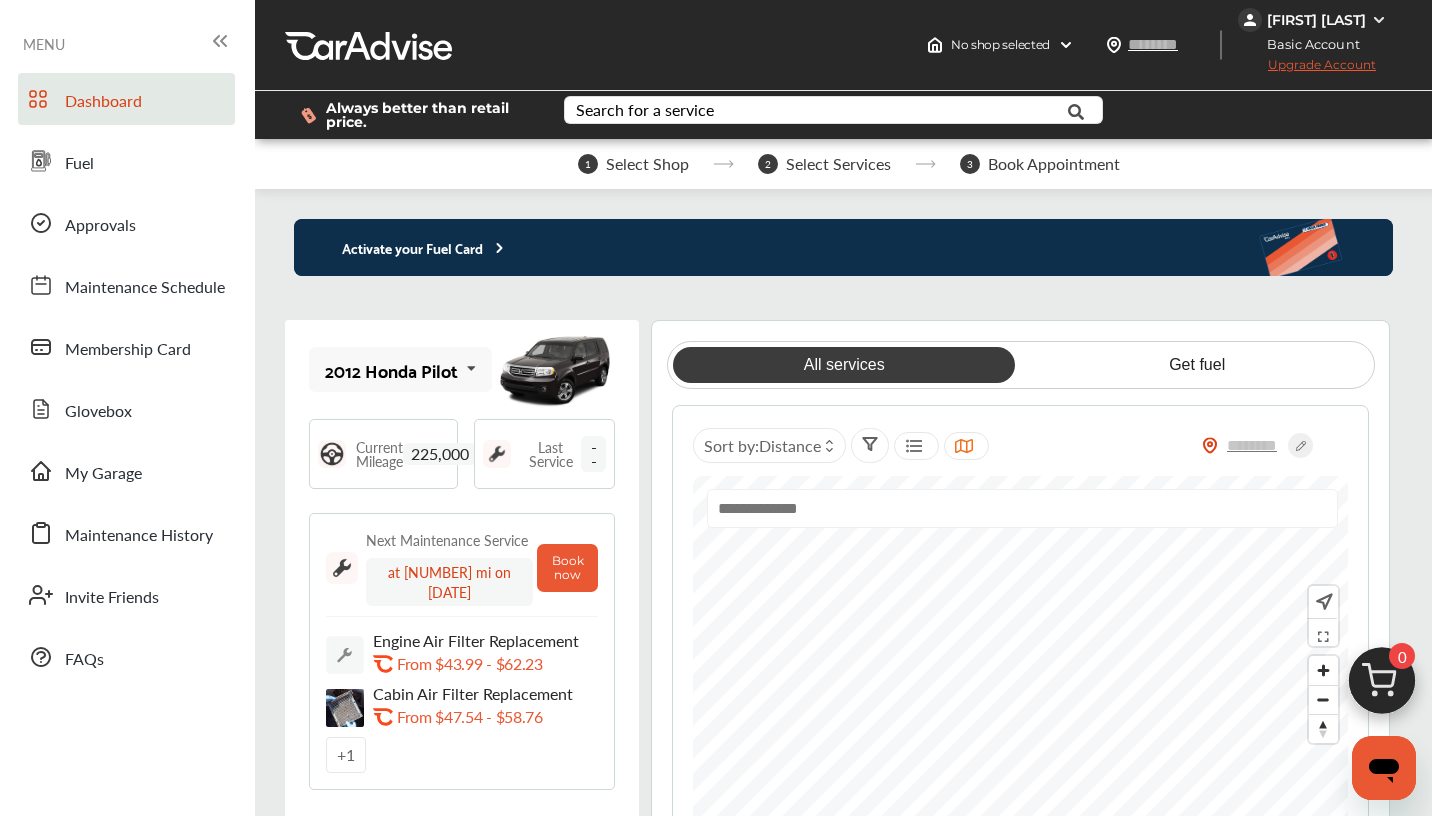click at bounding box center [472, 368] 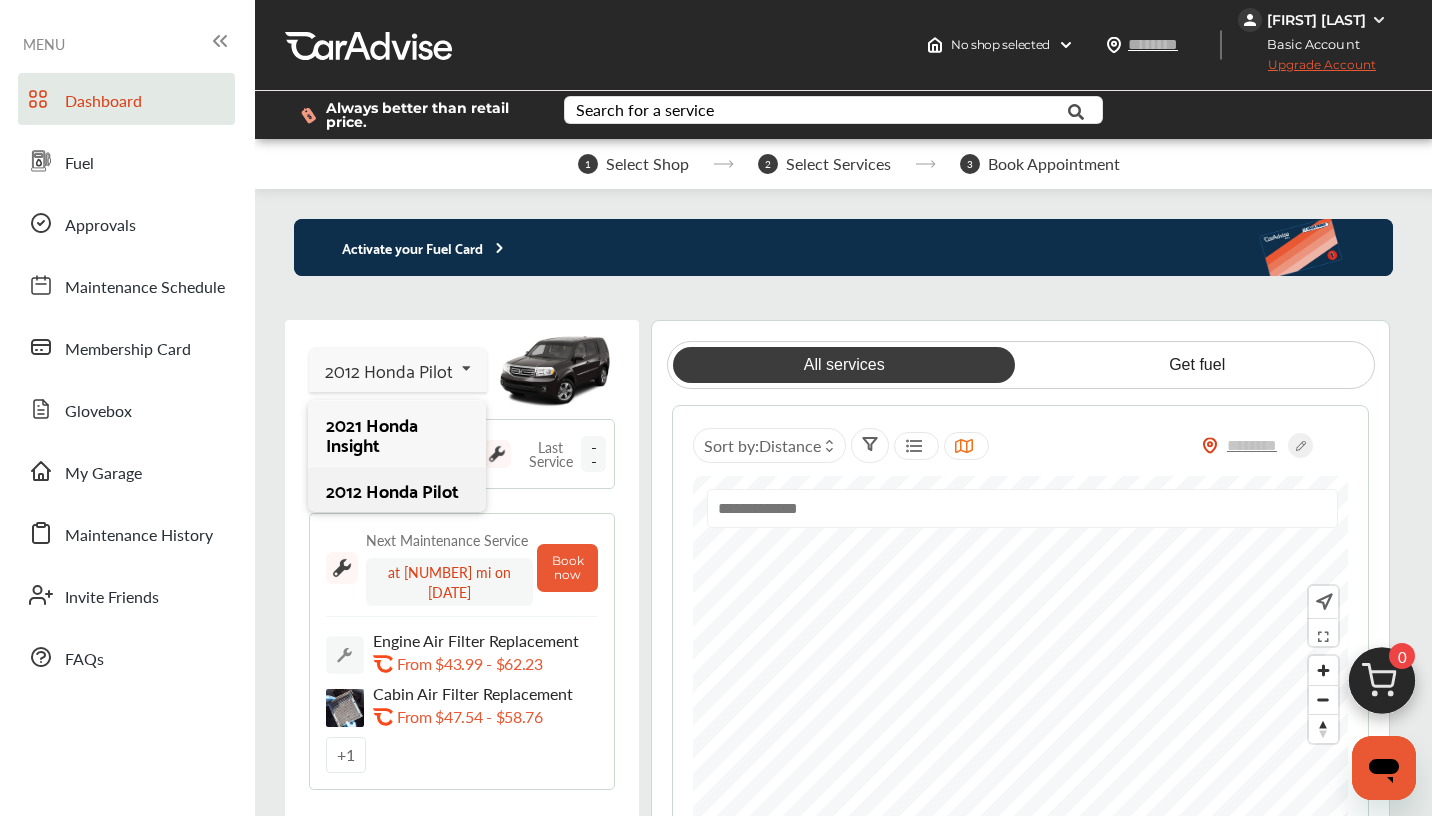 click on "2012 Honda Pilot" at bounding box center (396, 490) 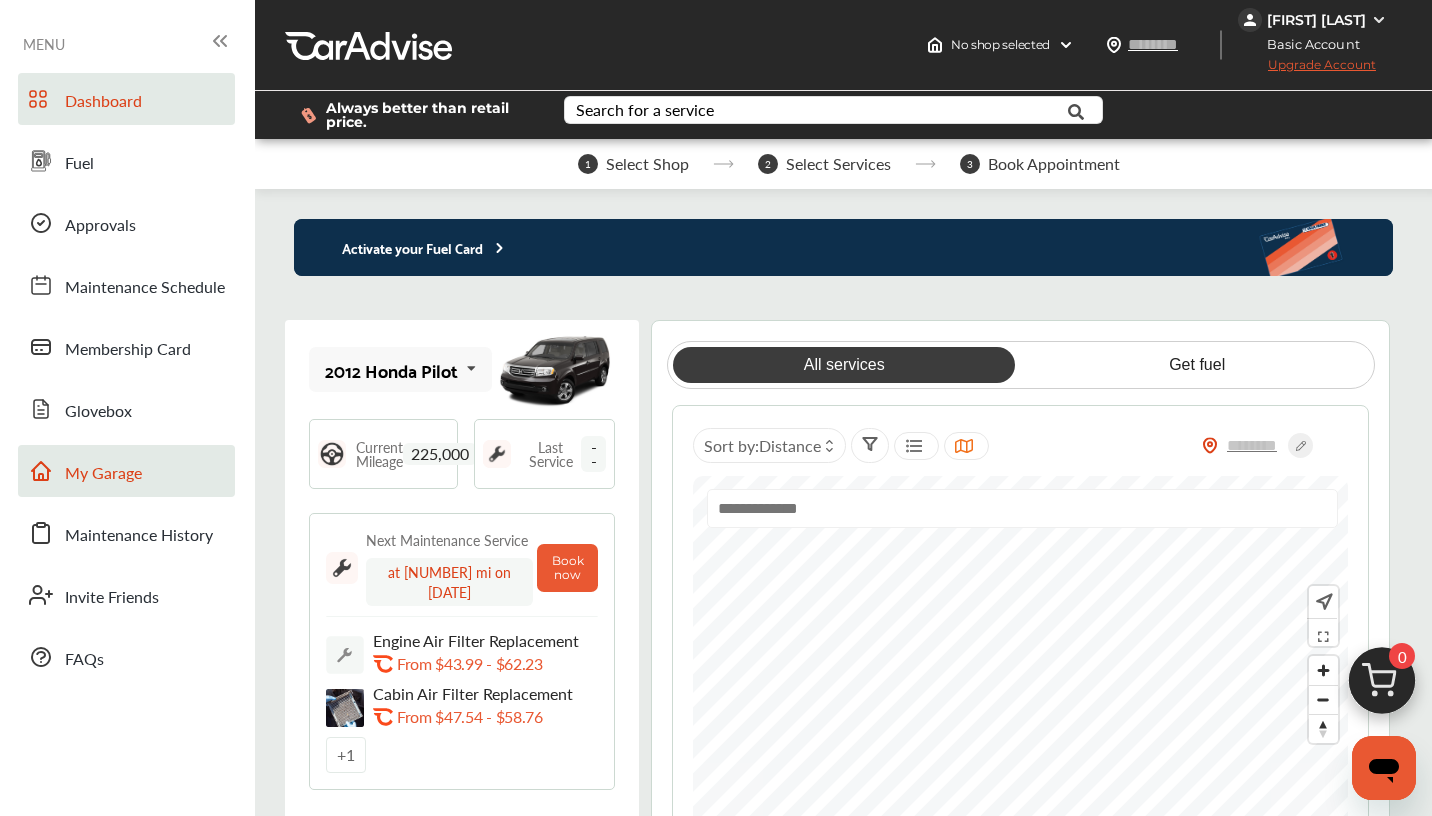 click on "My Garage" at bounding box center (103, 474) 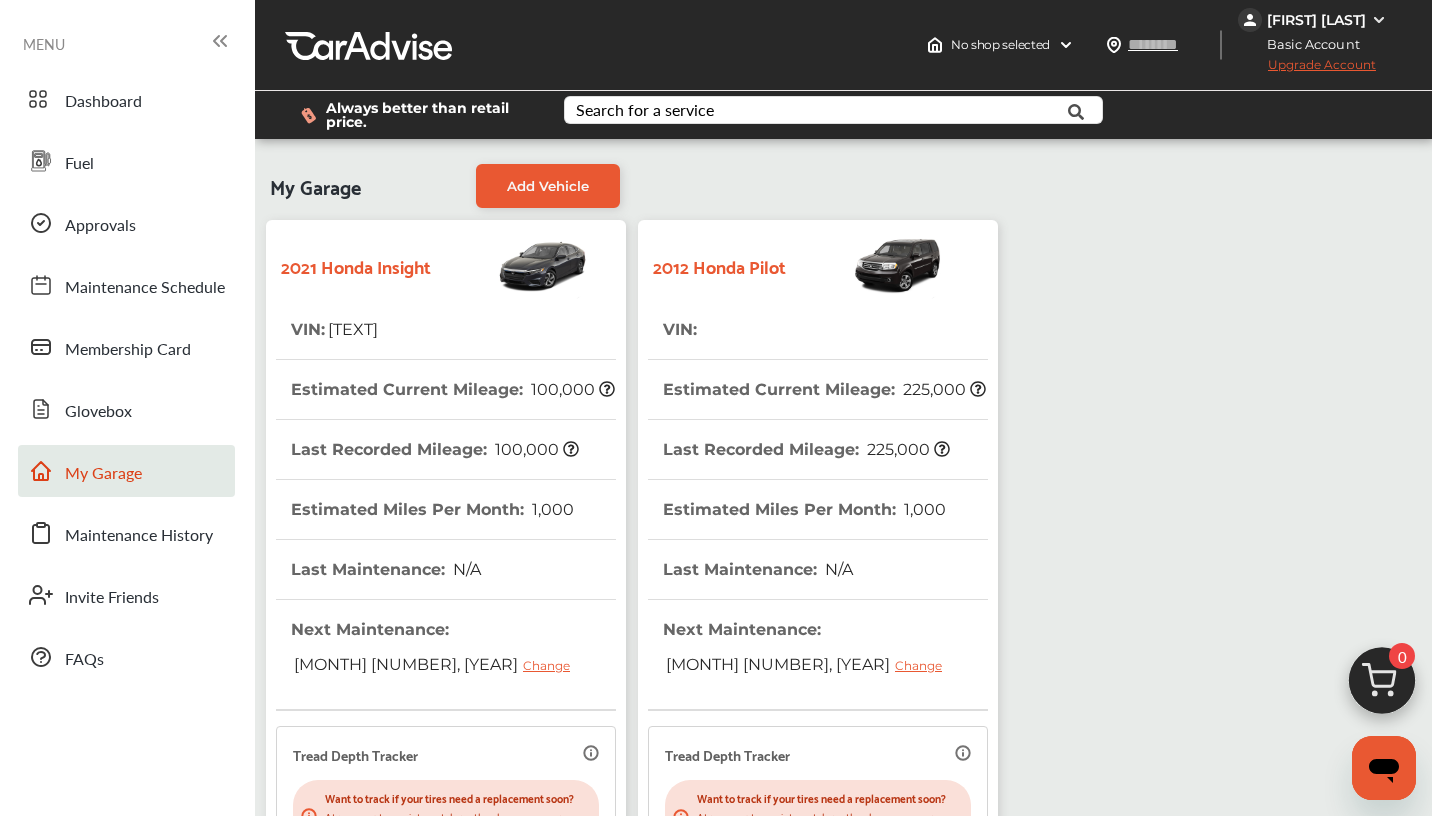 click on "My Garage Add Vehicle 2021   Honda   Insight   VIN :  19XZE4F5XME000538 Estimated Current Mileage :   100,000   Last Recorded Mileage :   100,000   Estimated Miles Per Month :   1,000 Last Maintenance :   N/A   Next Maintenance : December 31, 2025 Change Tread Depth Tracker
Want to track if your tires need a replacement soon? At your next appointment, have the shop measure your tread depth. 0/0" 0/0" 0/0" 0/0" Tire Details Edit Vehicle Glovebox   2012   Honda   Pilot   VIN :  Estimated Current Mileage :   225,000   Last Recorded Mileage :   225,000   Estimated Miles Per Month :   1,000 Last Maintenance :   N/A   Next Maintenance : August 3, 2025 Change Tread Depth Tracker
Want to track if your tires need a replacement soon? At your next appointment, have the shop measure your tread depth. 0/0" 0/0" 0/0" 0/0" Tire Details Edit Vehicle Glovebox Default" at bounding box center (843, 647) 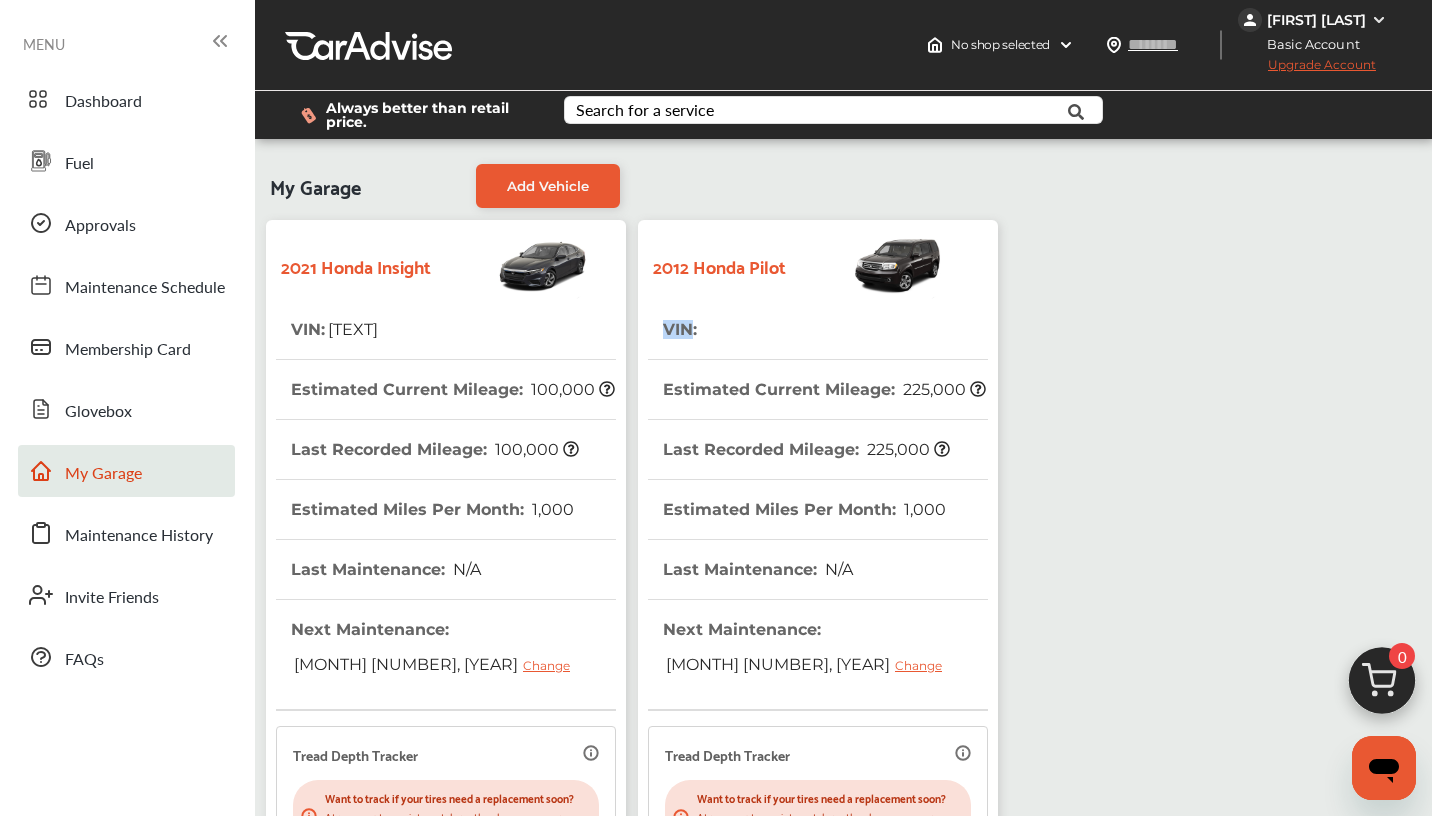 click on "VIN :" at bounding box center [681, 329] 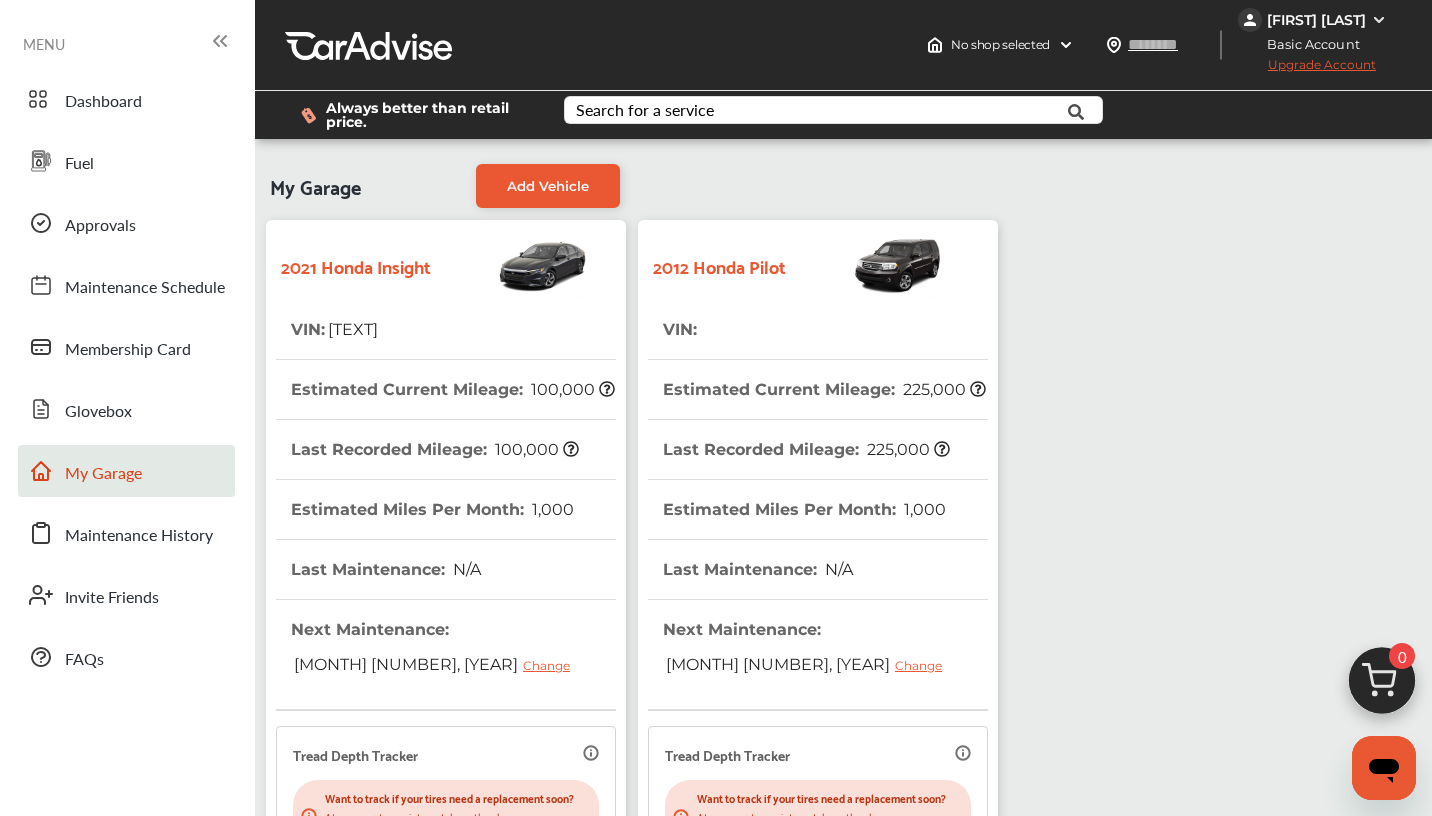 click on "VIN :" at bounding box center (818, 330) 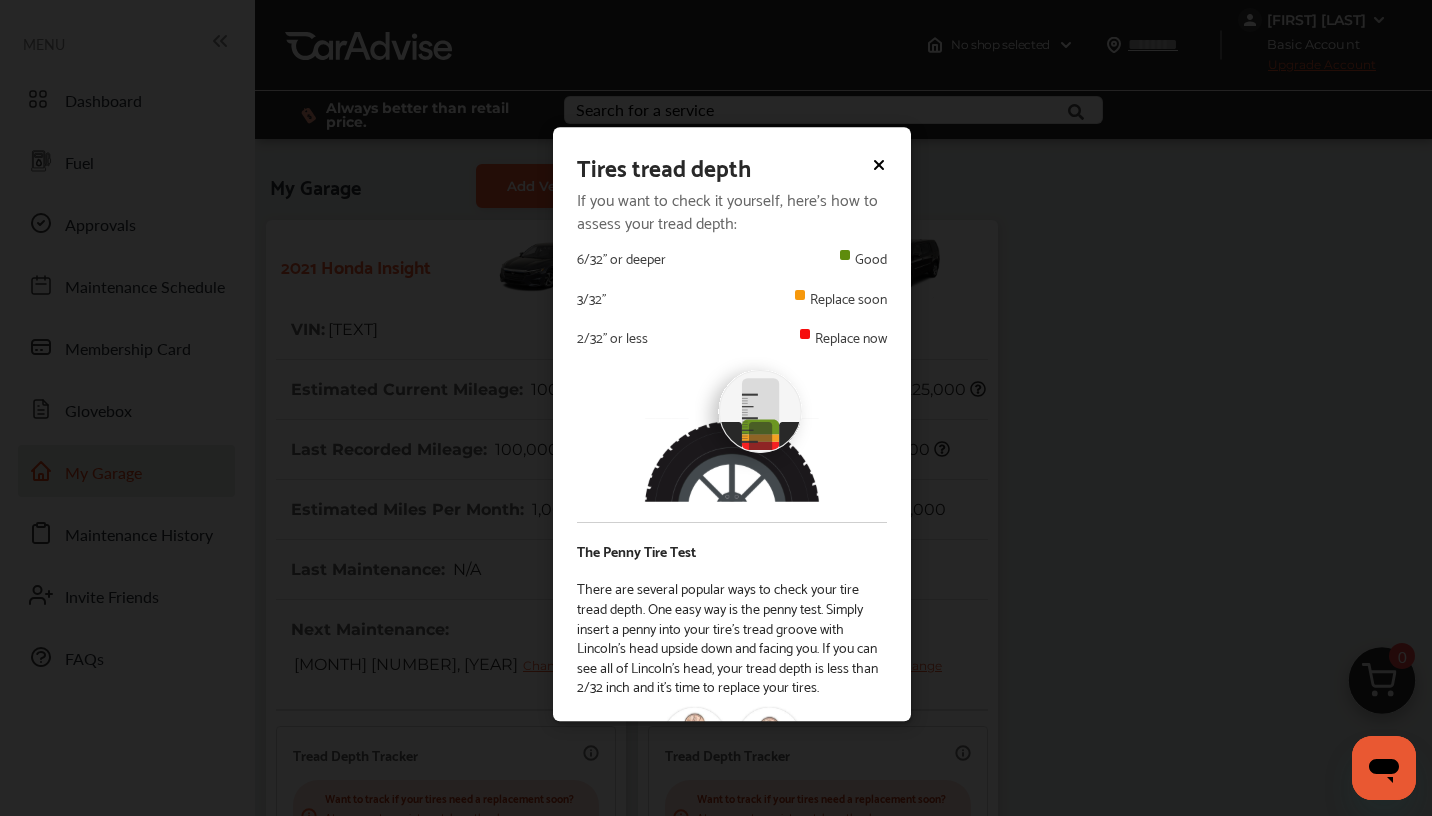 click 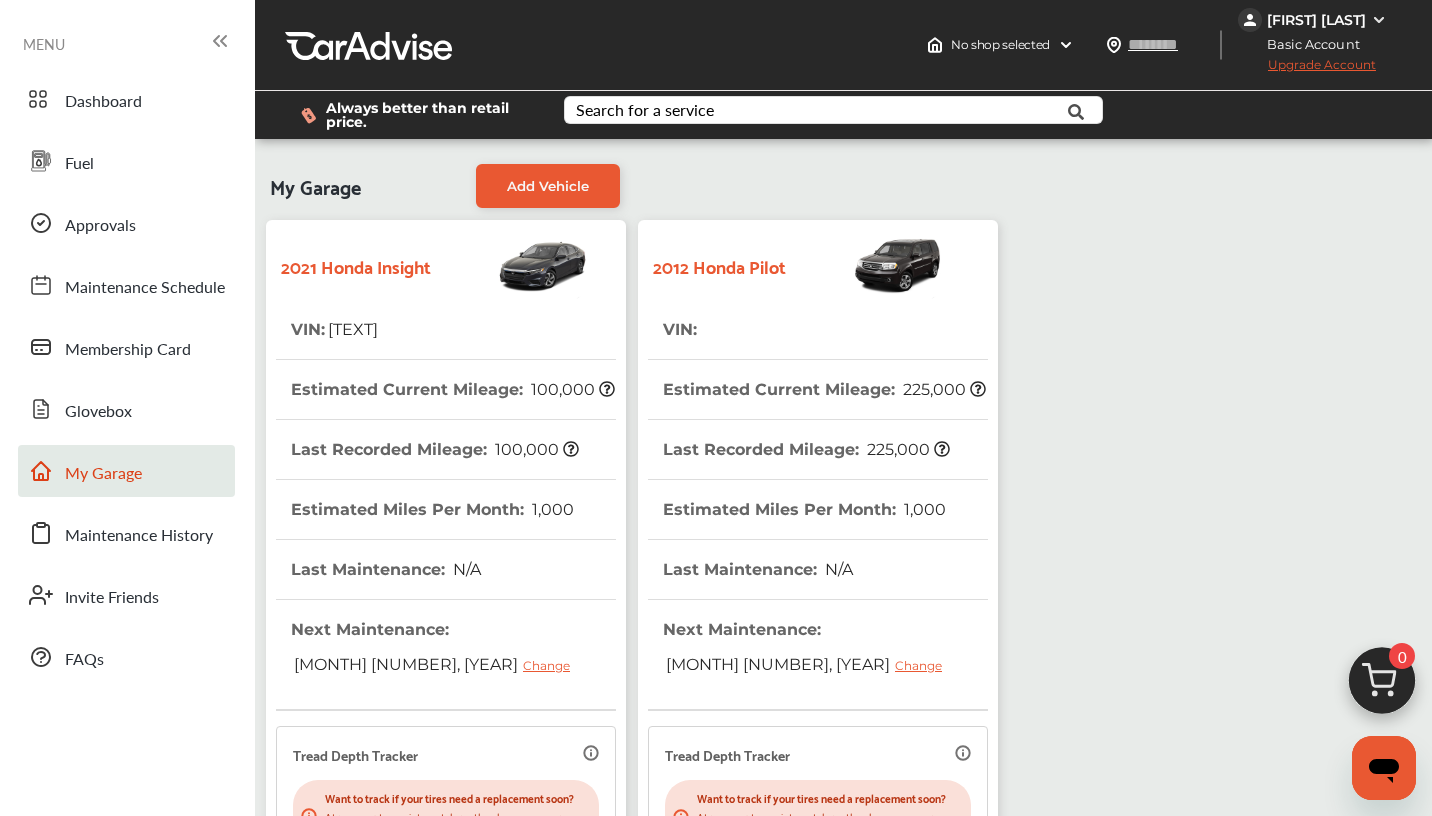 click on "VIN :" at bounding box center [818, 330] 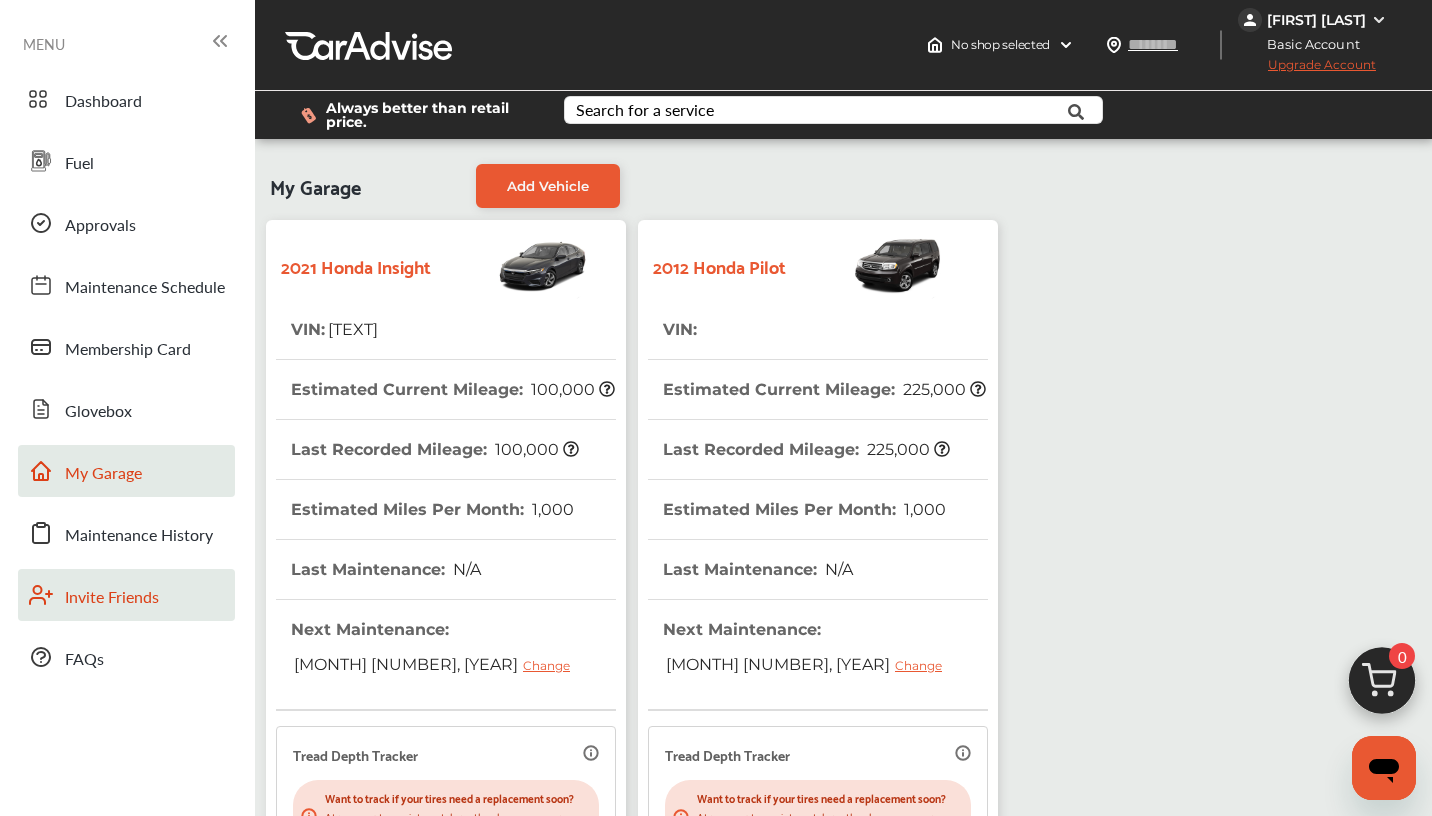 click on "Invite Friends" at bounding box center (112, 598) 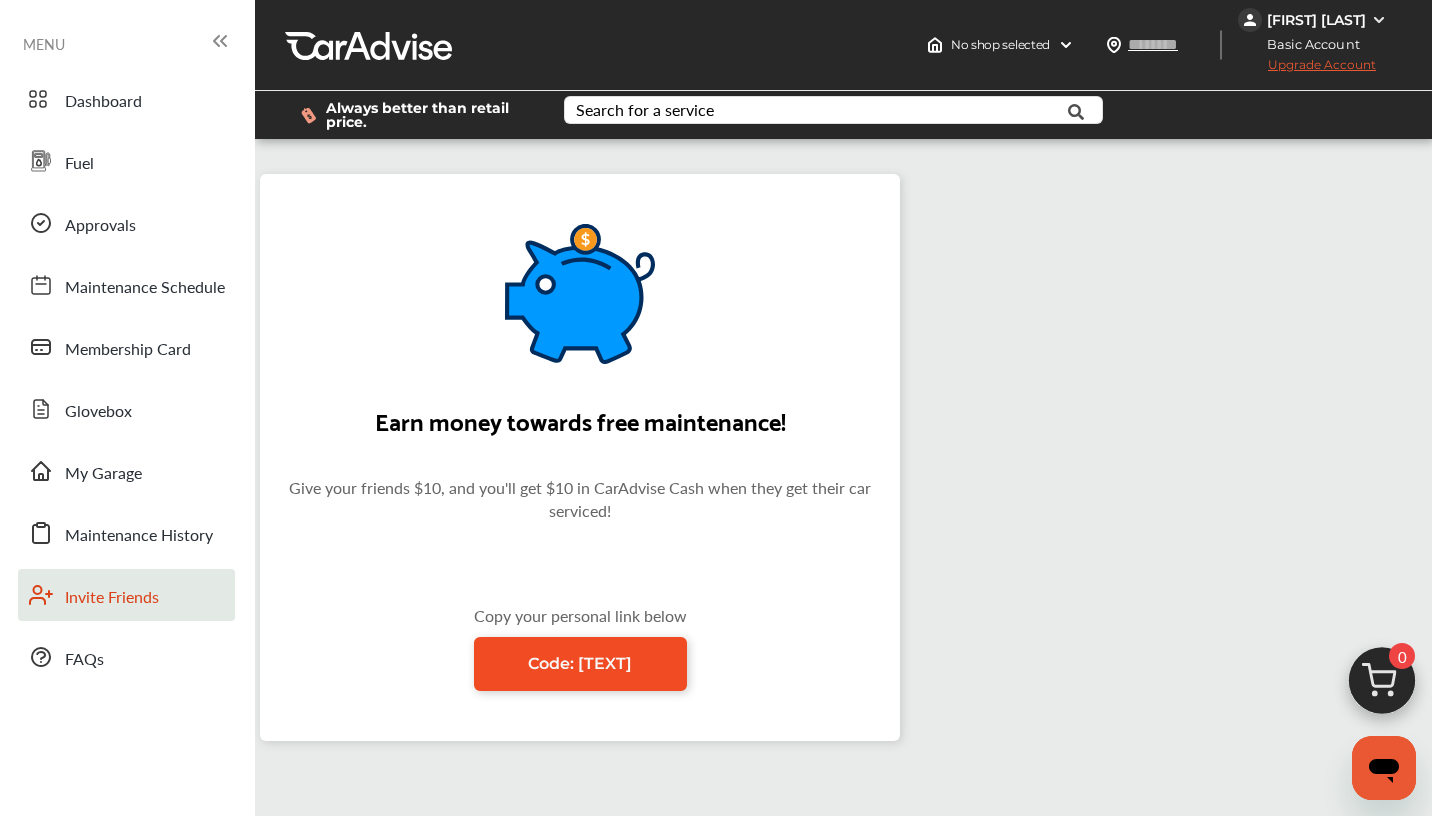 click on "Code: KathrynAbbatielloV3CRHK" at bounding box center [580, 663] 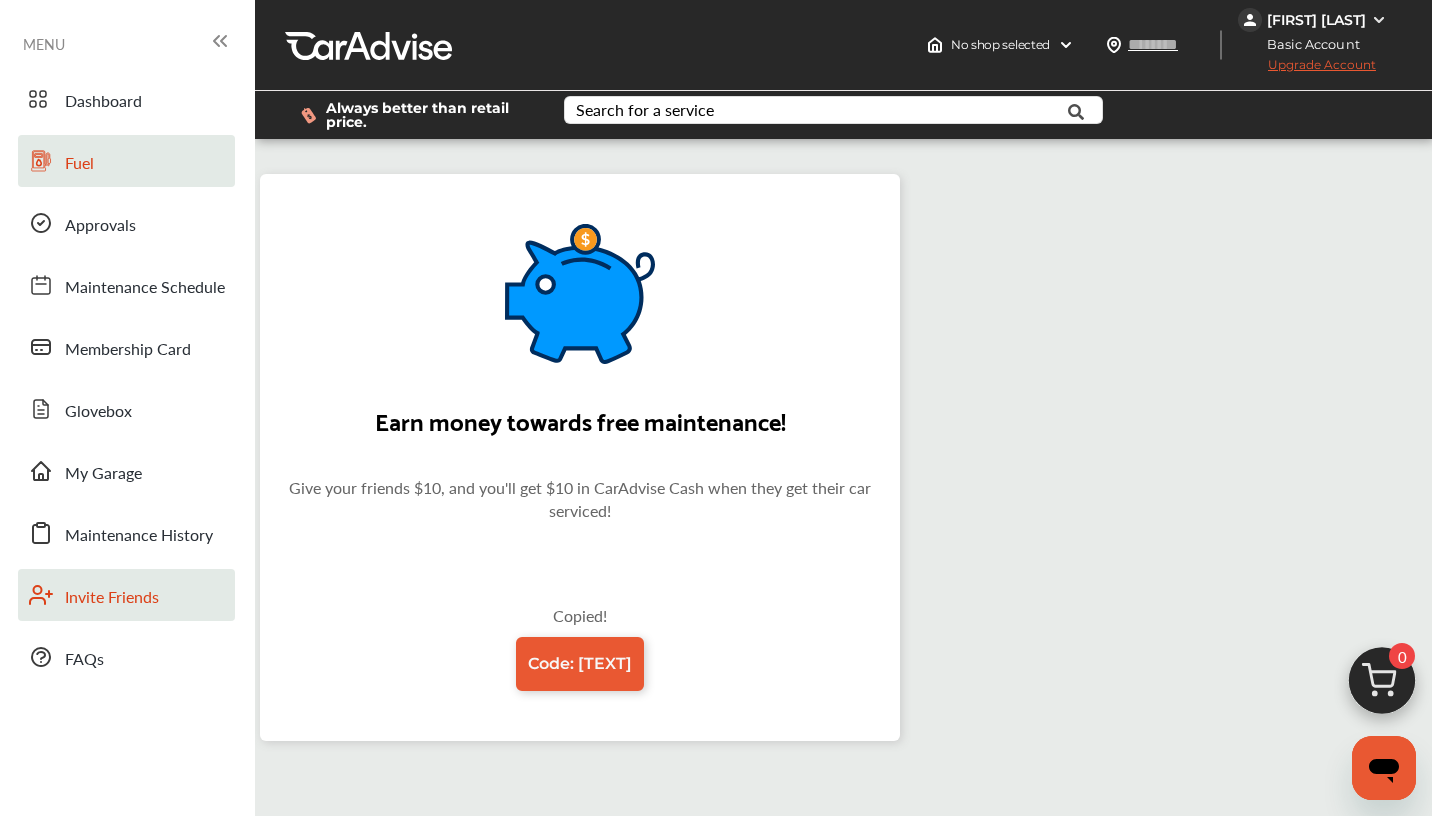 click on "Fuel" at bounding box center [79, 164] 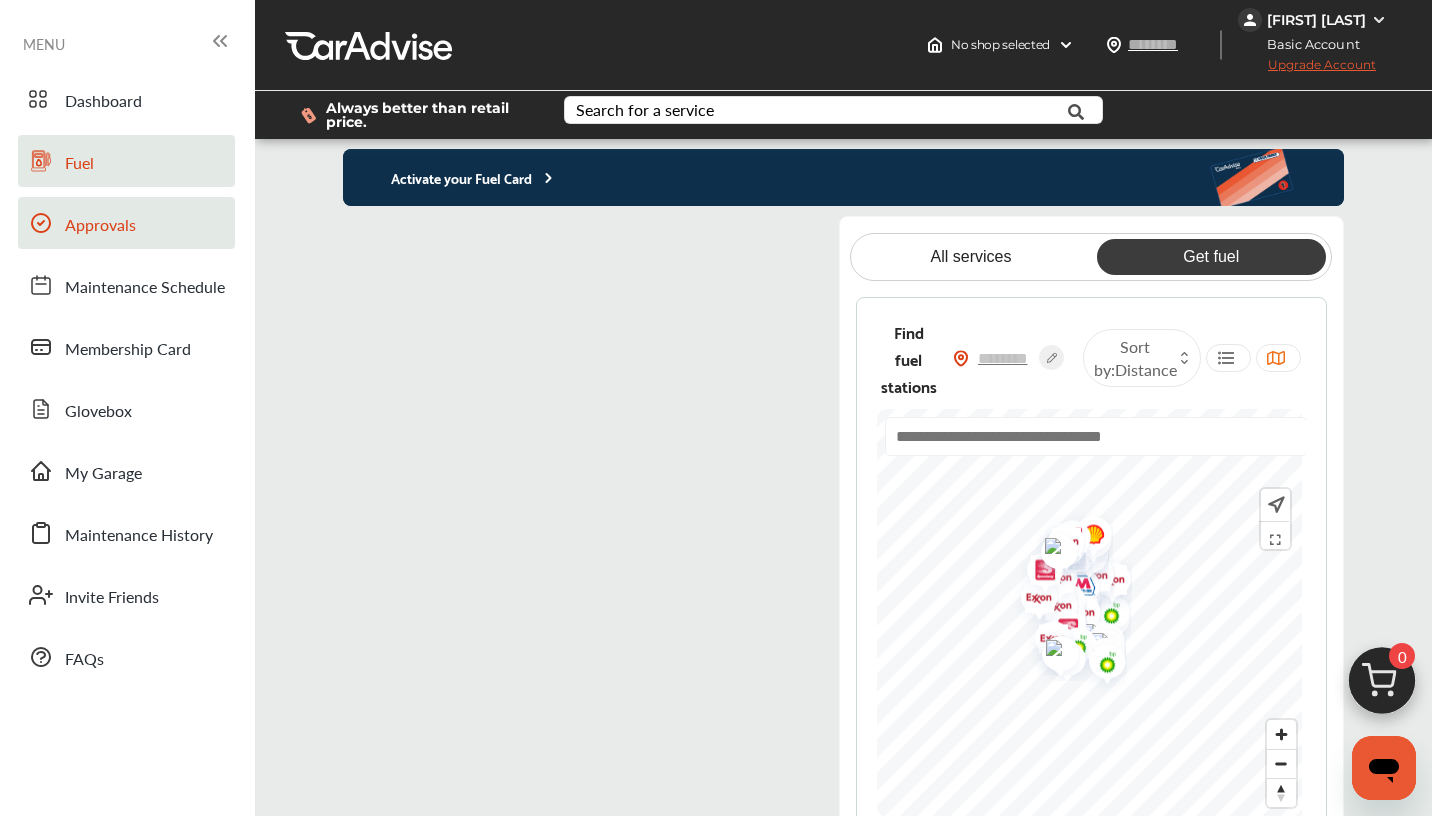 click on "Approvals" at bounding box center (100, 226) 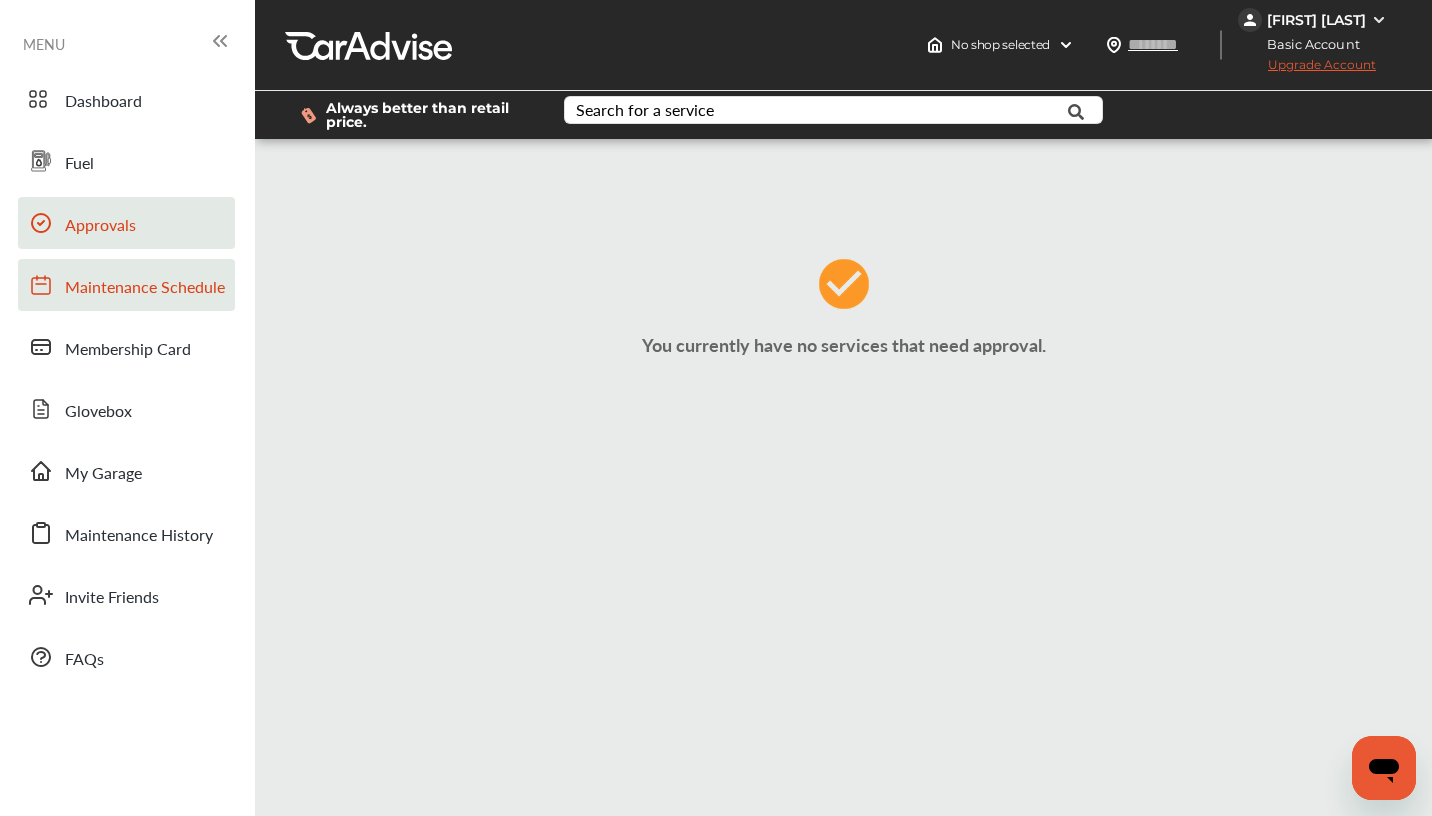 click on "Maintenance Schedule" at bounding box center (145, 288) 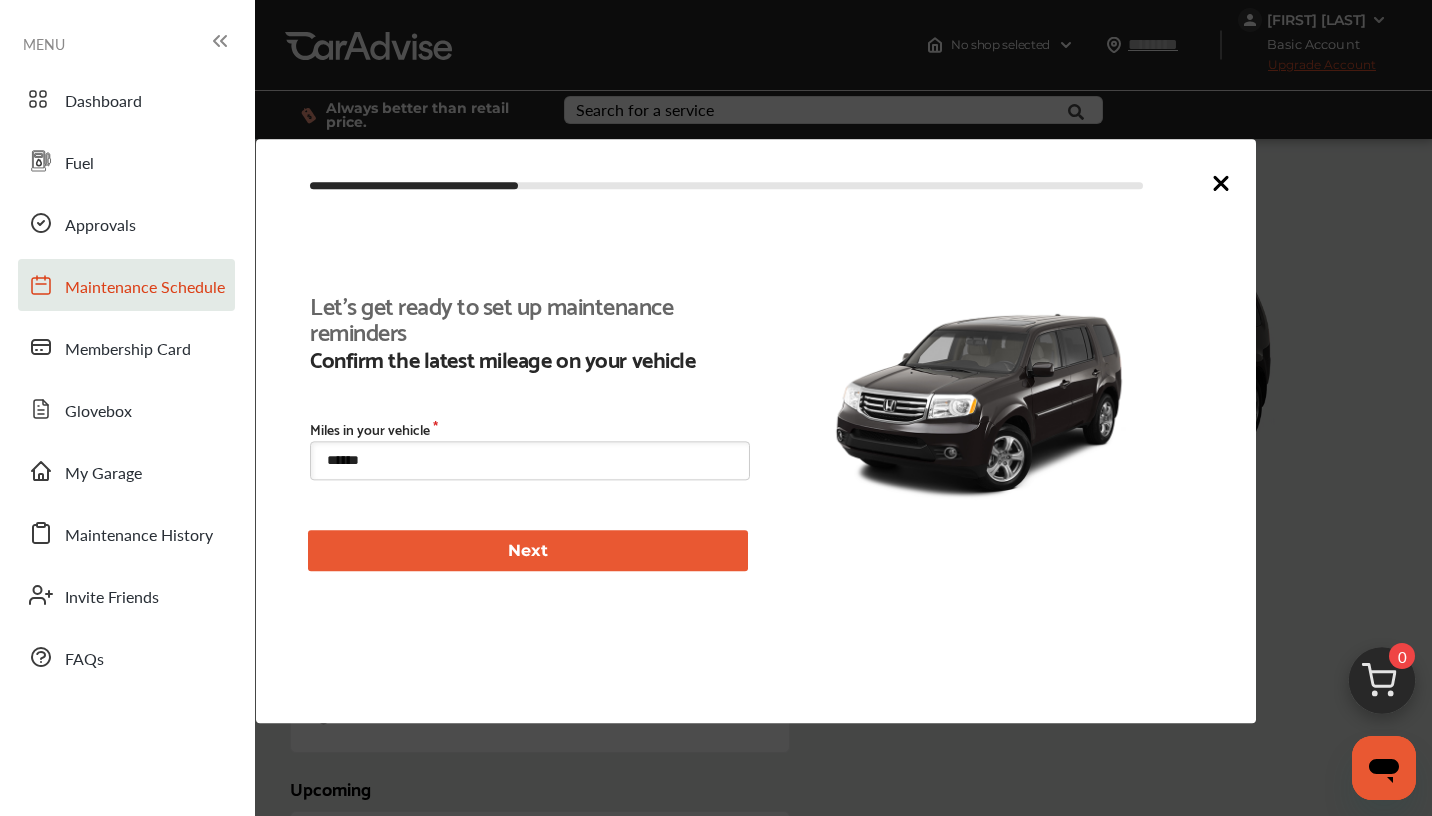 scroll, scrollTop: 107, scrollLeft: 0, axis: vertical 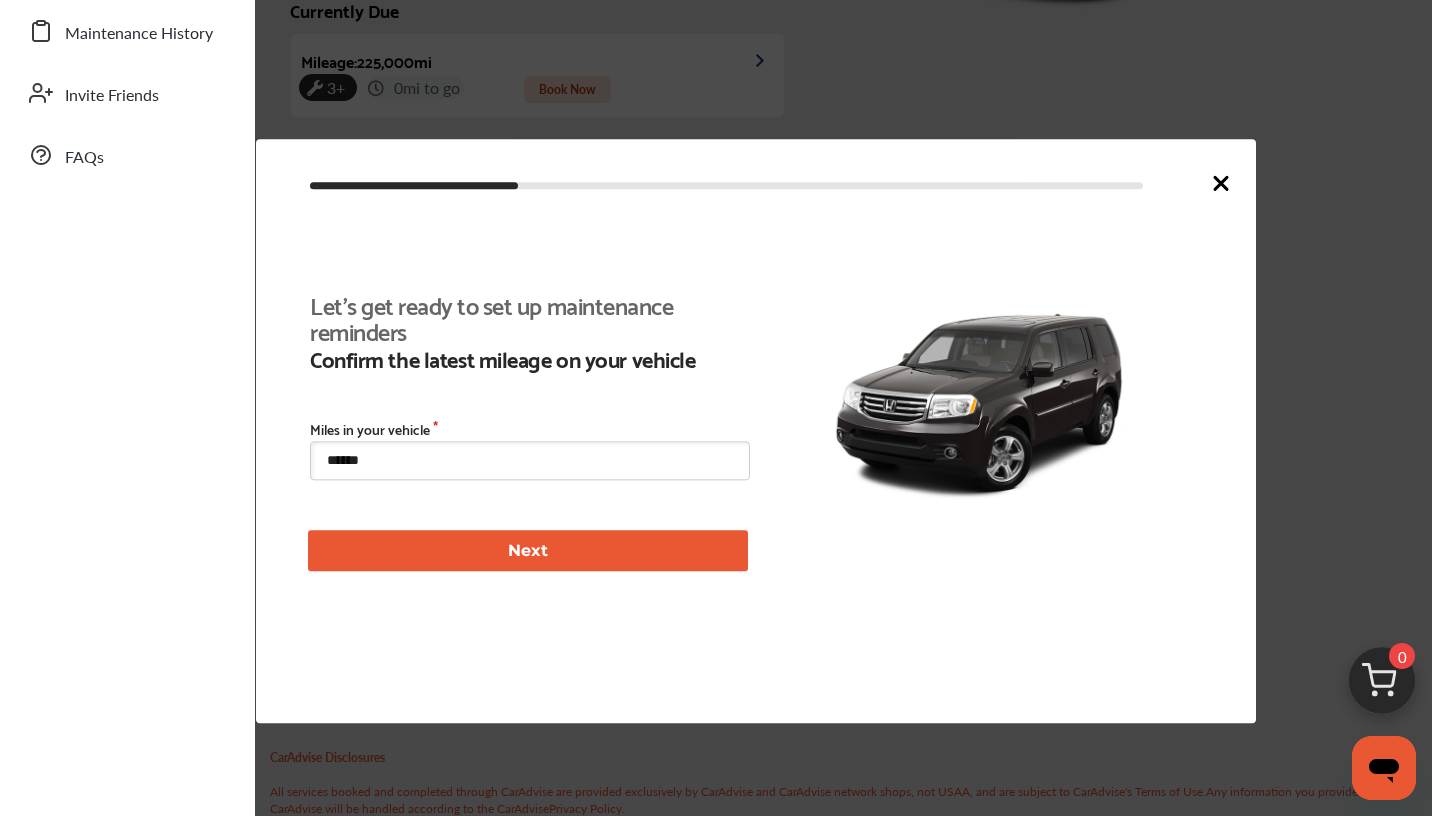 click on "Next" at bounding box center (528, 551) 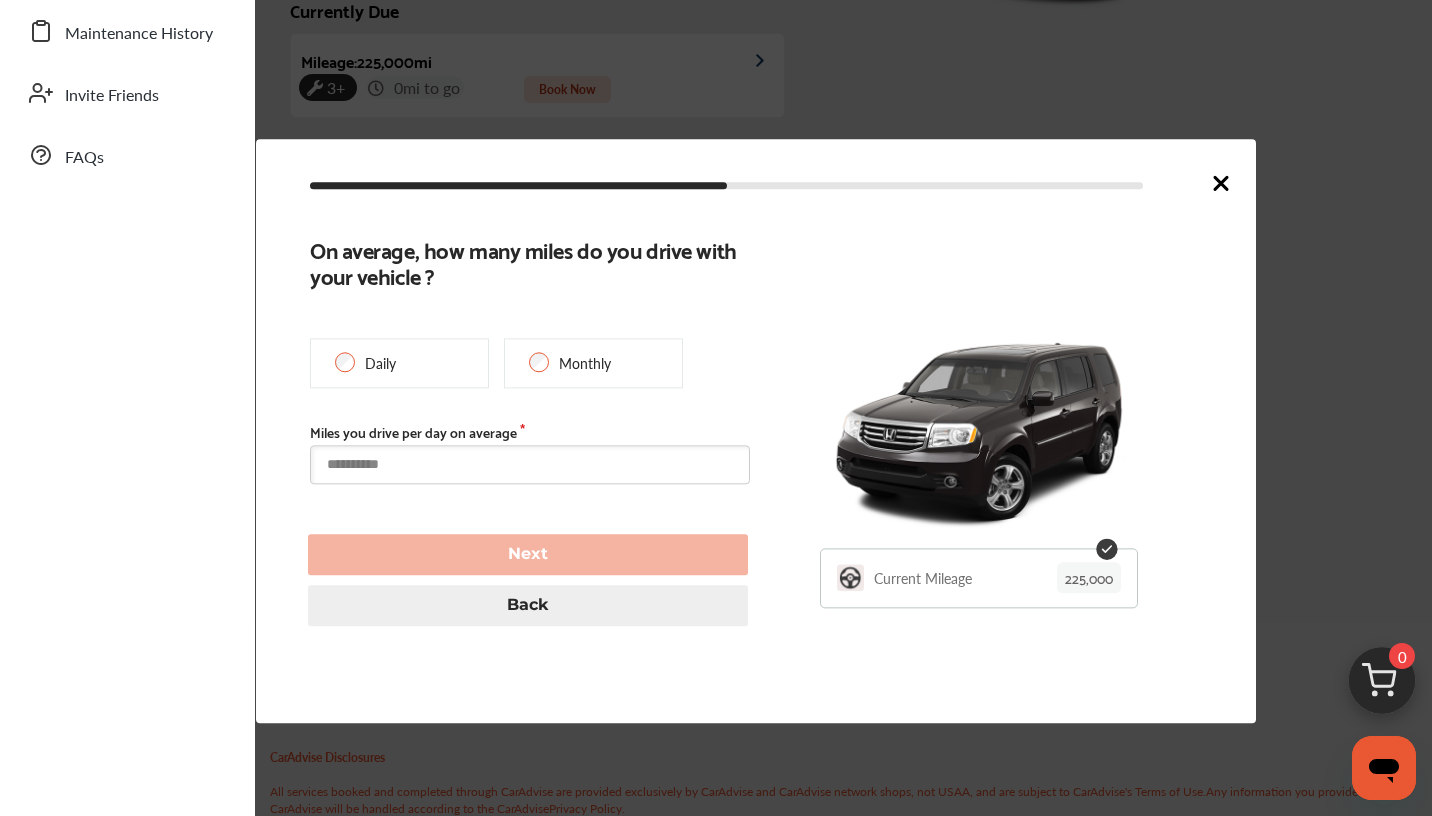 click at bounding box center [530, 464] 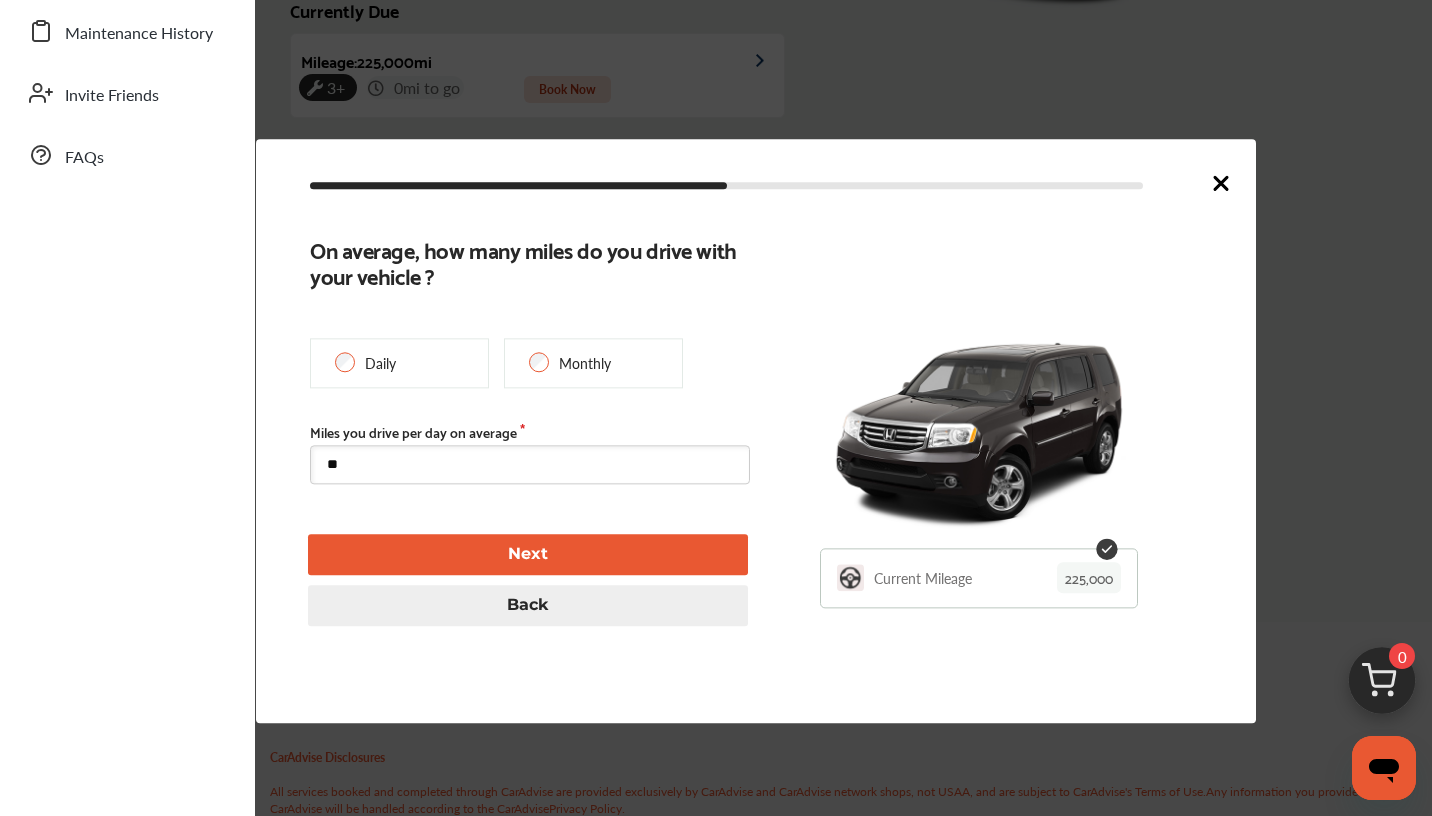 type on "**" 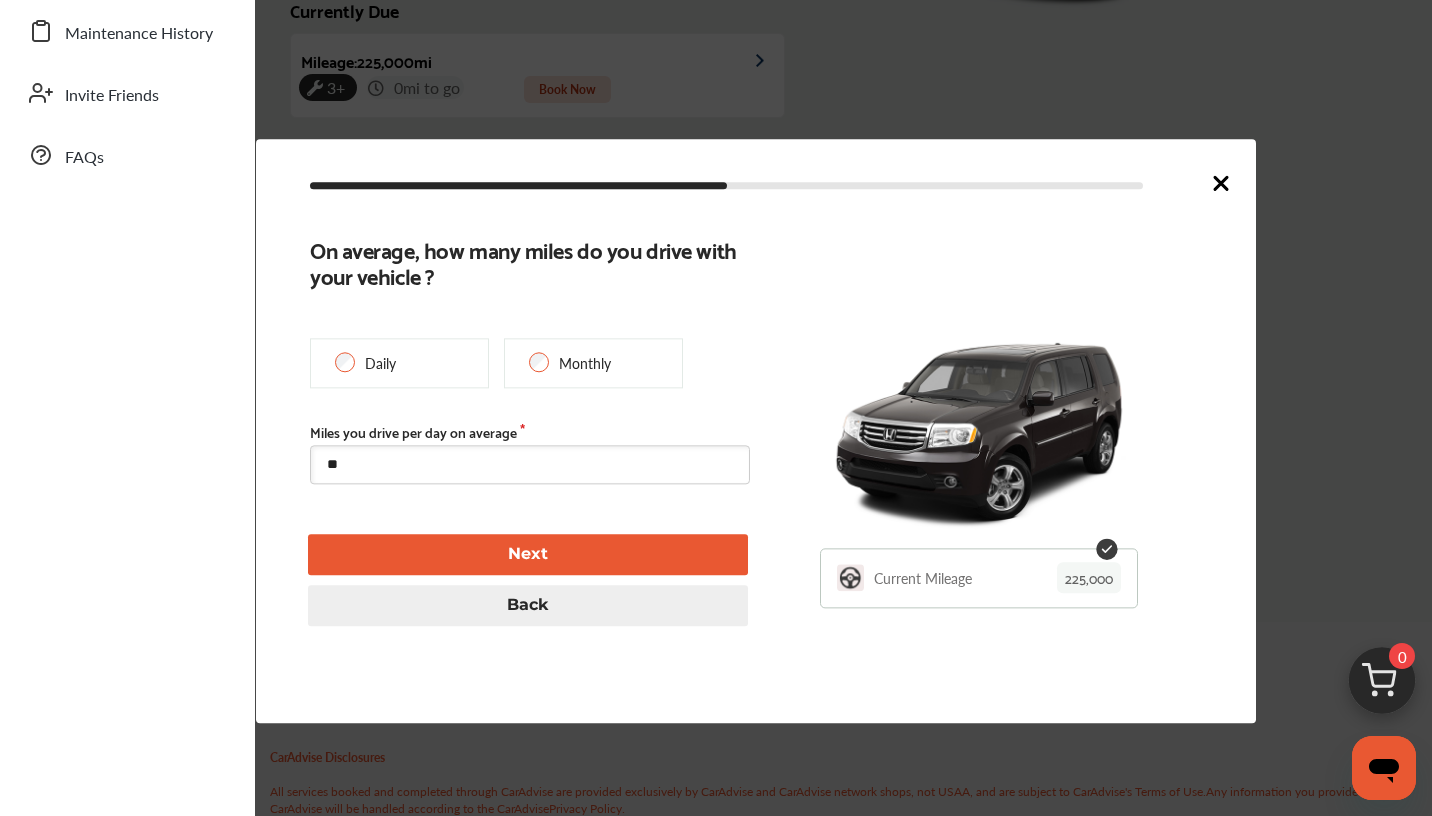 click on "Next" at bounding box center [528, 554] 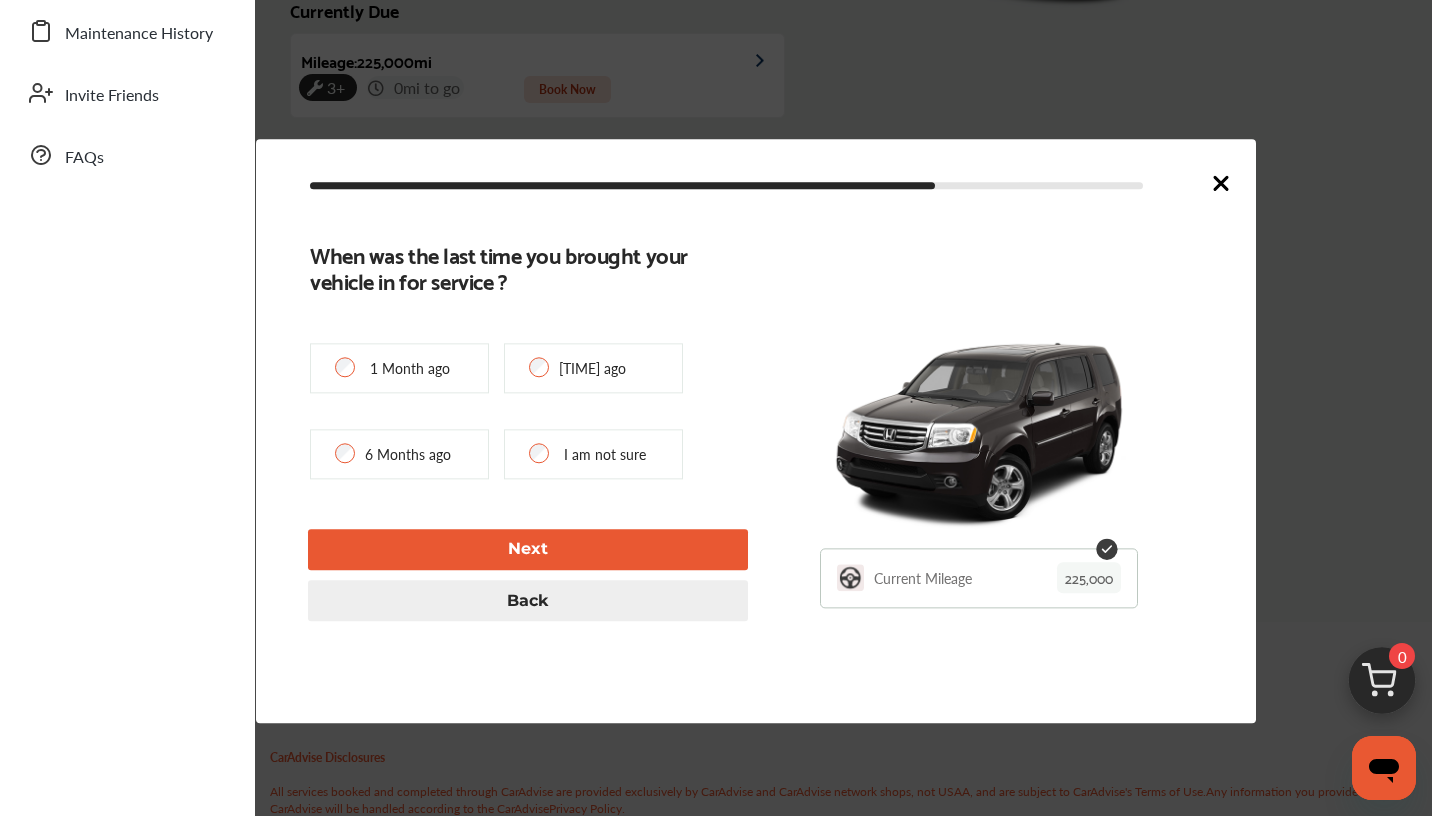 type on "****" 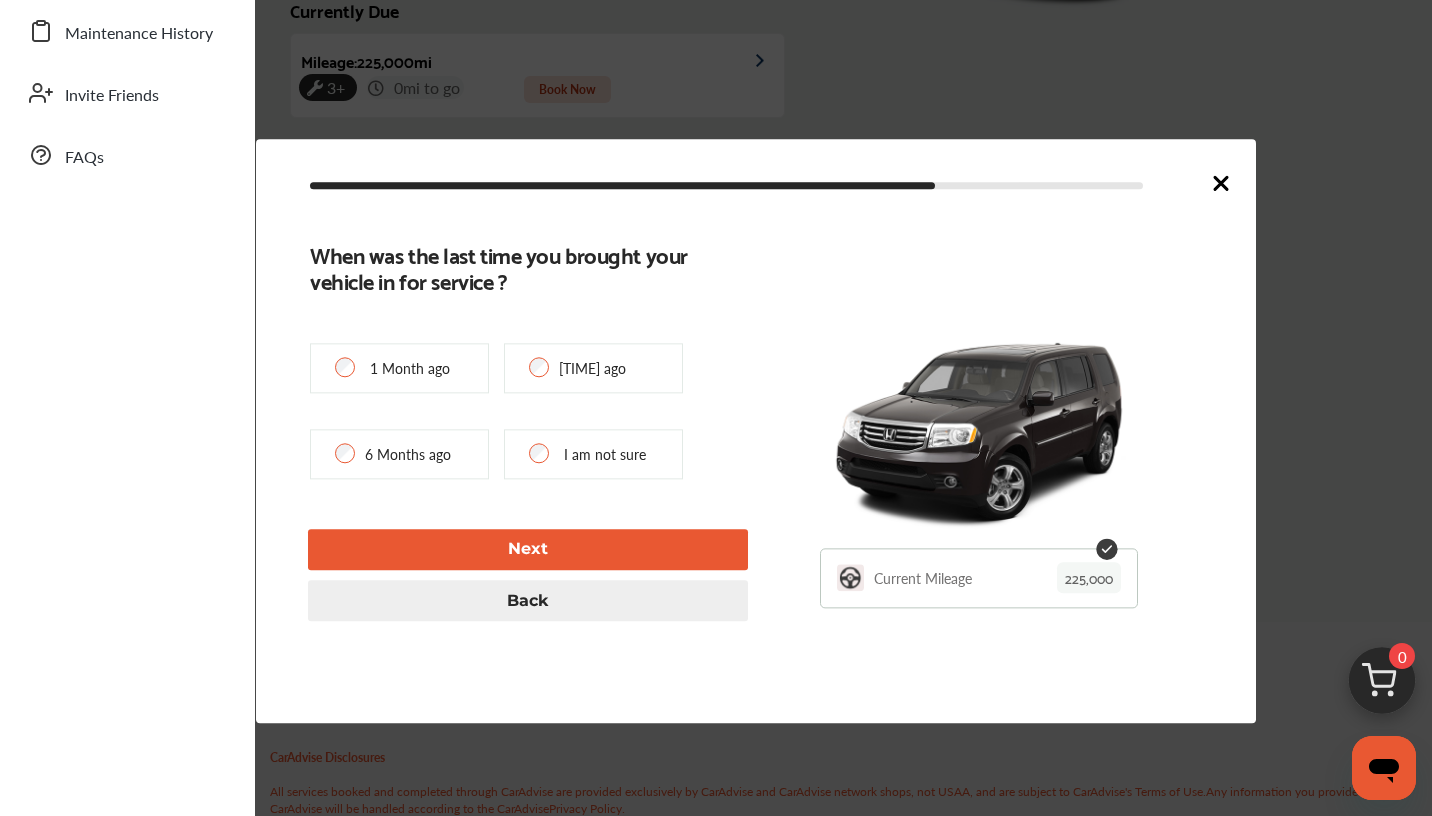 click on "Next" at bounding box center (528, 549) 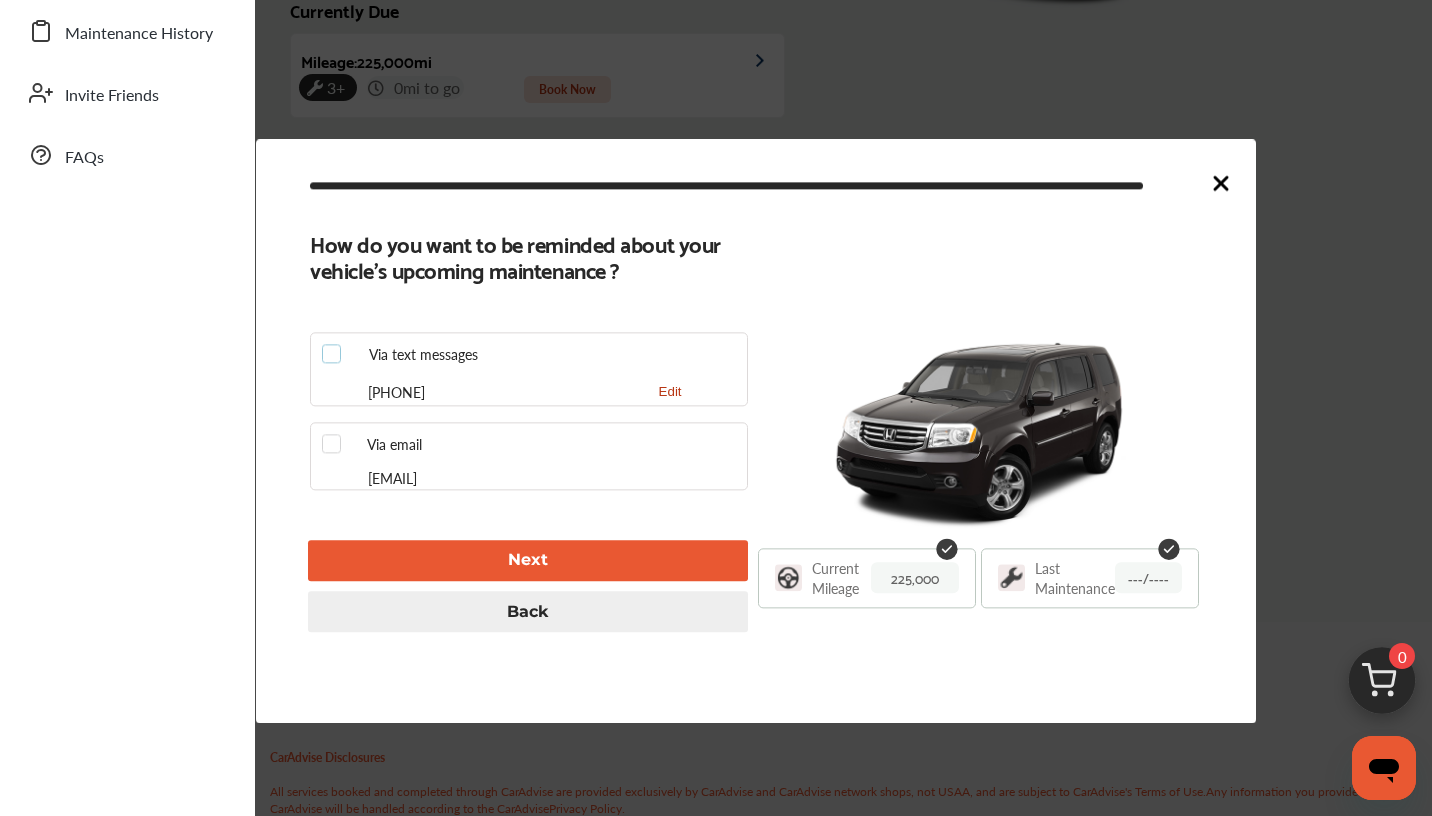 click at bounding box center (337, 344) 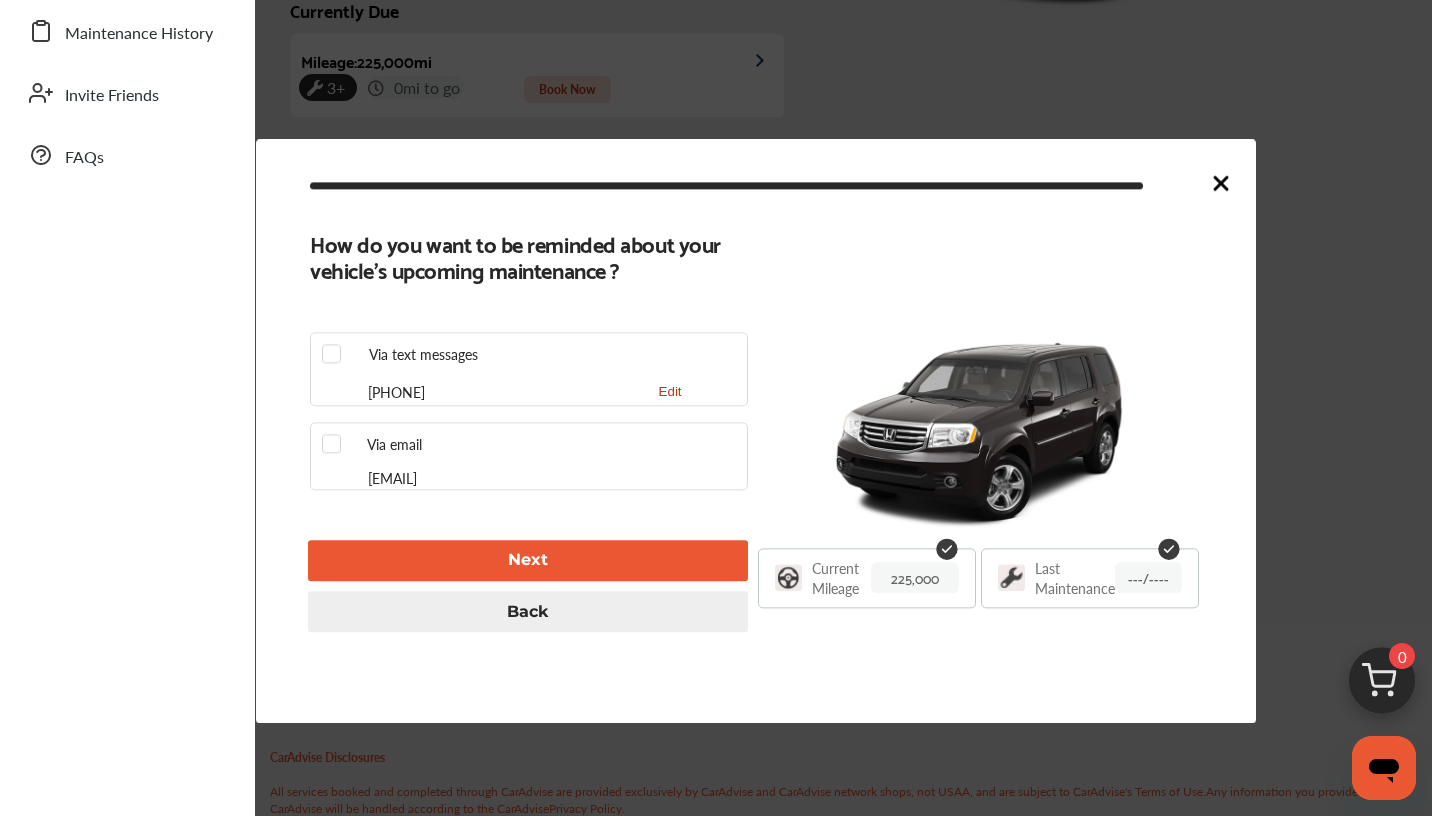 click on "Next" at bounding box center [528, 560] 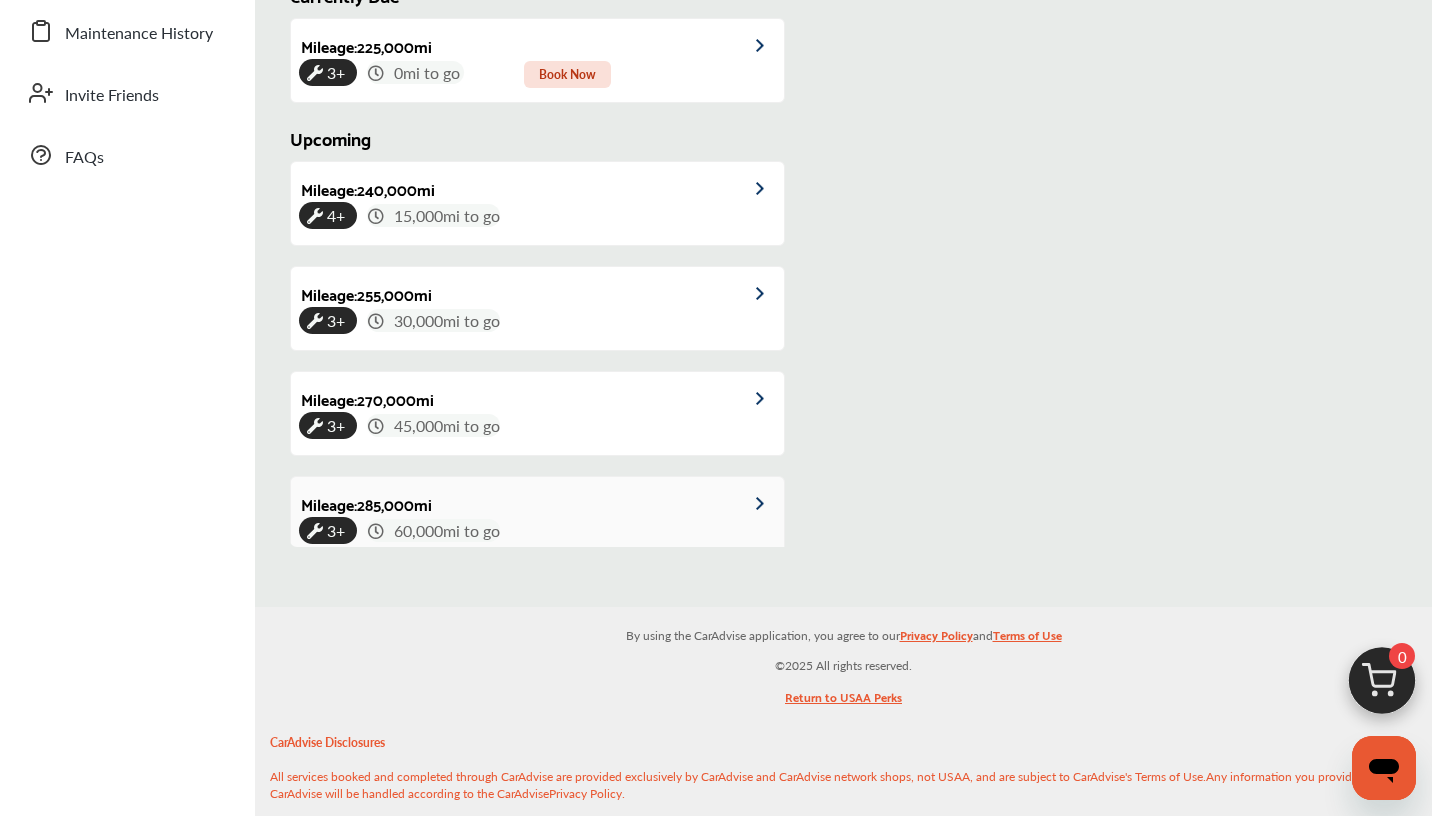 scroll, scrollTop: 487, scrollLeft: 0, axis: vertical 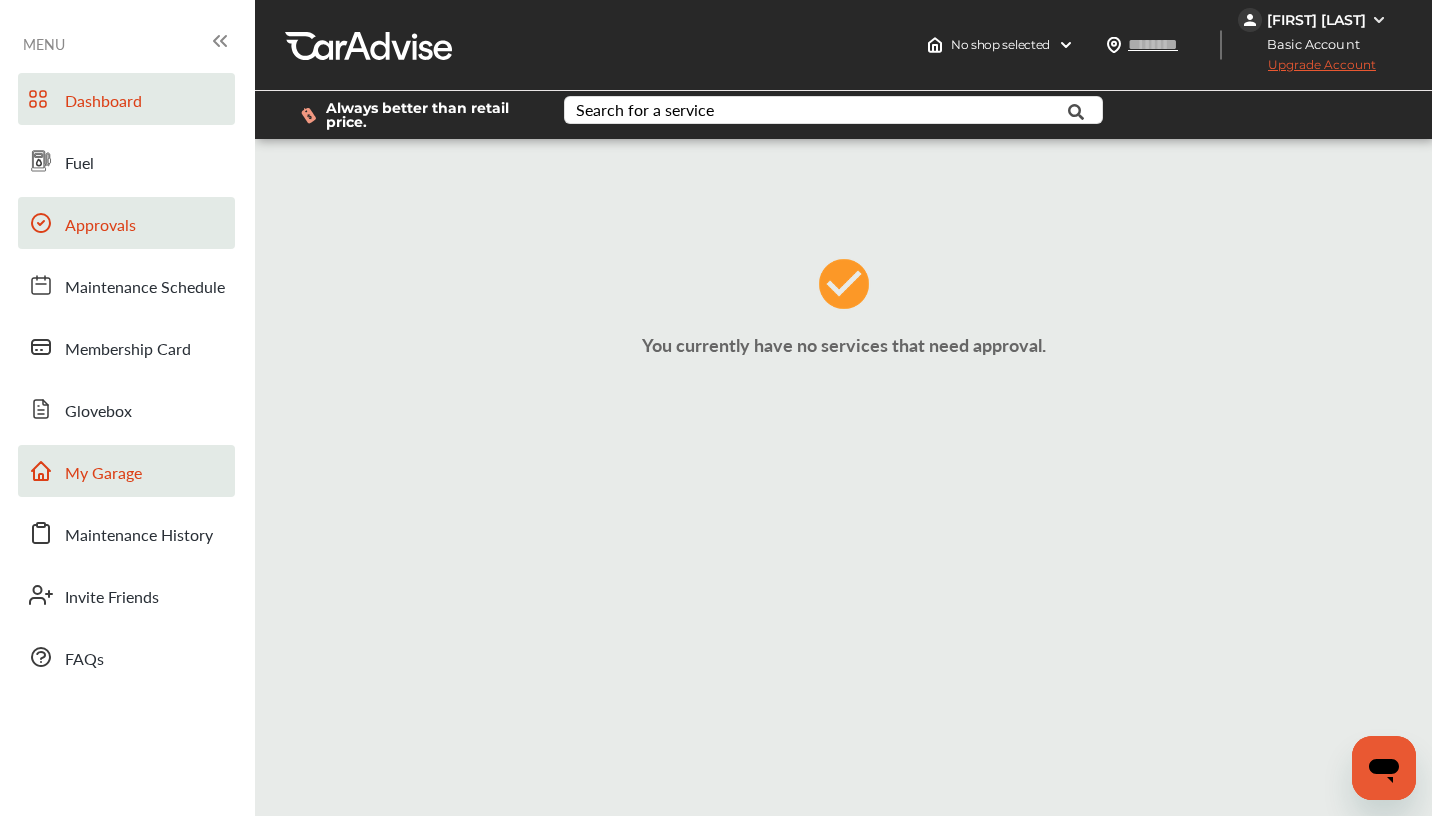 click 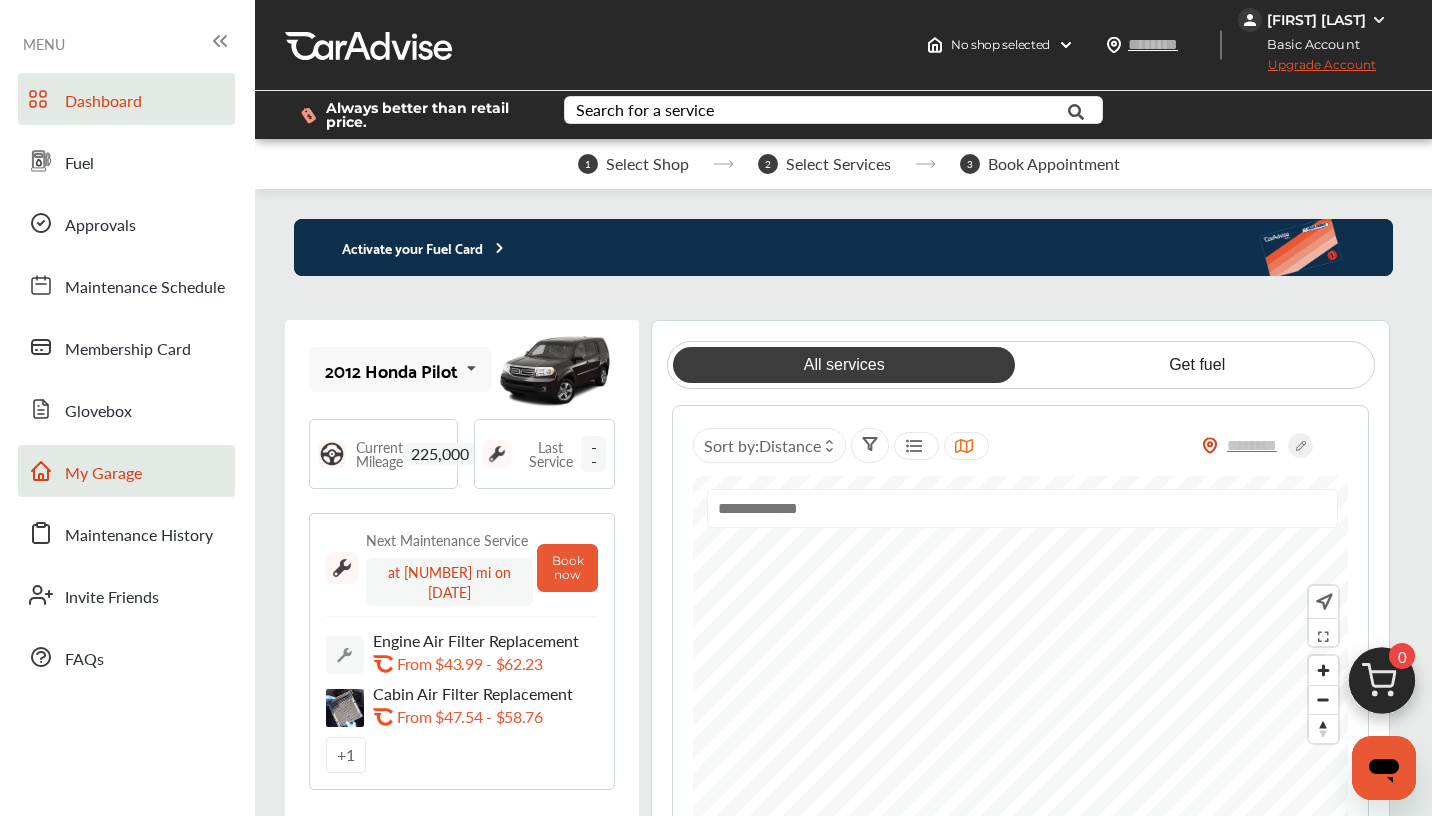click at bounding box center [472, 368] 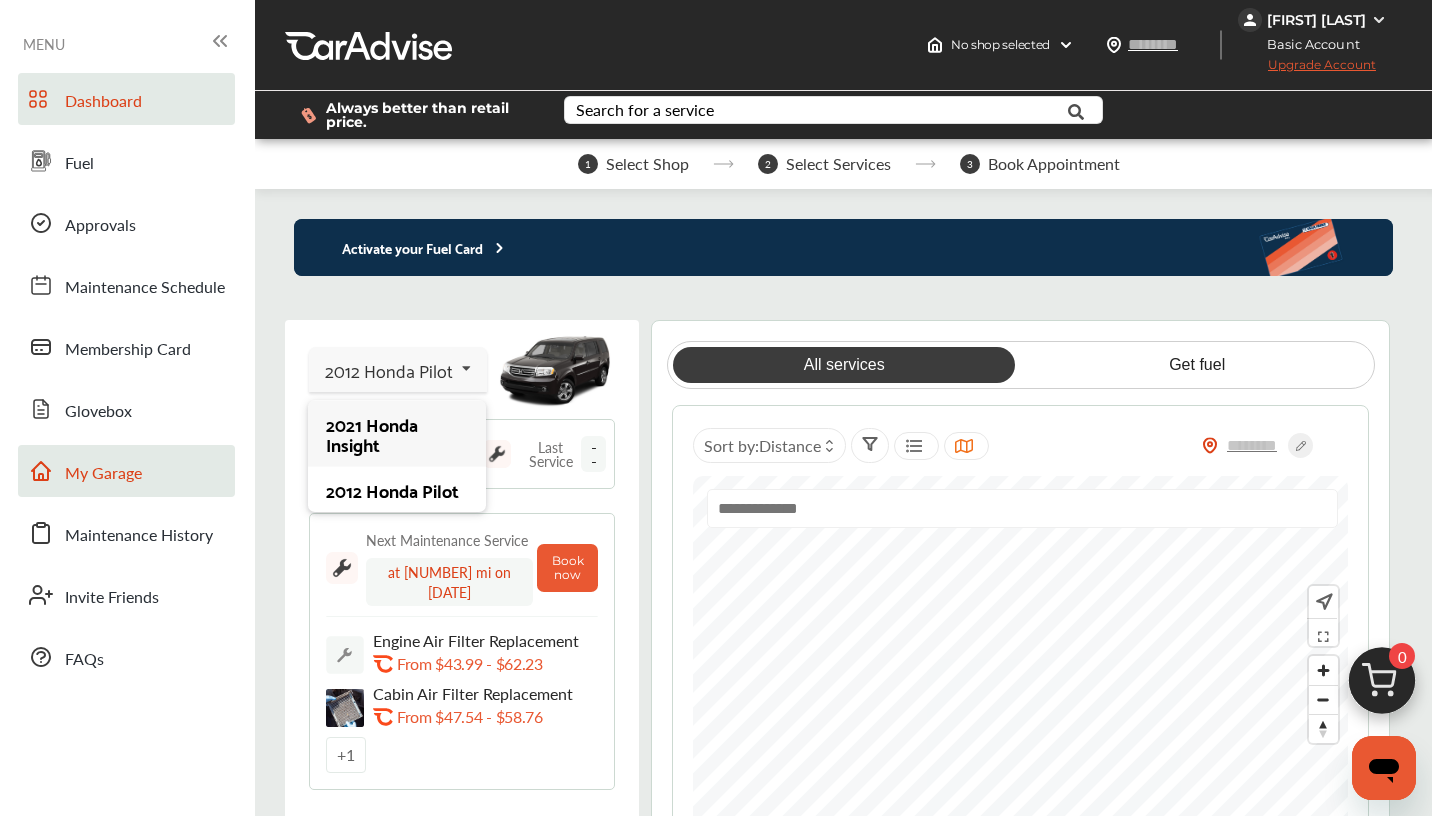 click at bounding box center [467, 368] 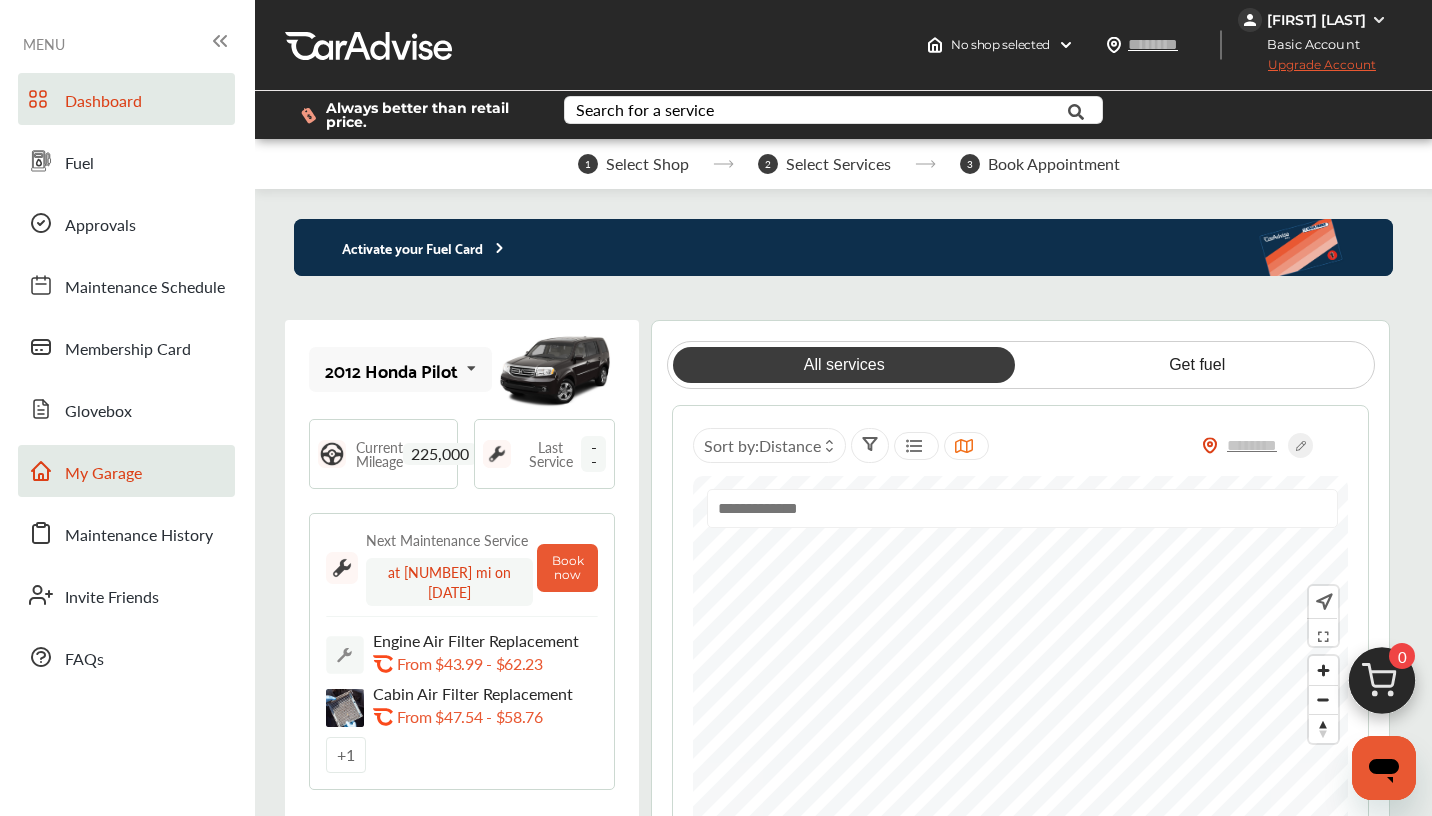 click 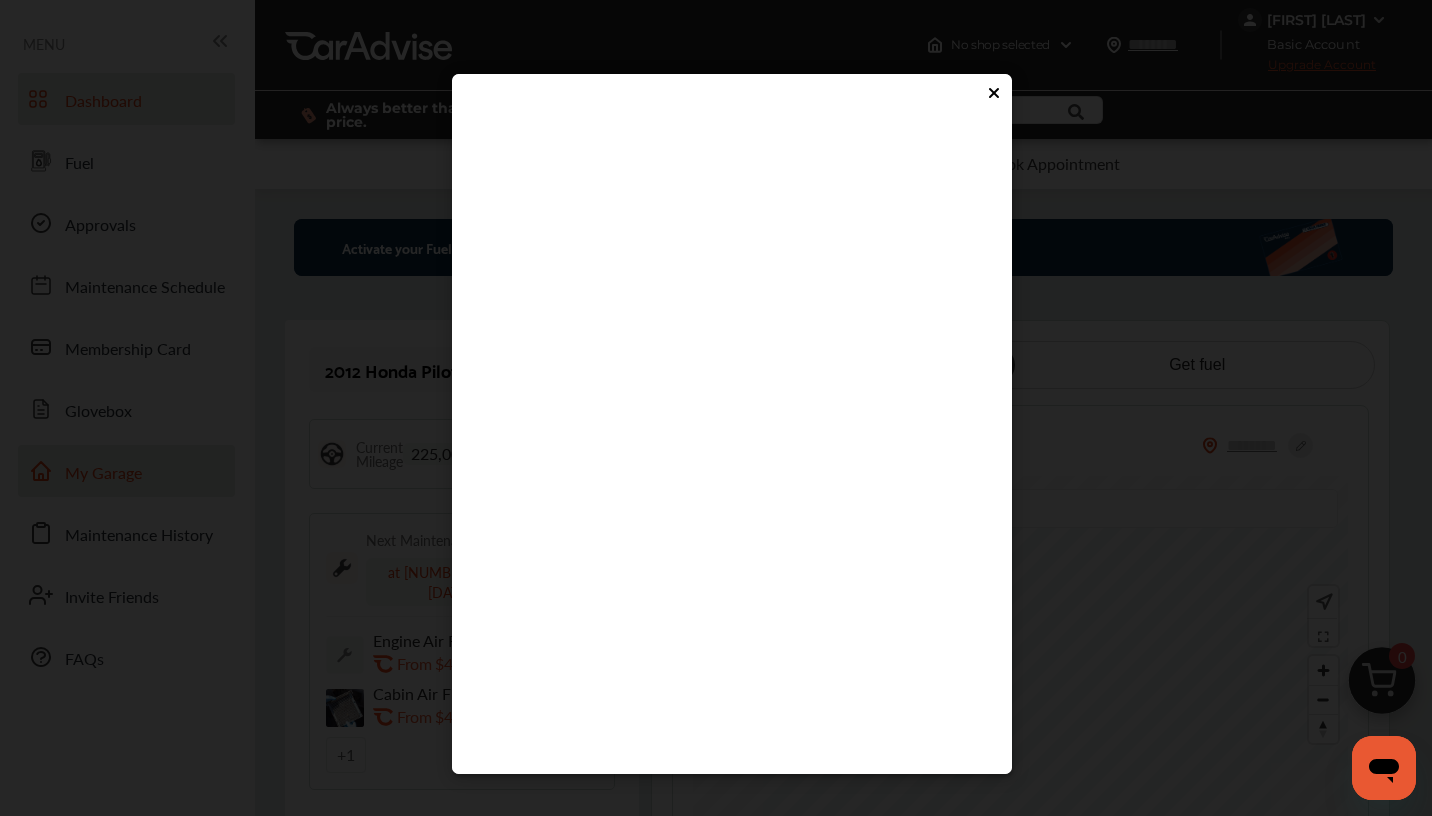 click at bounding box center (732, 95) 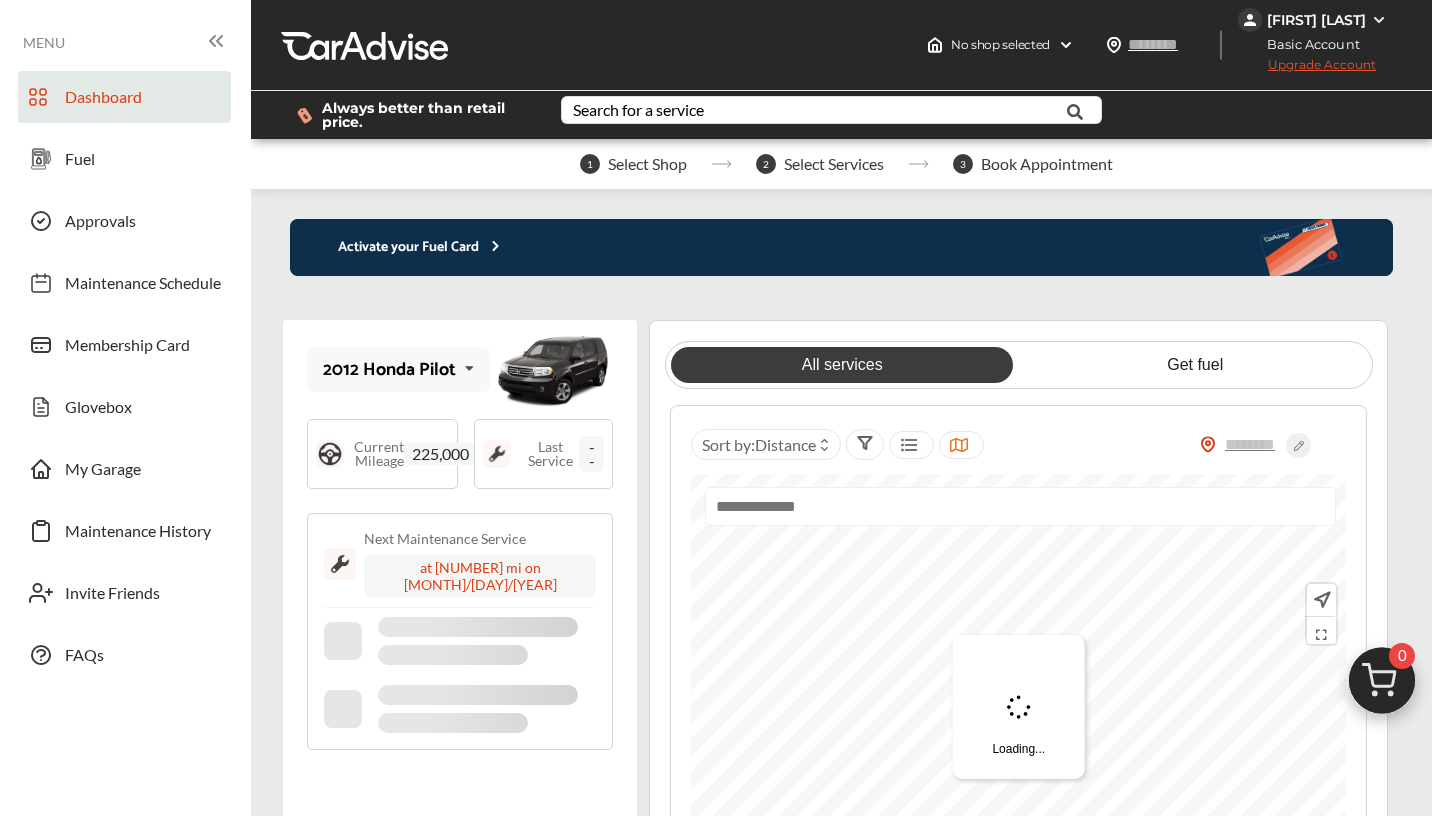 scroll, scrollTop: 0, scrollLeft: 0, axis: both 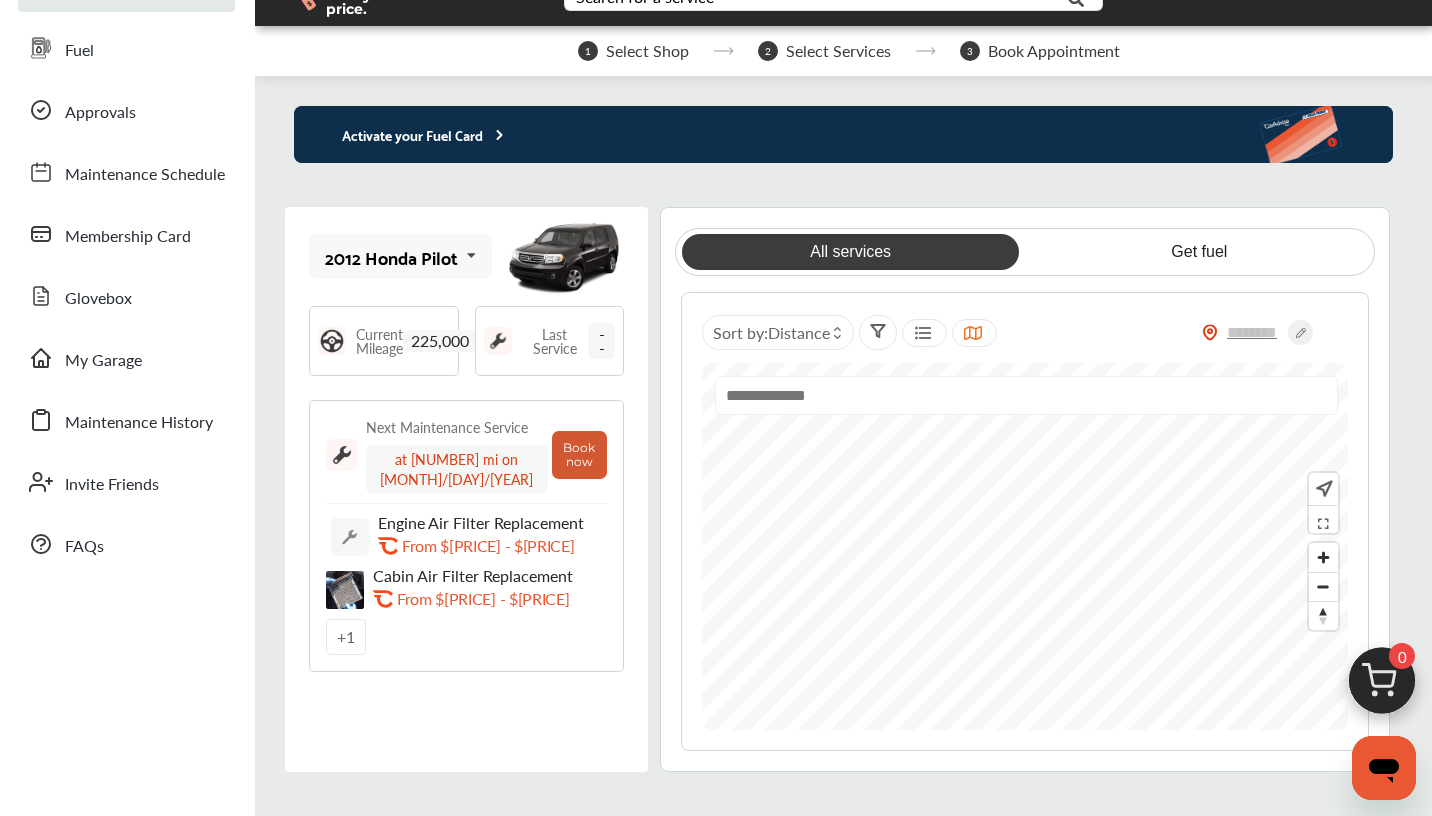 click on "Book now" at bounding box center [579, 455] 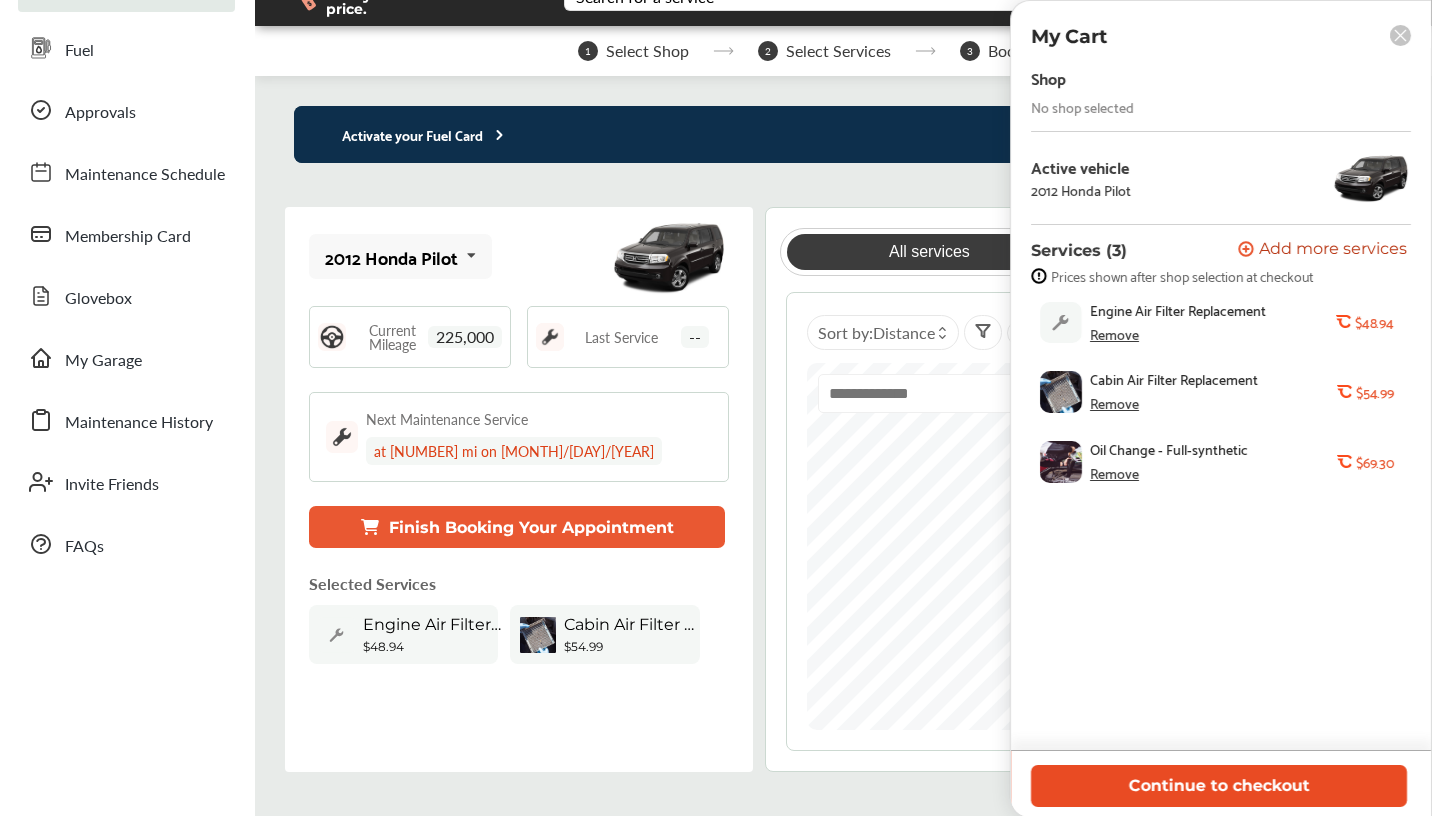click on "Continue to checkout" at bounding box center (1219, 785) 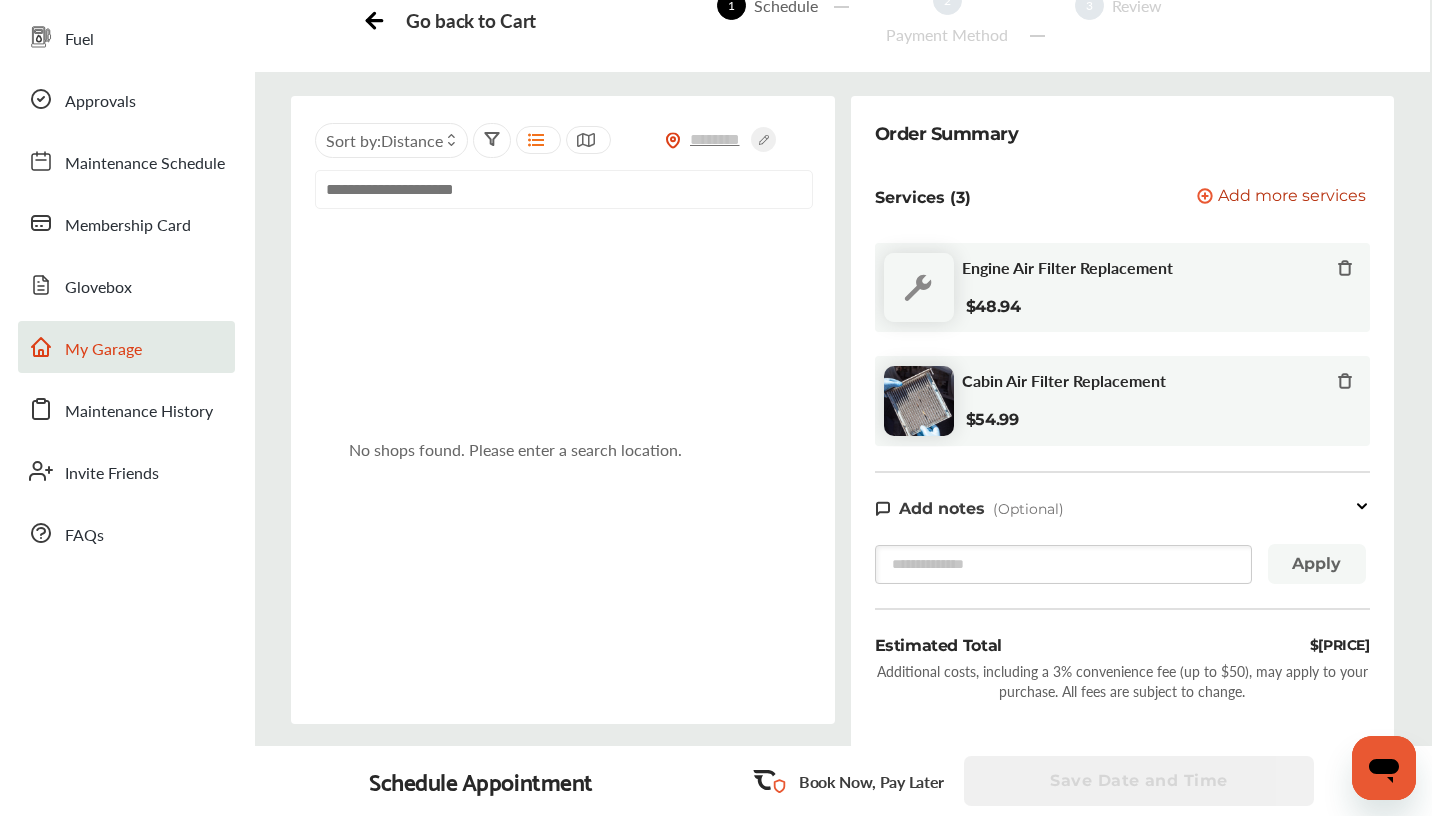 scroll, scrollTop: 0, scrollLeft: 0, axis: both 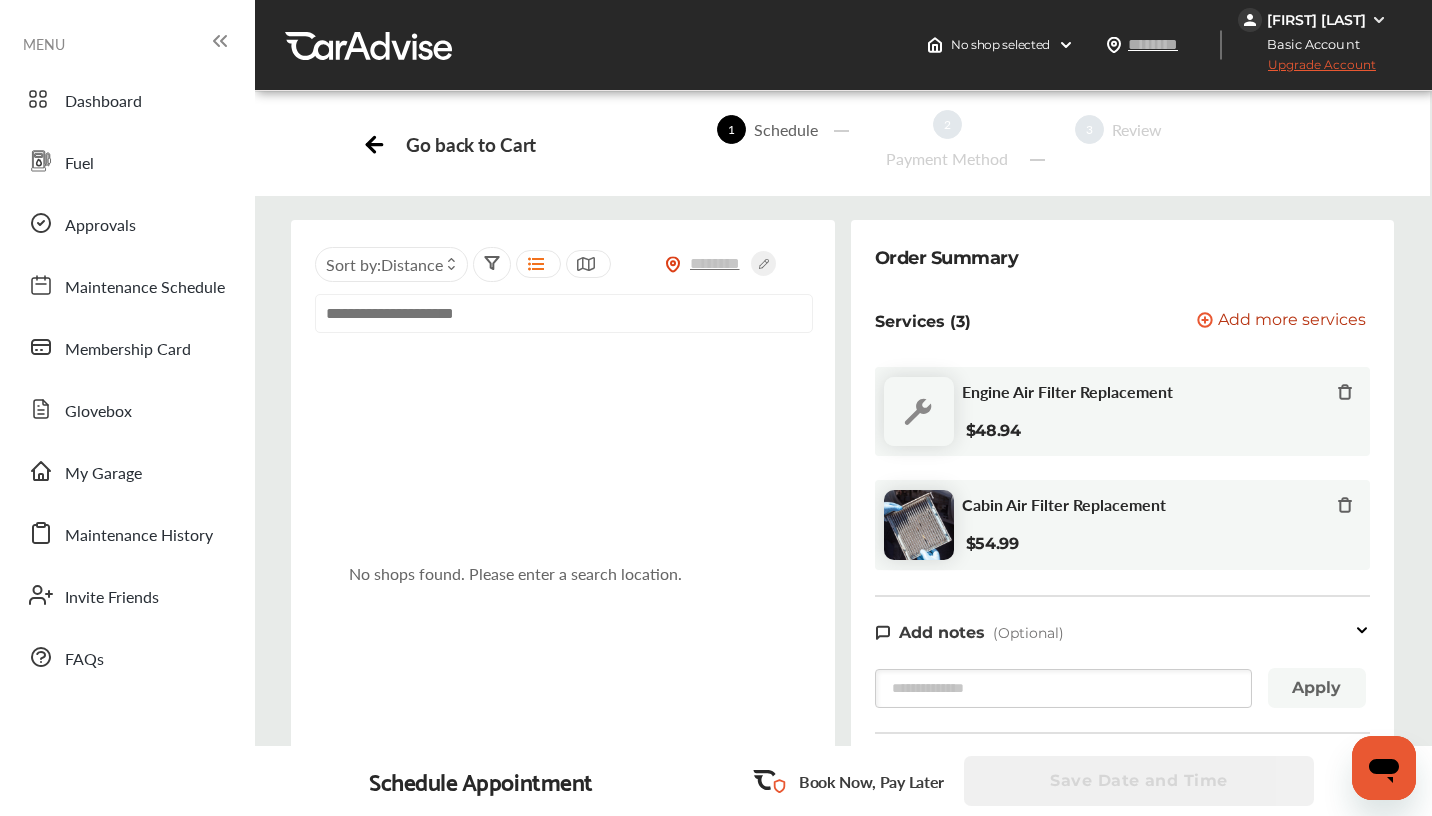 click on "Go back to Cart" at bounding box center [470, 144] 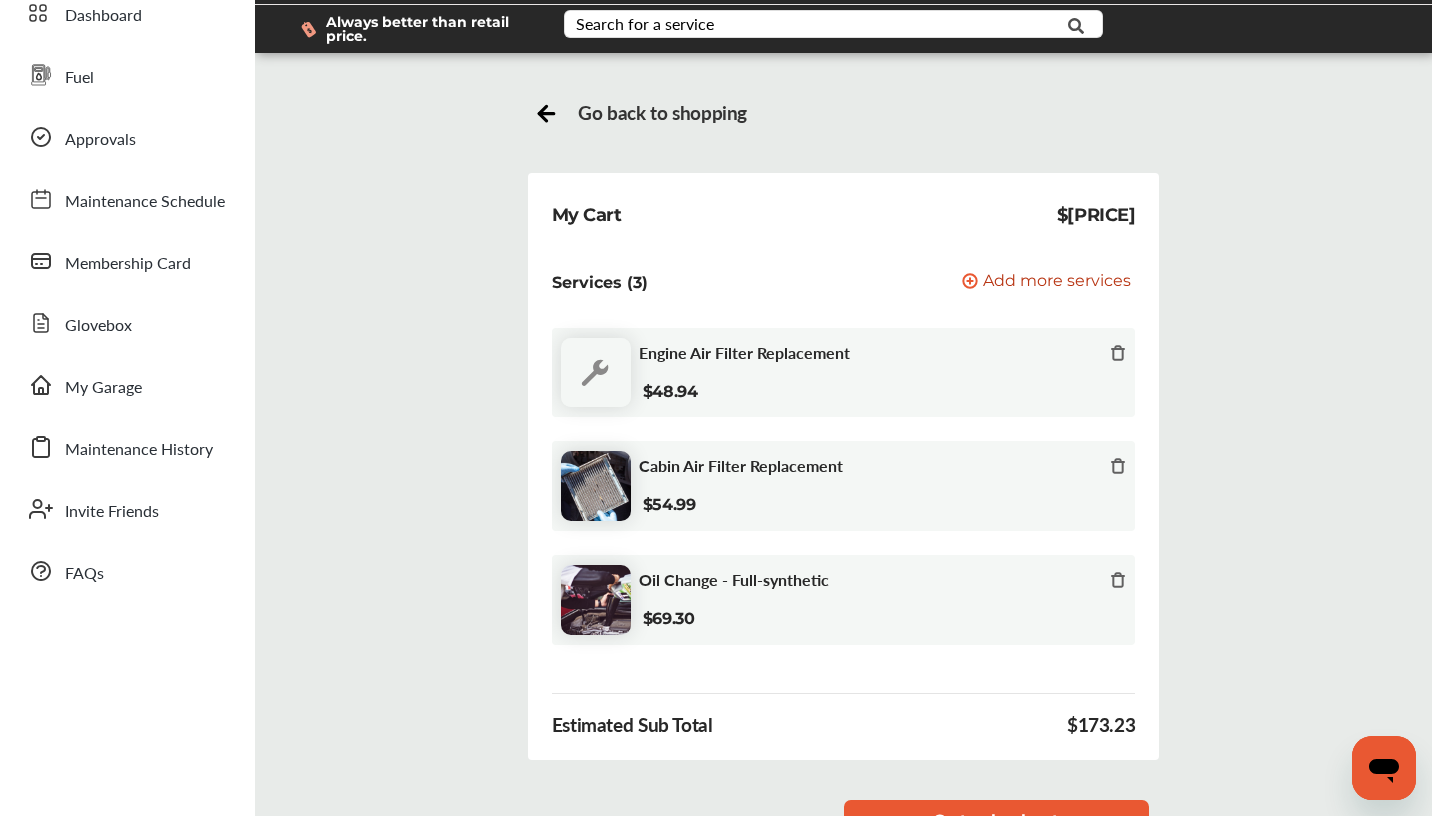 scroll, scrollTop: 89, scrollLeft: 0, axis: vertical 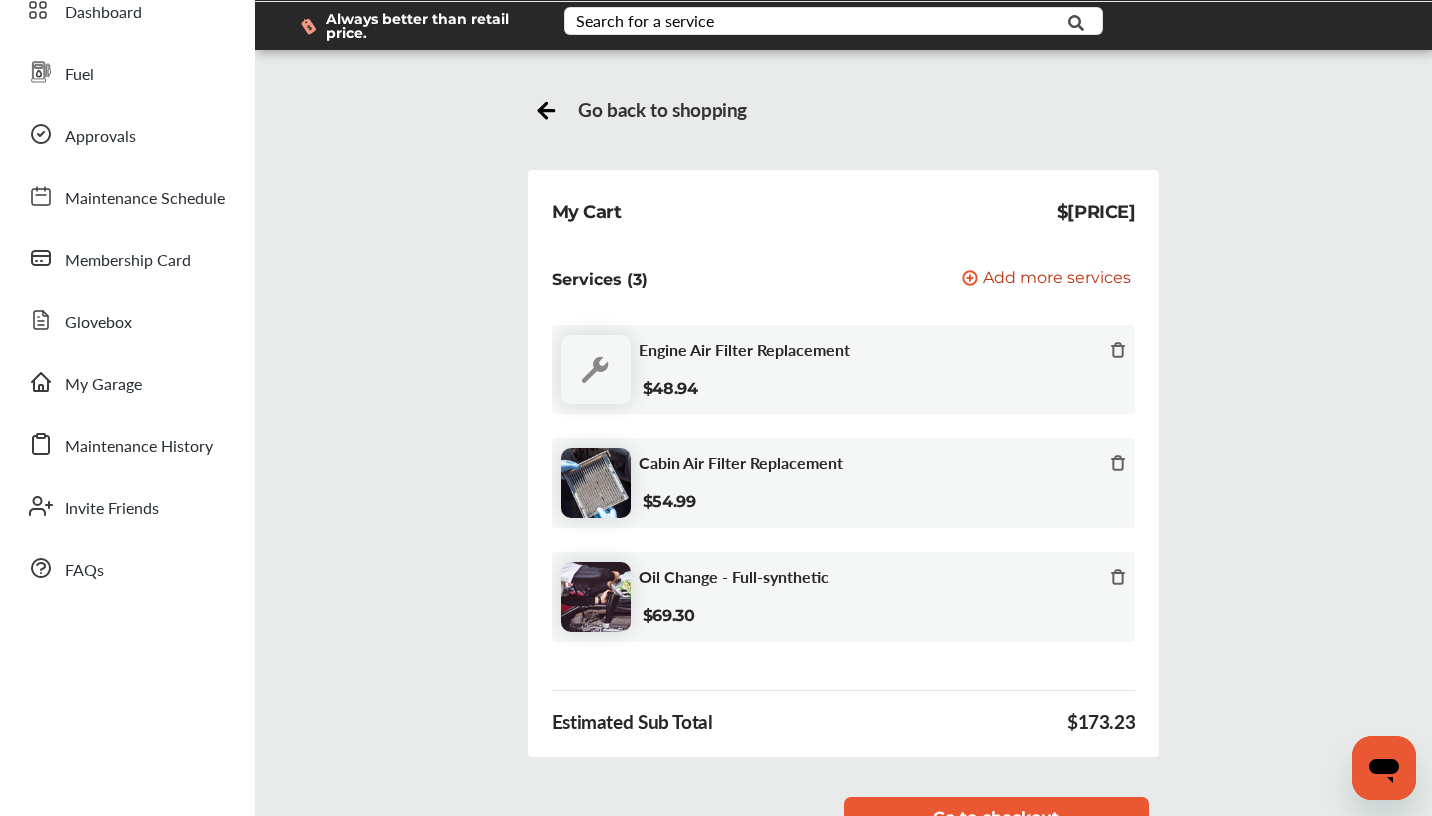 click on "Oil Change - Full-synthetic" at bounding box center (734, 576) 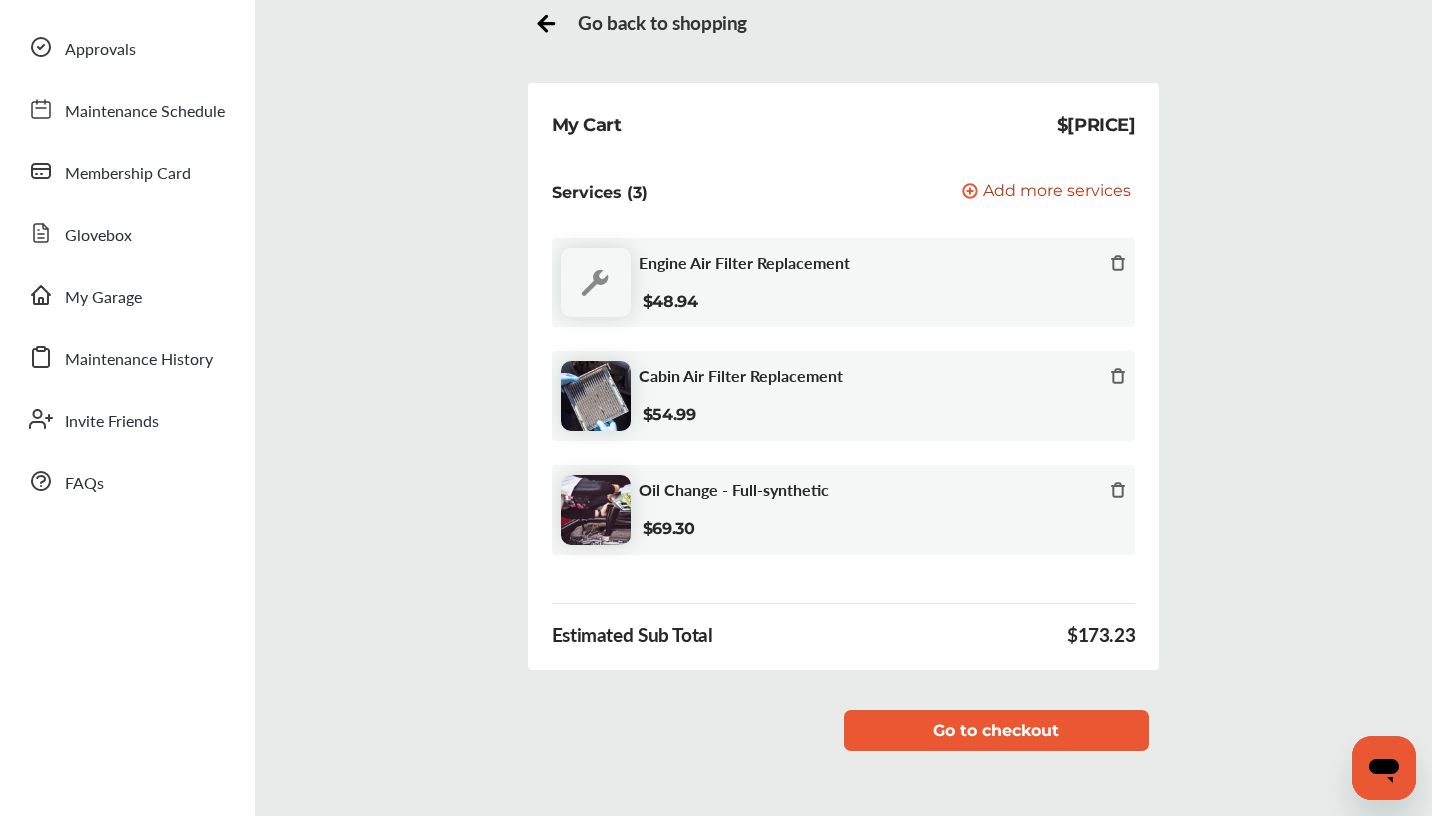 scroll, scrollTop: 177, scrollLeft: 0, axis: vertical 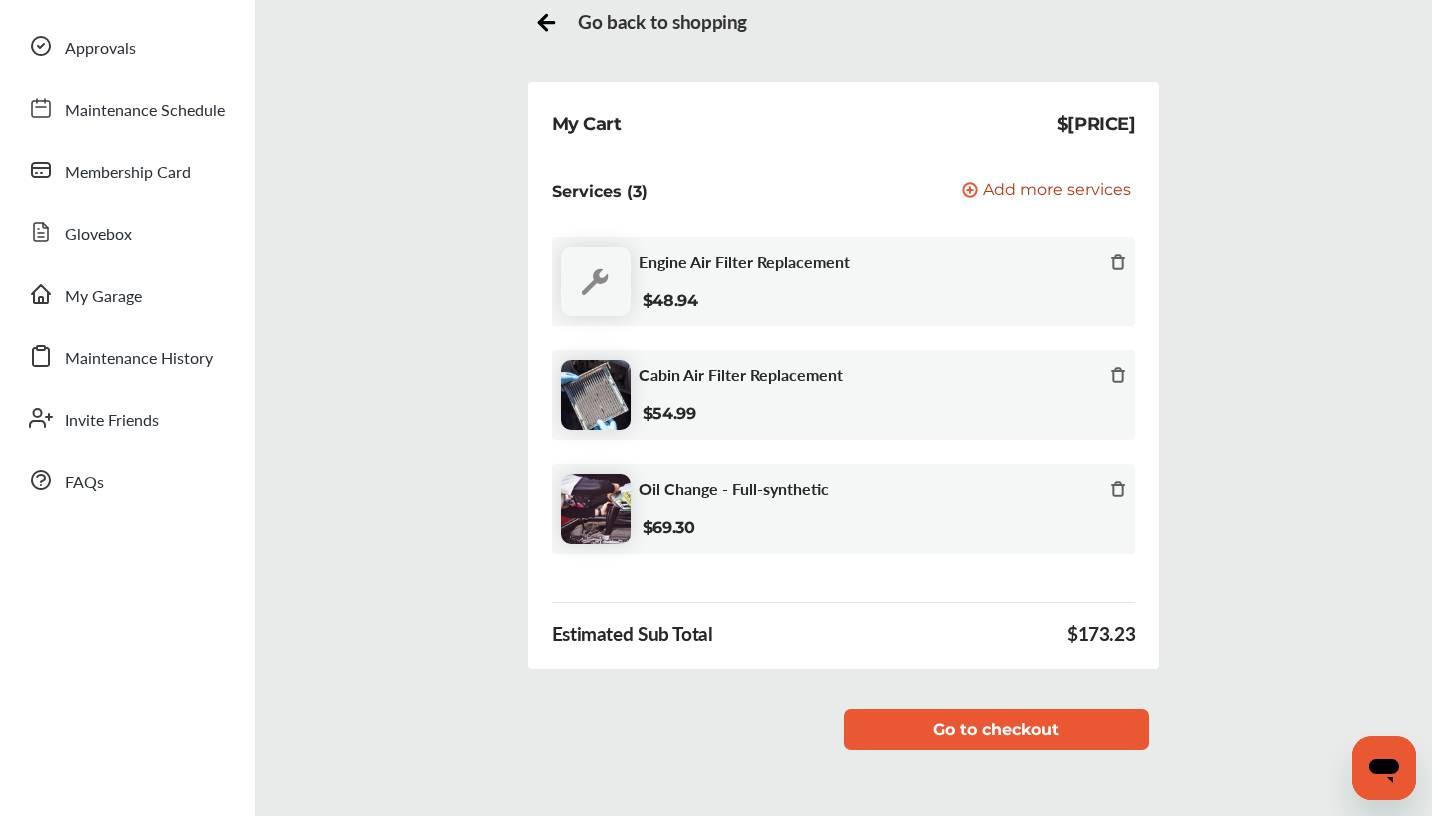 click 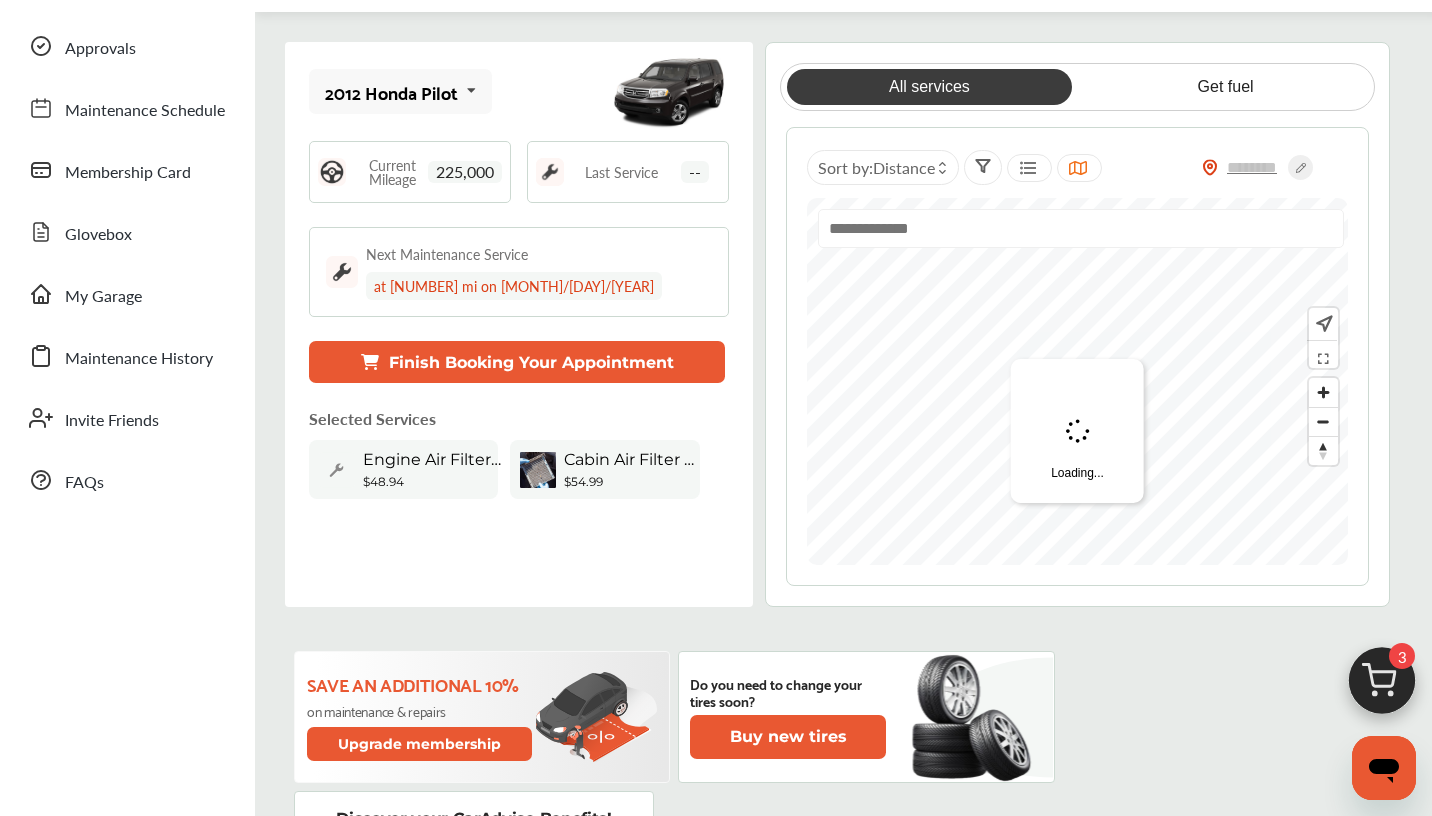 scroll, scrollTop: 0, scrollLeft: 0, axis: both 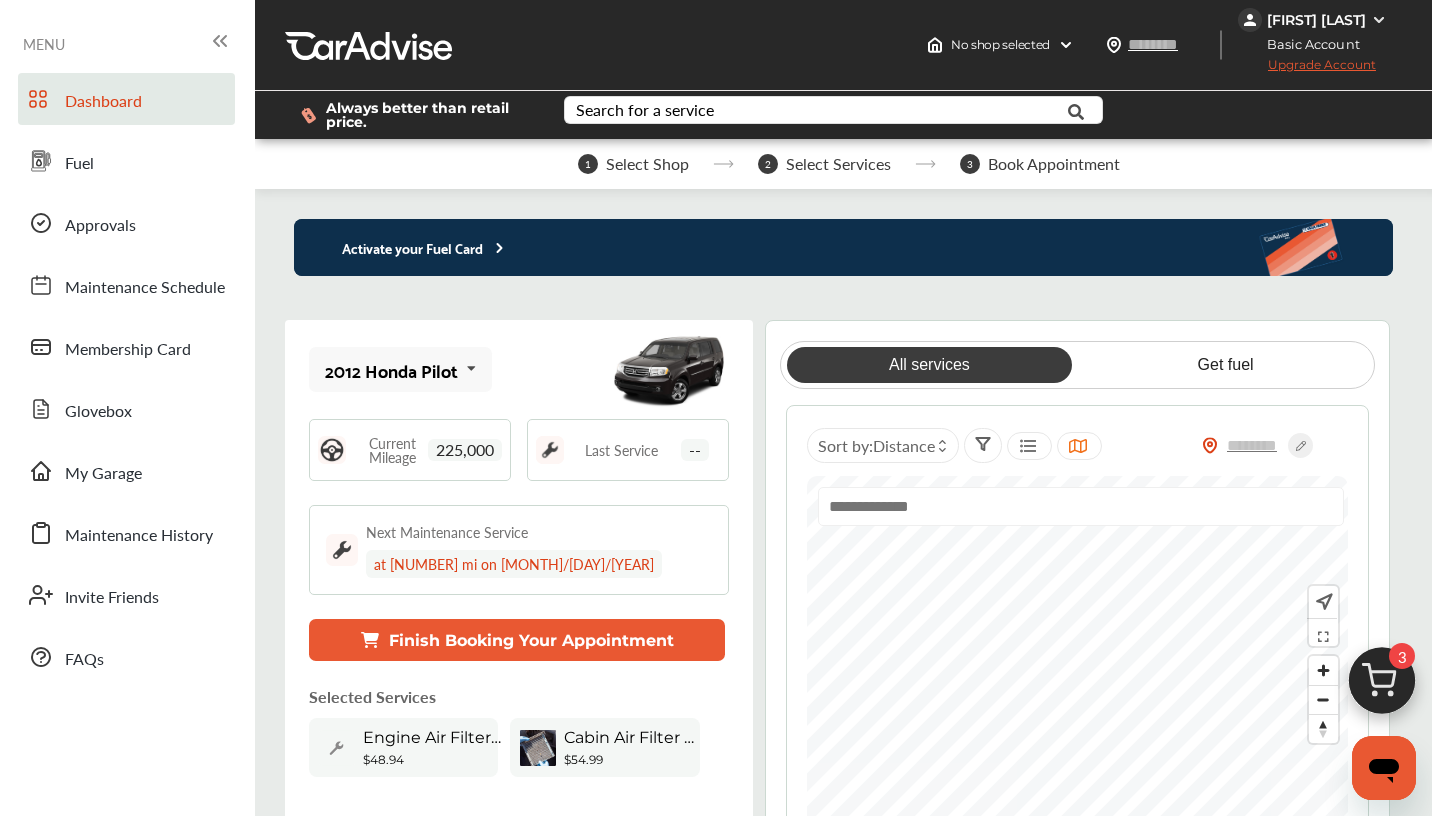 click at bounding box center (472, 368) 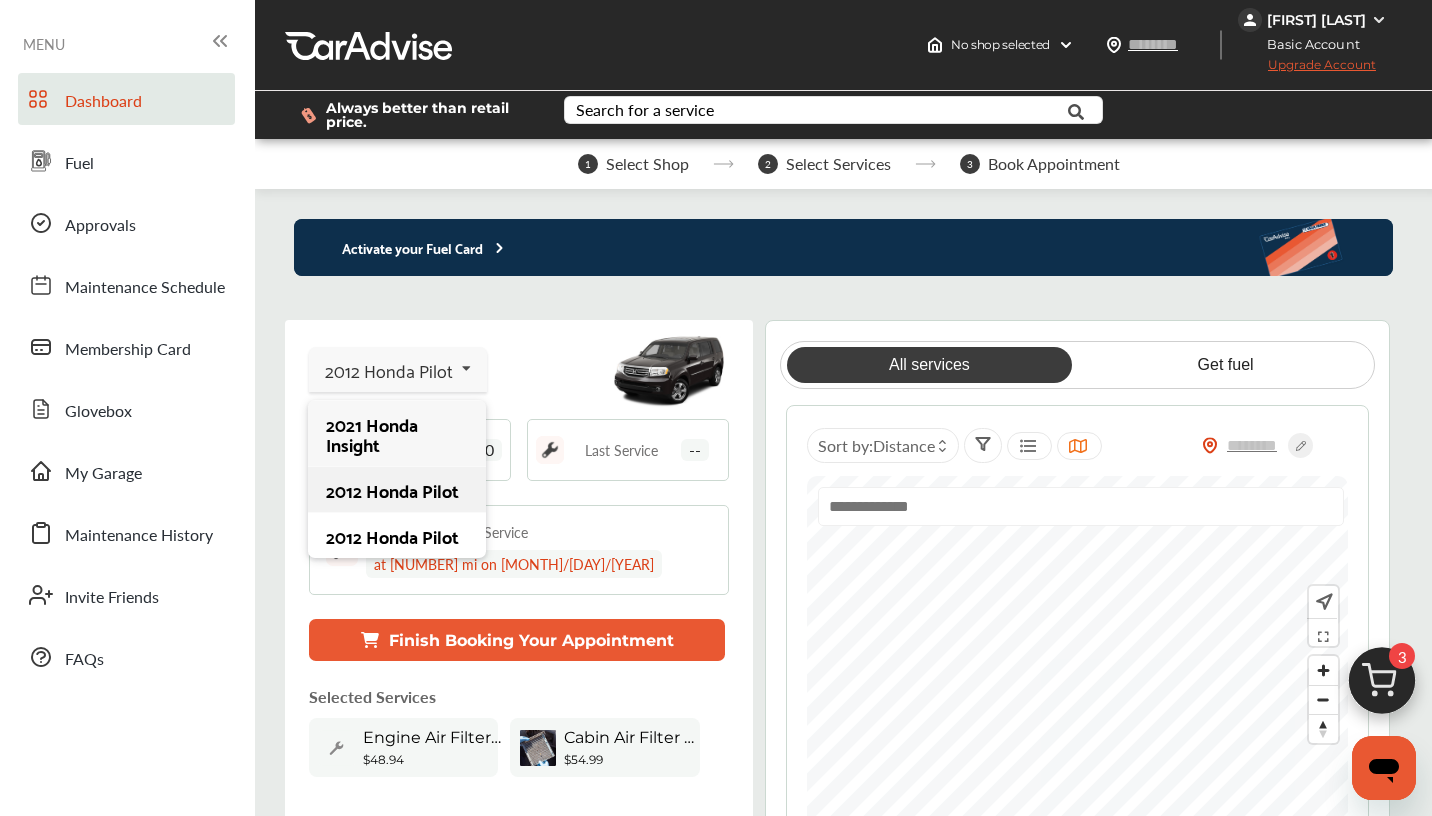 click on "2012 Honda Pilot" at bounding box center (396, 490) 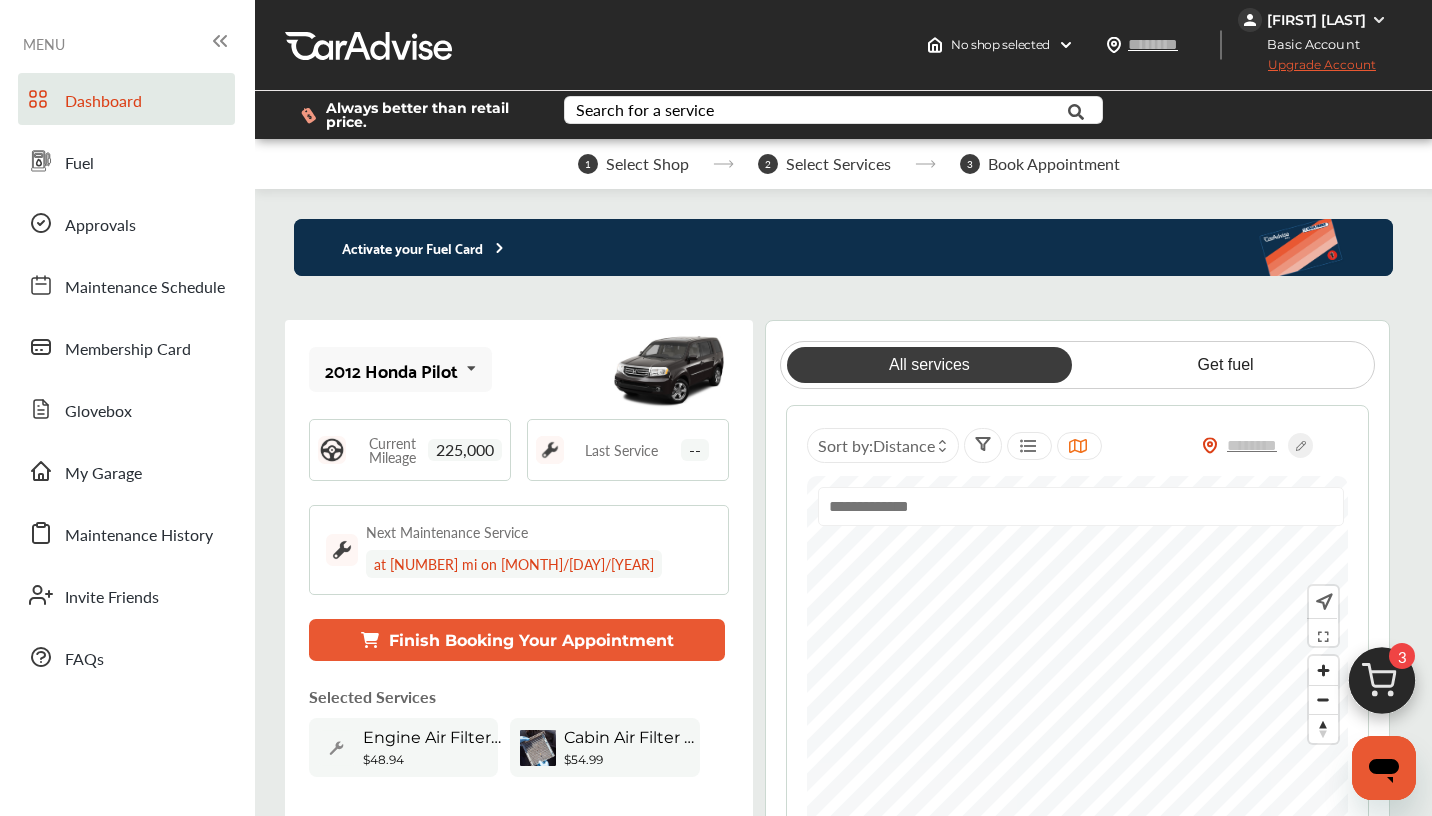 click at bounding box center (472, 368) 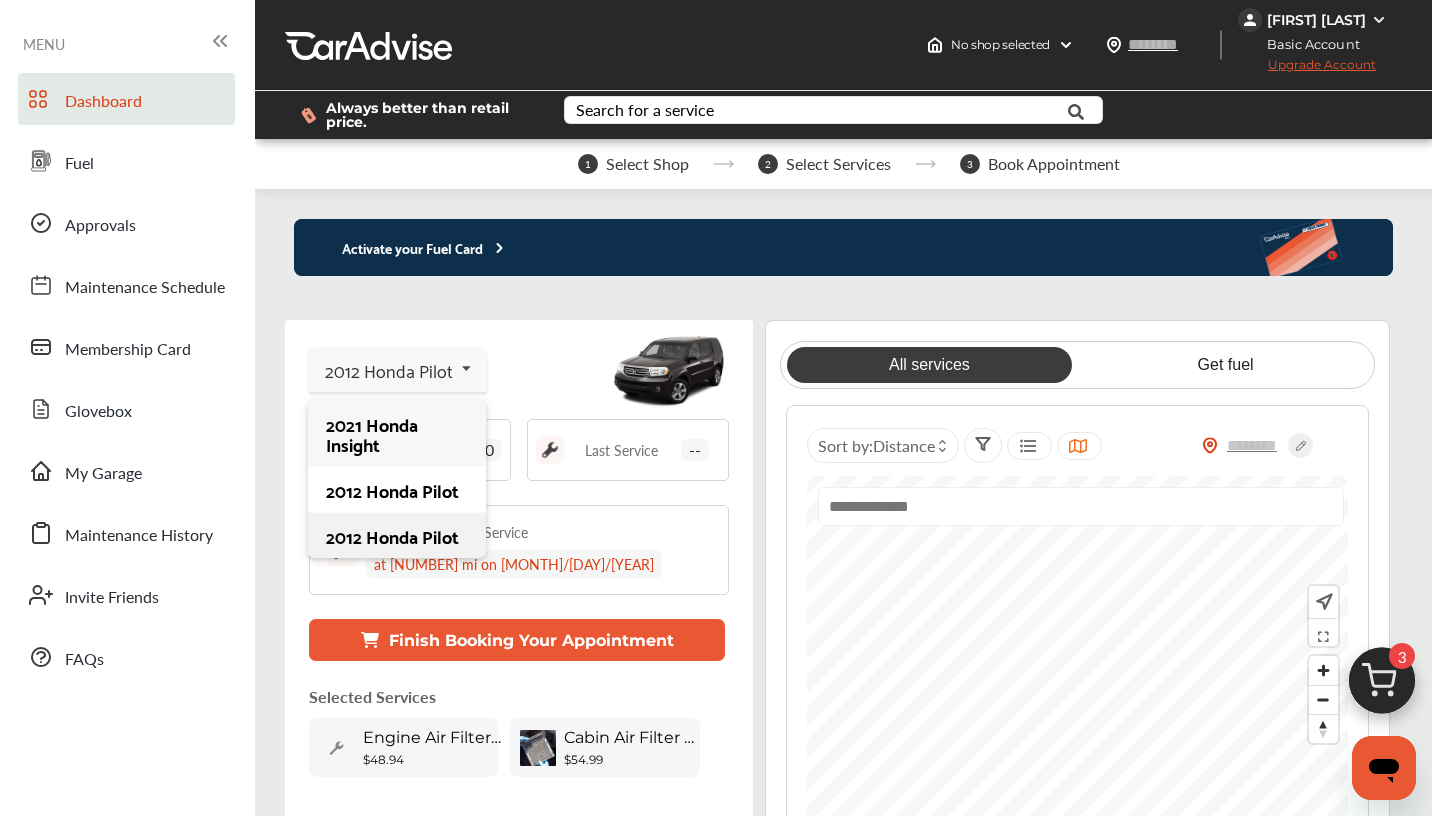 click on "2012 Honda Pilot" at bounding box center (396, 536) 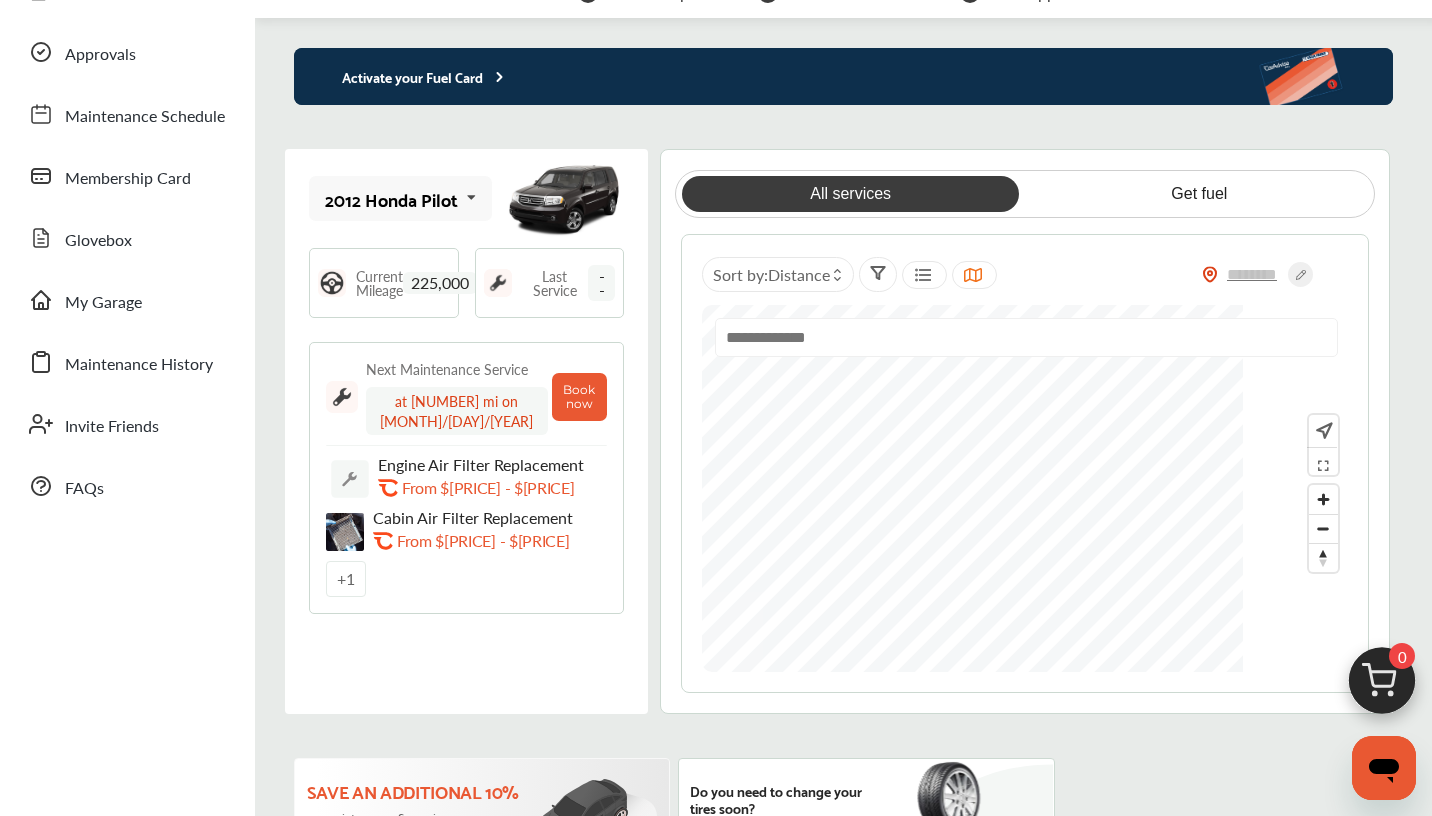 scroll, scrollTop: 228, scrollLeft: 0, axis: vertical 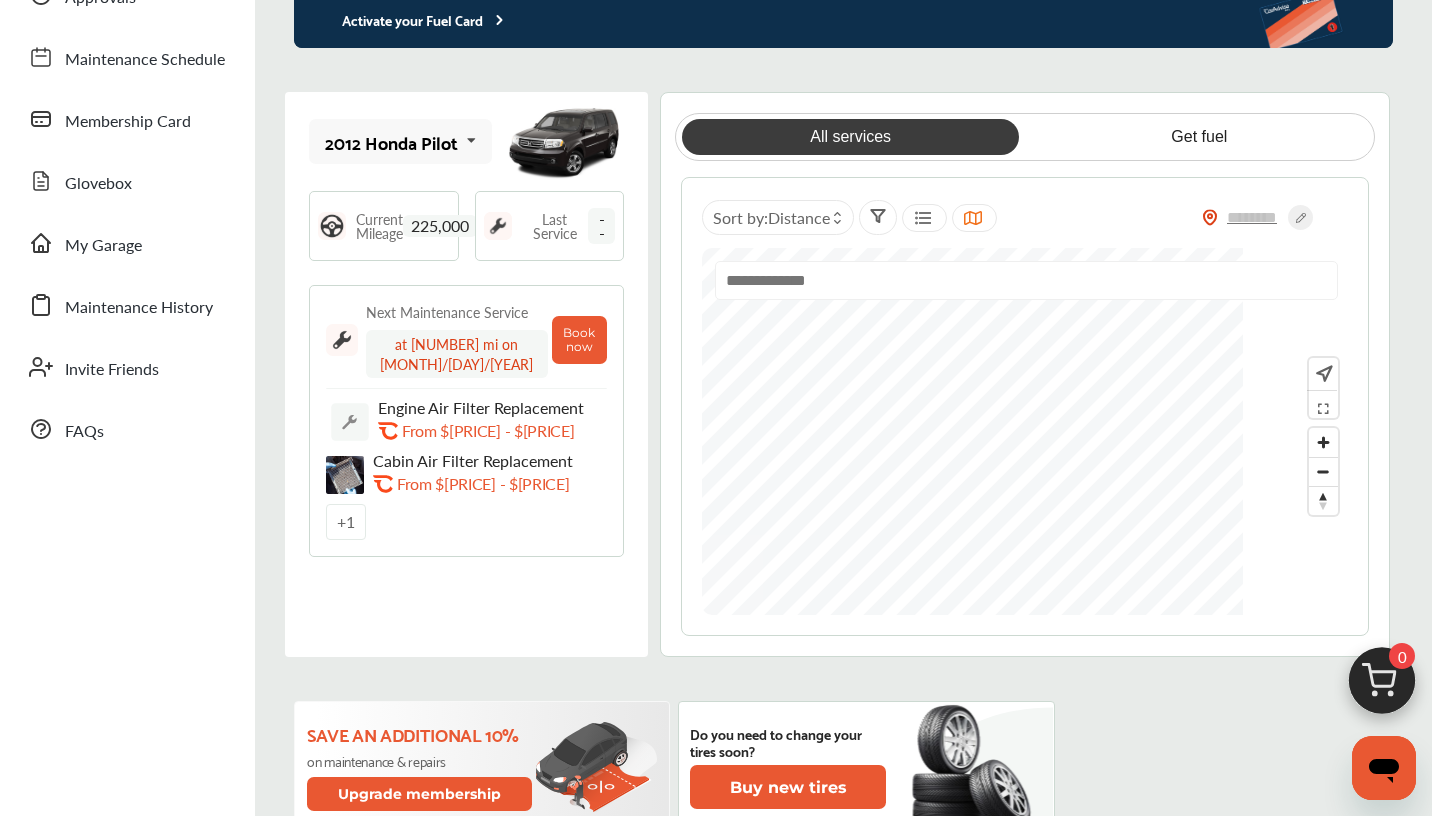 click on "+ 1" at bounding box center (346, 522) 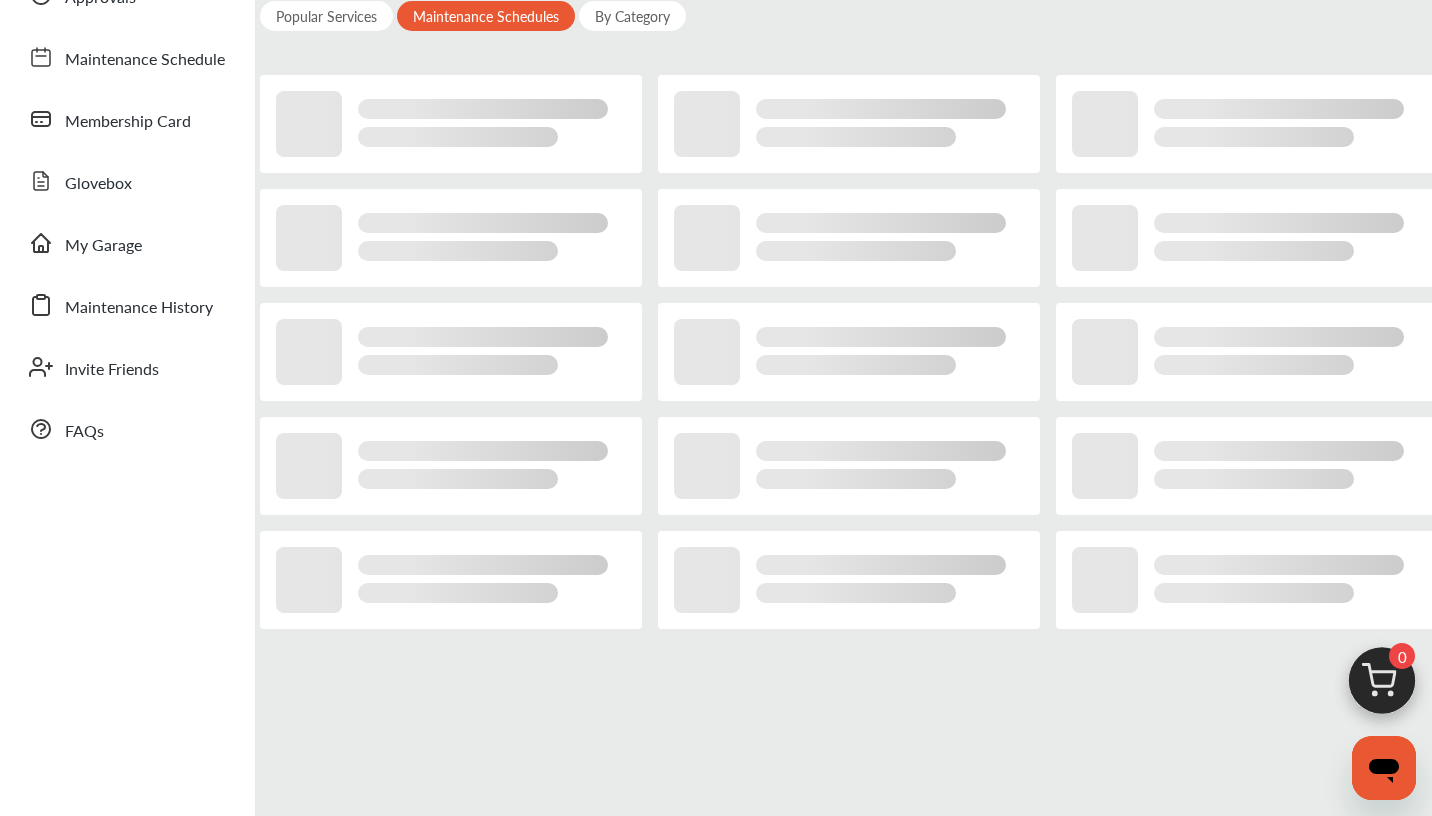 scroll, scrollTop: 0, scrollLeft: 0, axis: both 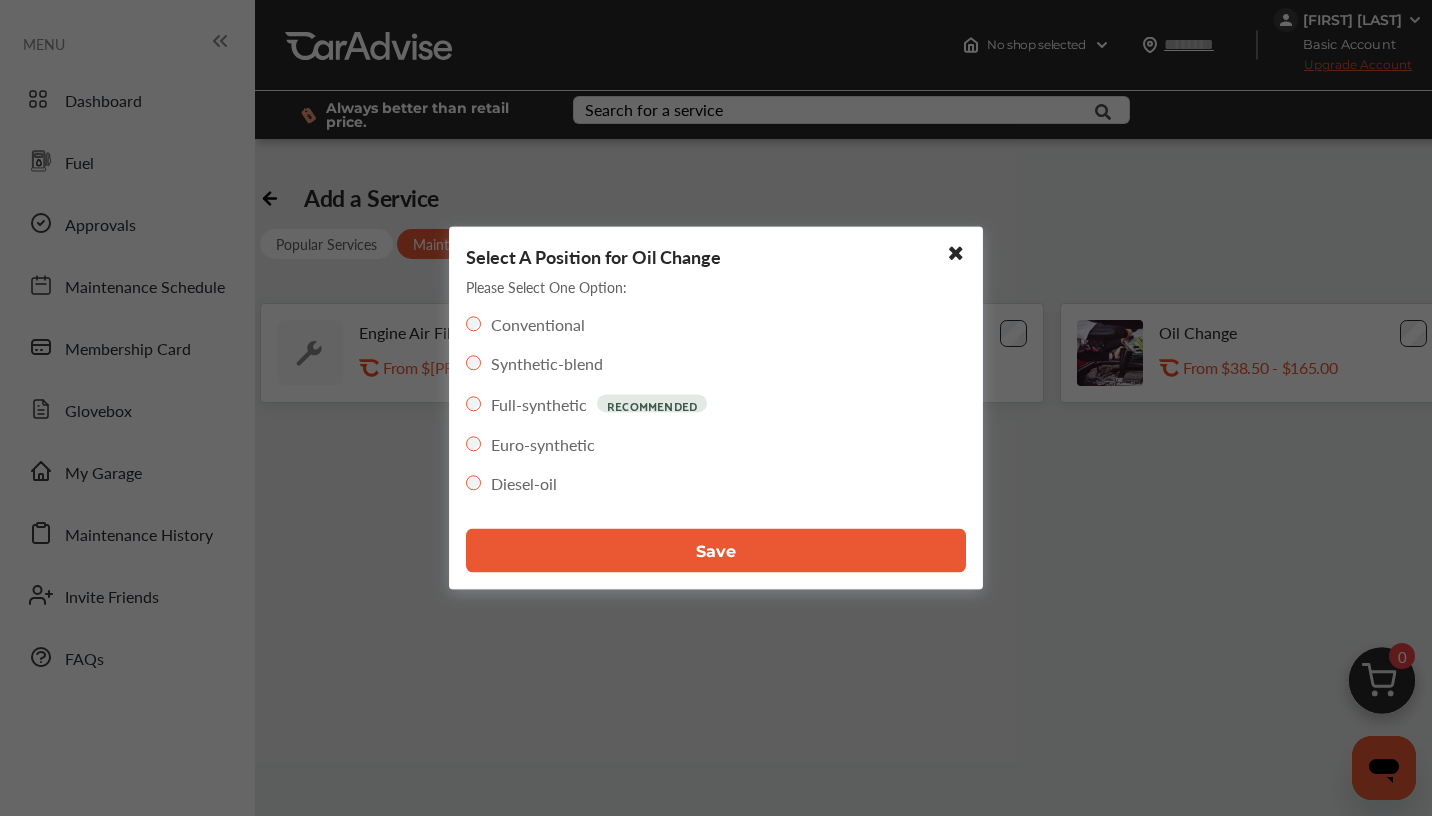 click on "Save" at bounding box center (716, 550) 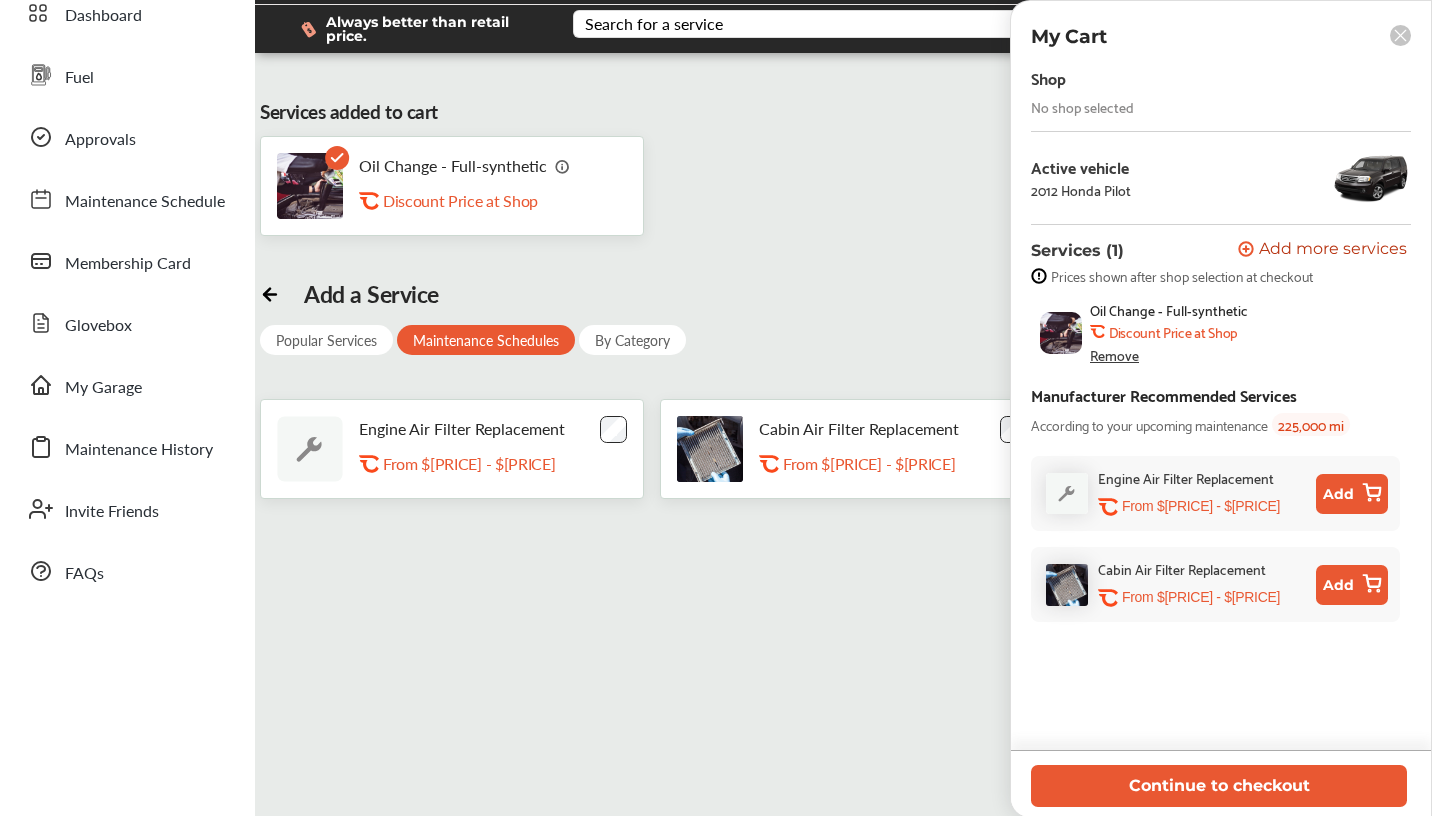 scroll, scrollTop: 99, scrollLeft: 0, axis: vertical 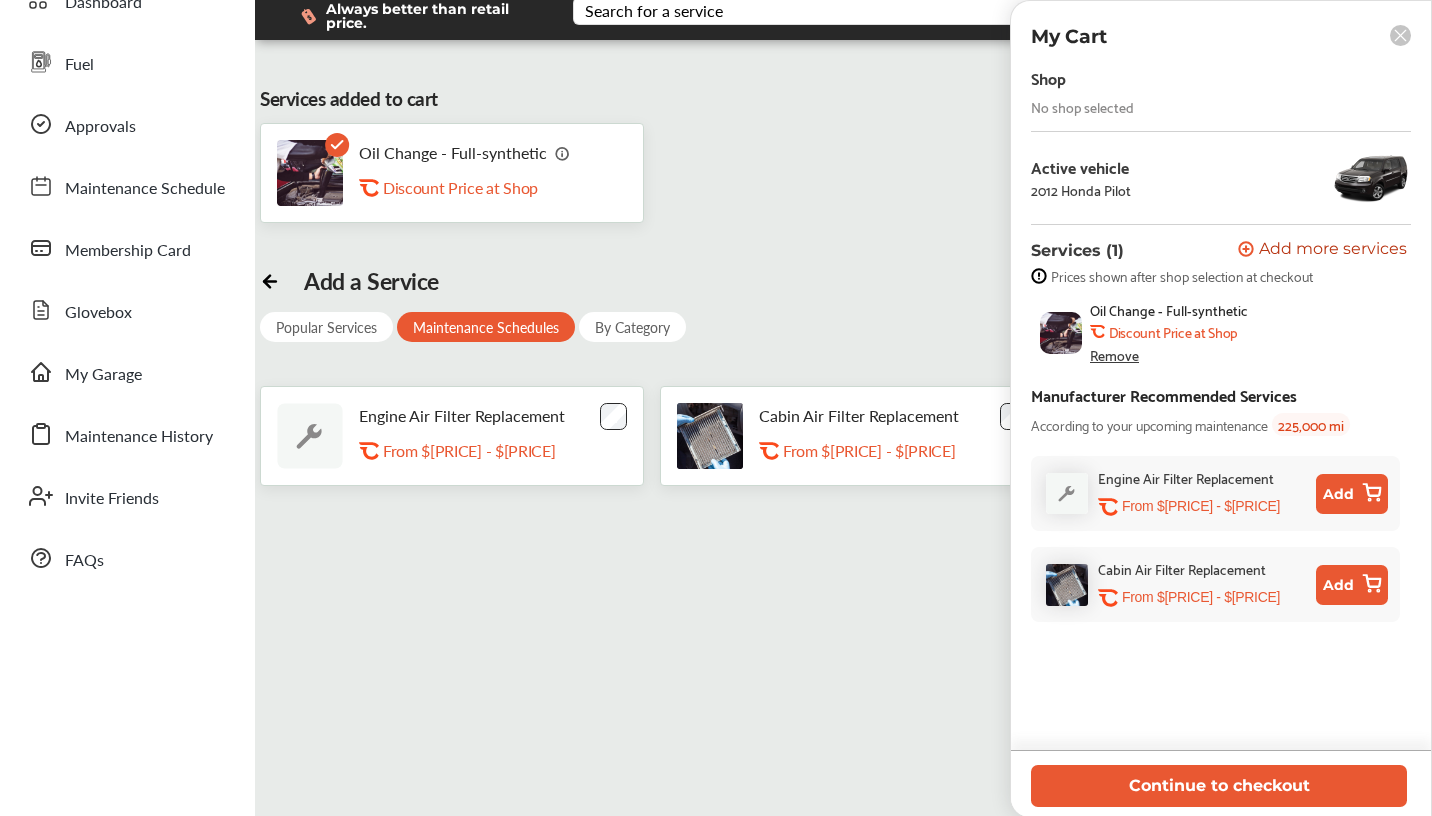 click on "Continue to checkout" at bounding box center (1221, 783) 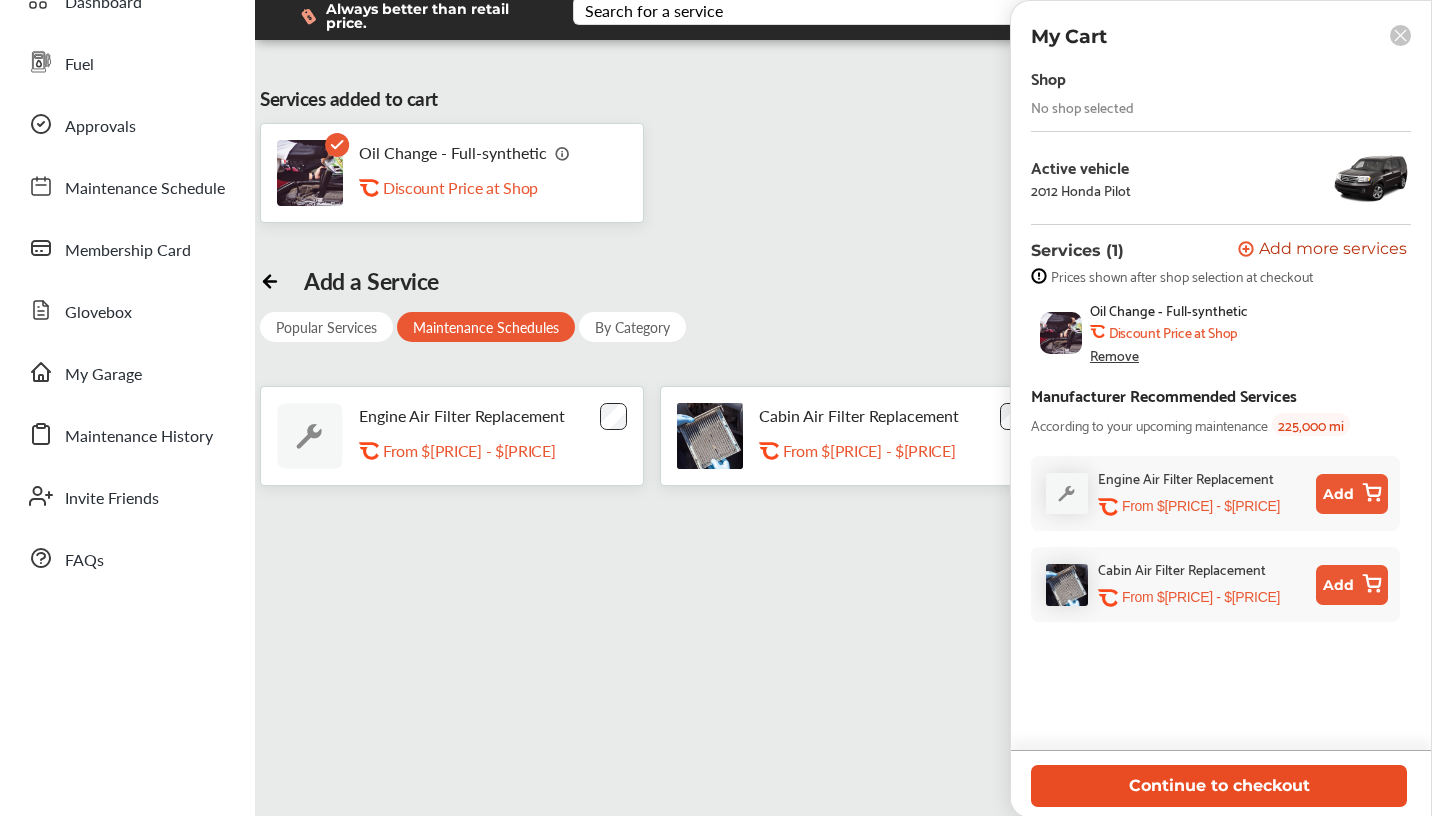 click on "Continue to checkout" at bounding box center (1219, 785) 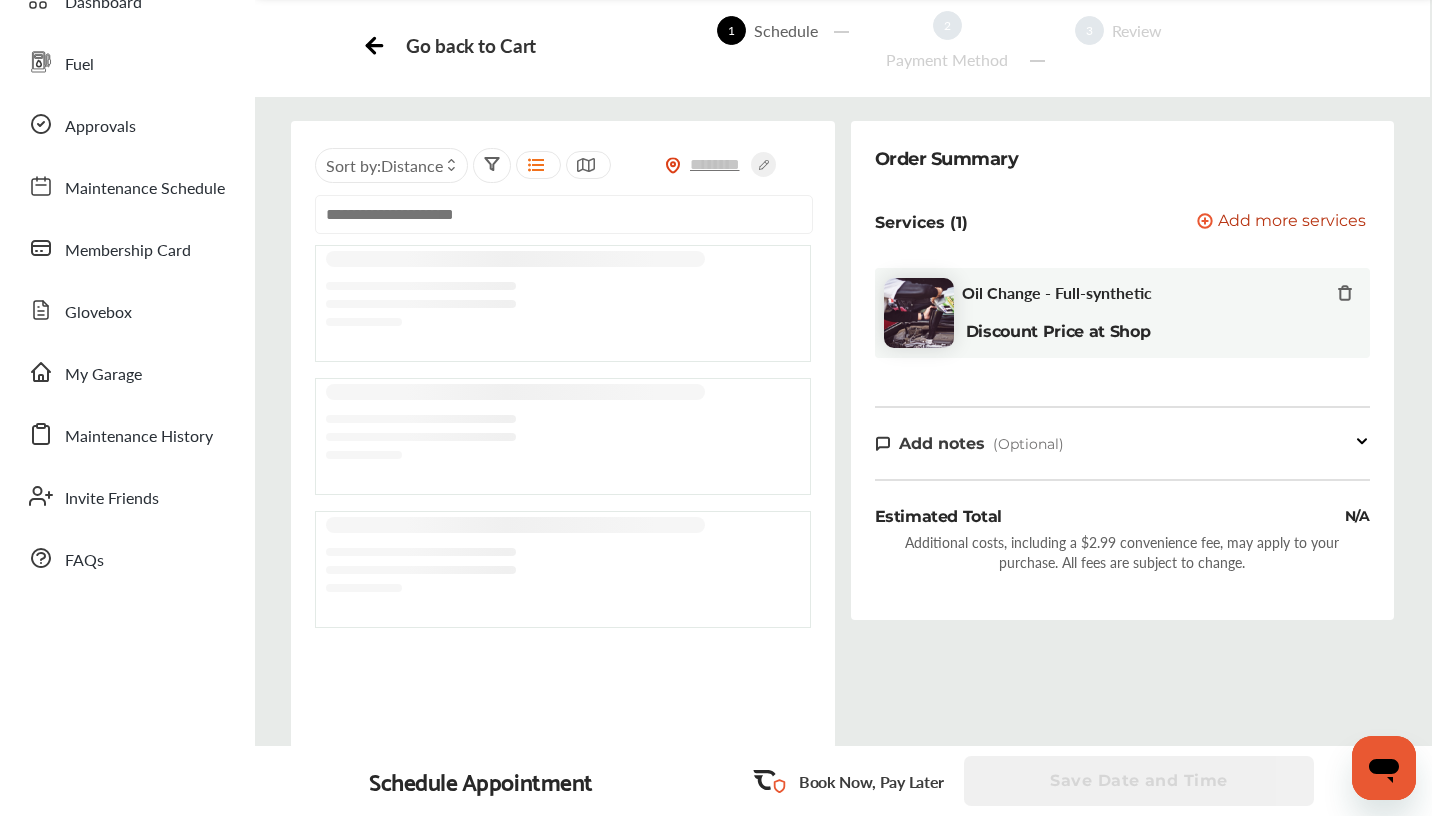 scroll, scrollTop: 0, scrollLeft: 0, axis: both 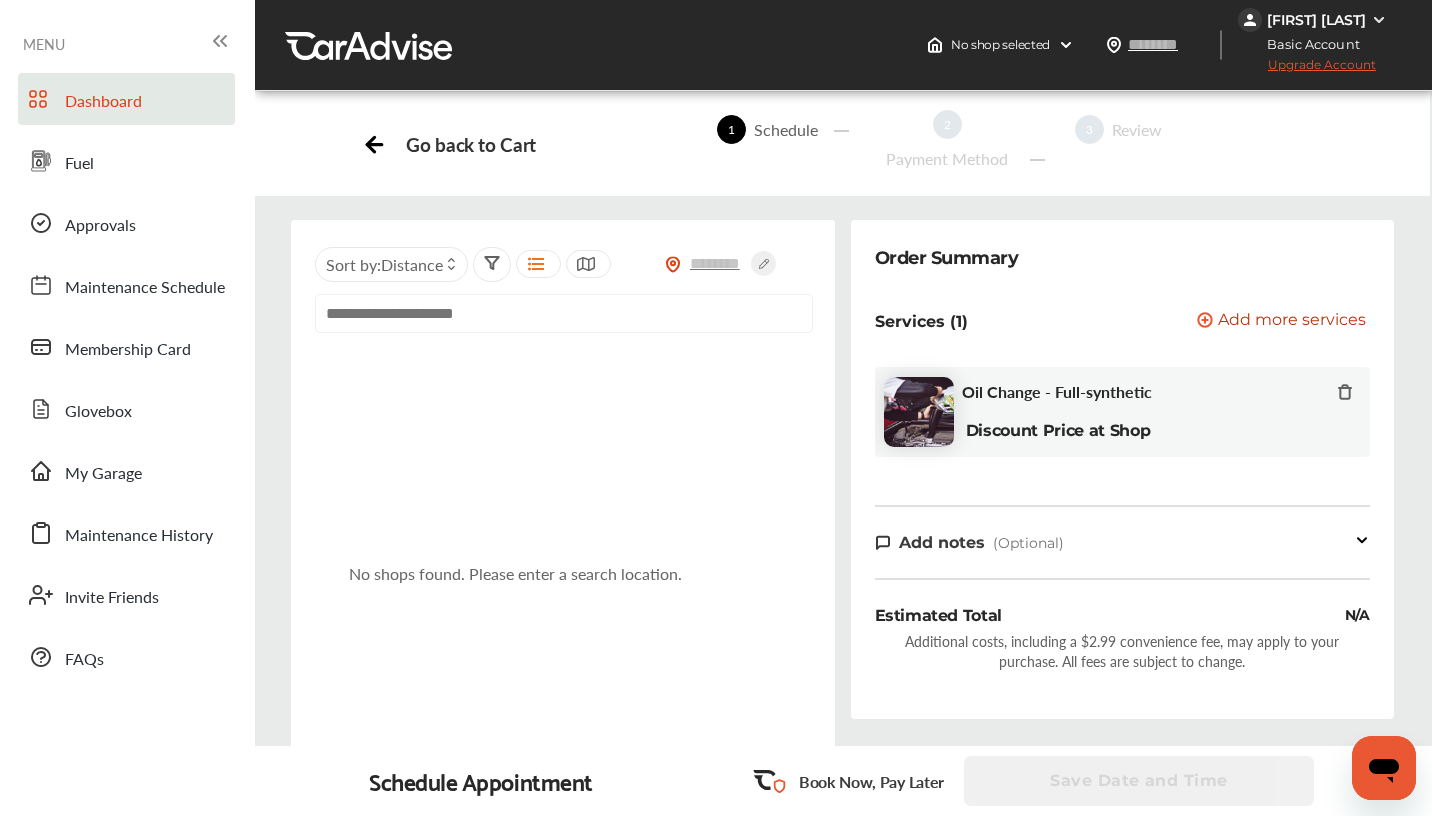 click on "Dashboard" at bounding box center [103, 102] 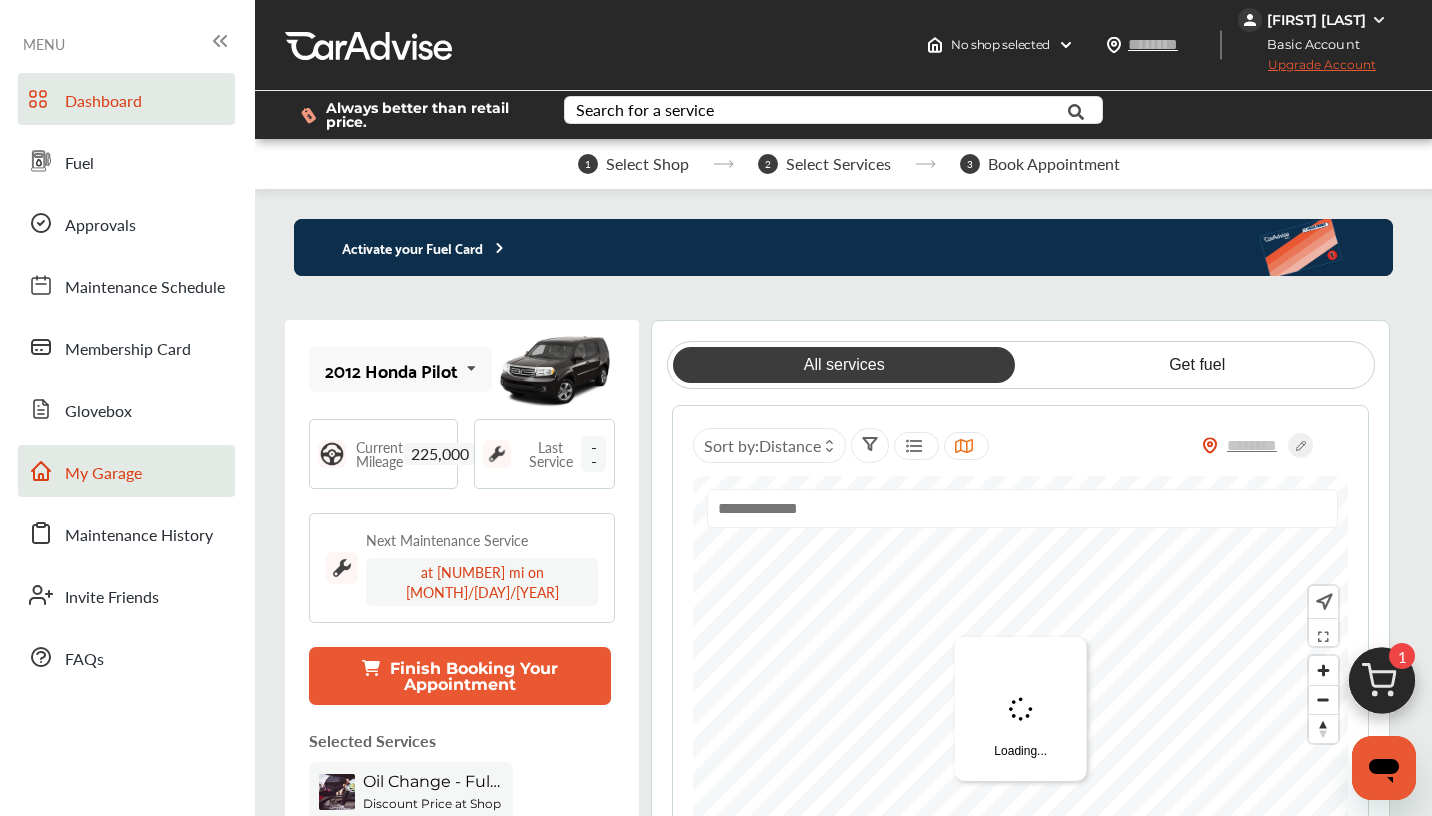 click on "My Garage" at bounding box center (103, 474) 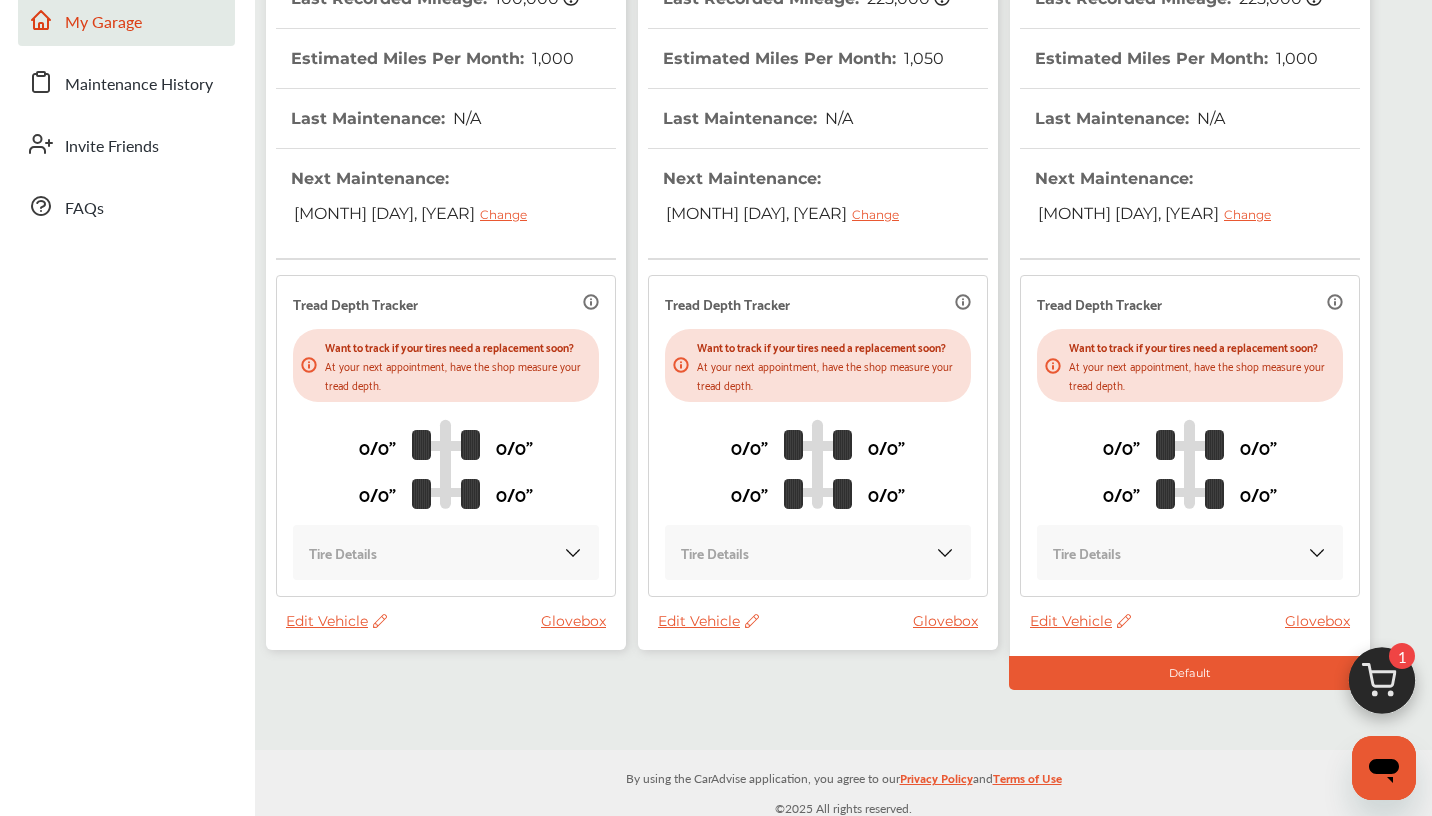 scroll, scrollTop: 454, scrollLeft: 0, axis: vertical 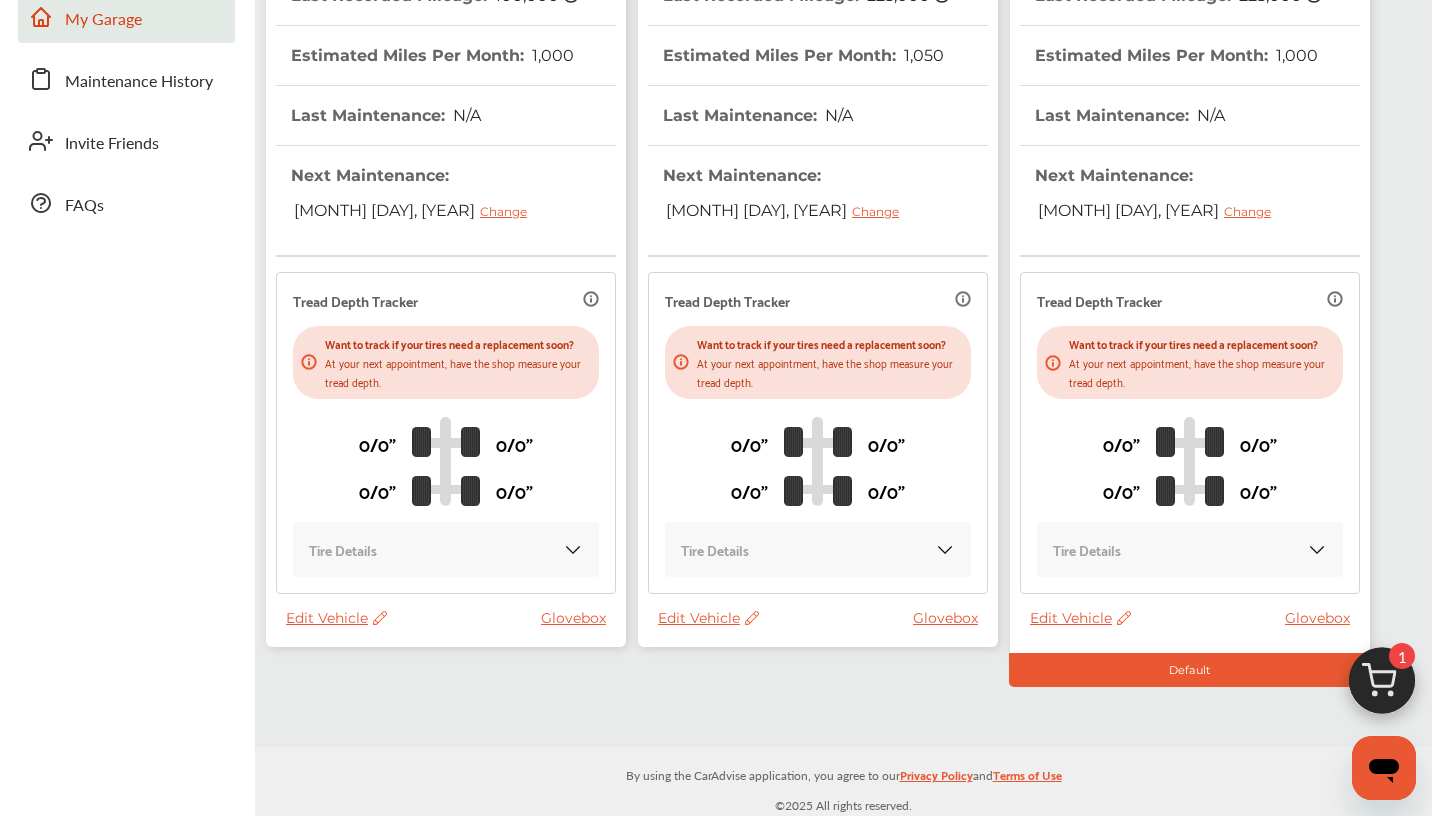 click on "Edit Vehicle" at bounding box center [708, 618] 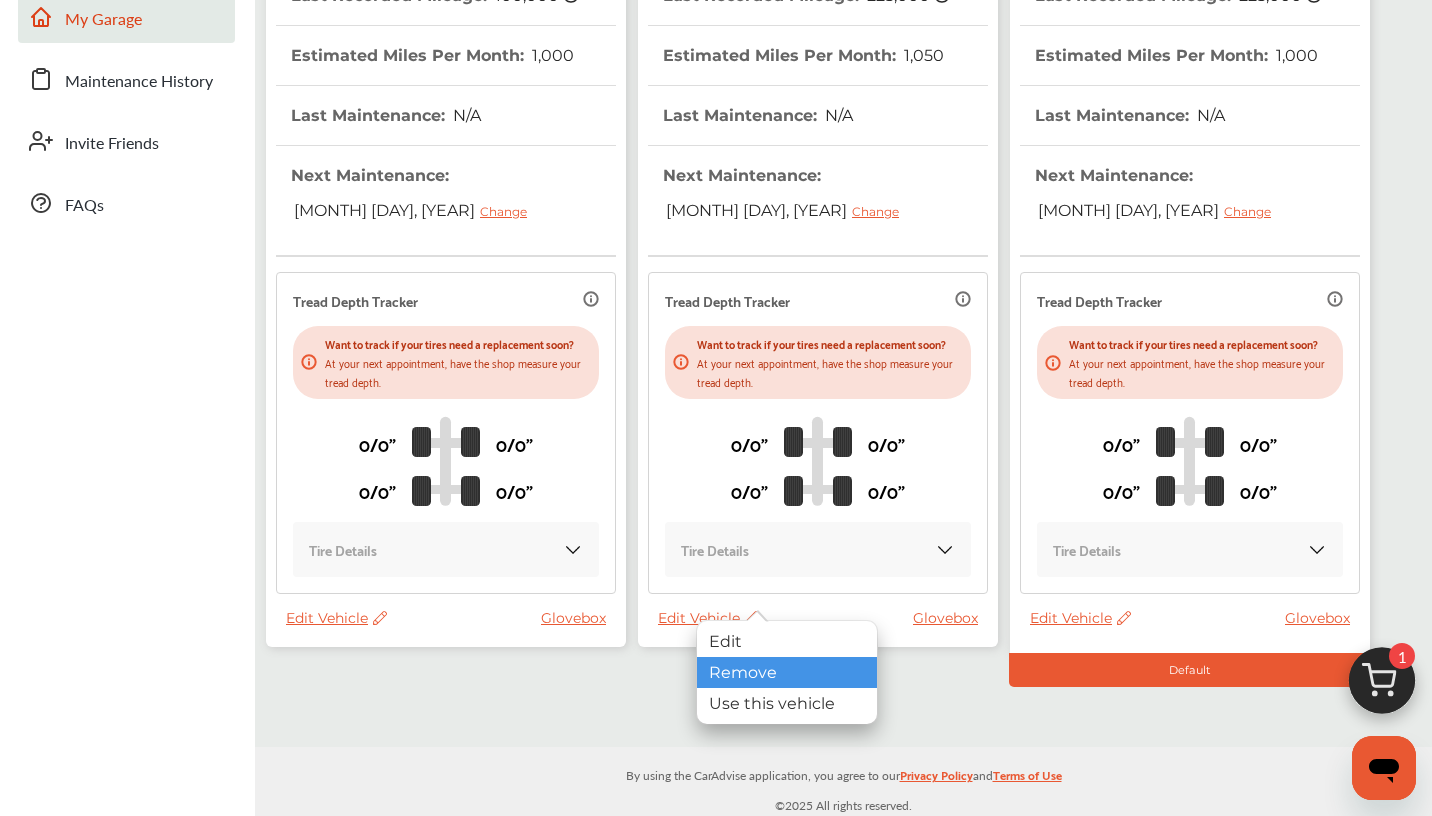 click on "Remove" at bounding box center (787, 672) 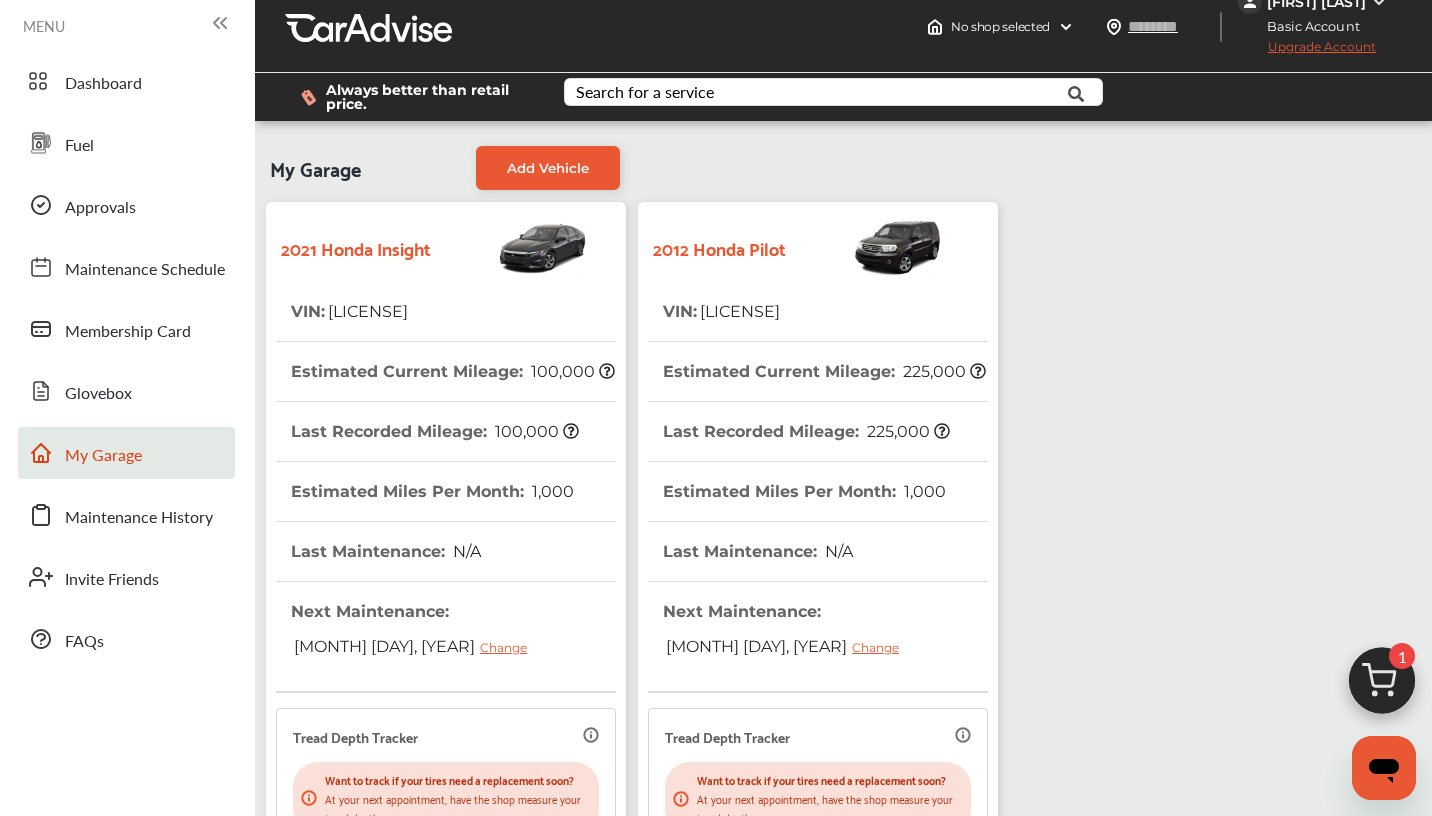 scroll, scrollTop: 14, scrollLeft: 0, axis: vertical 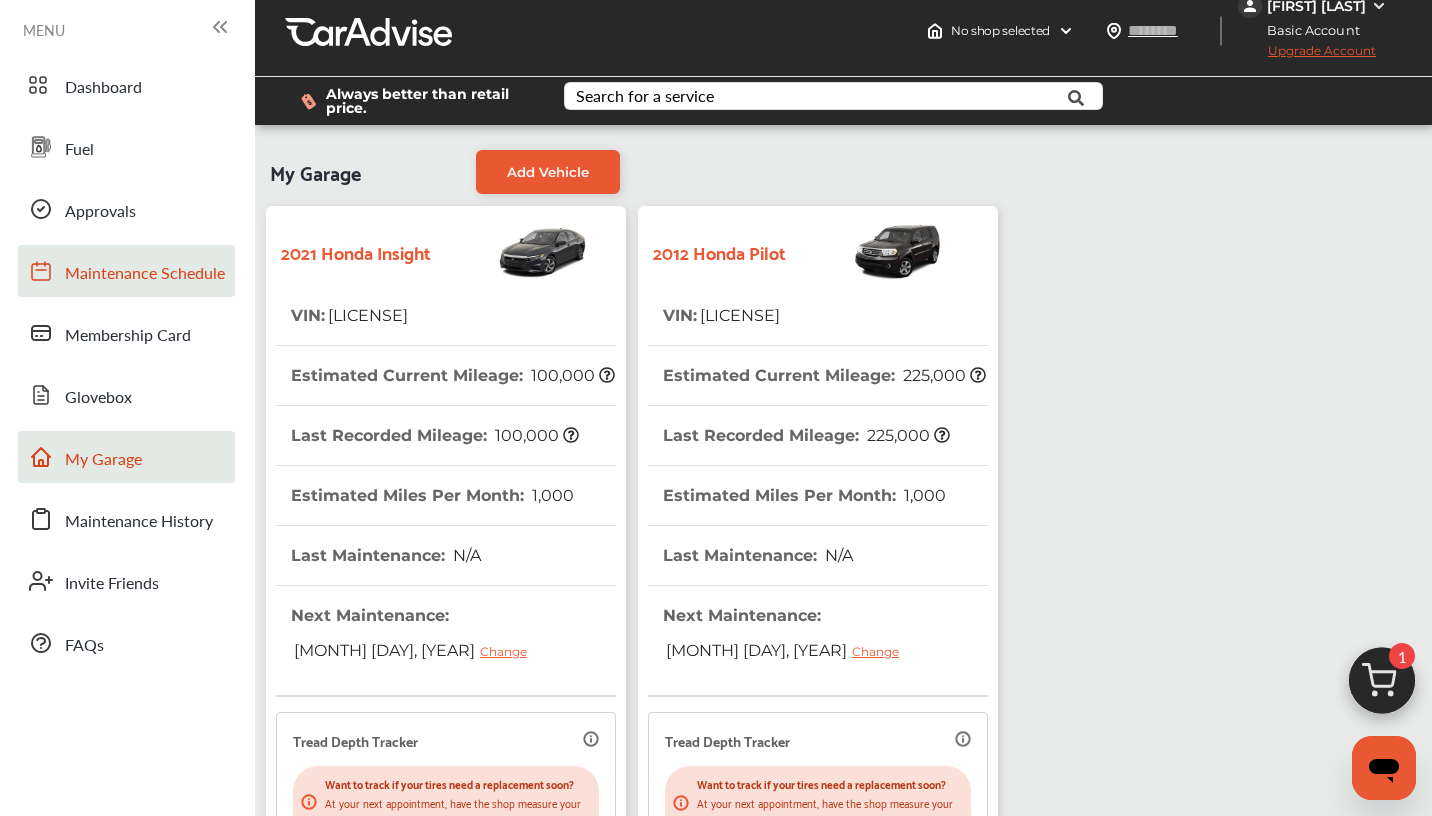 click on "Maintenance Schedule" at bounding box center (145, 274) 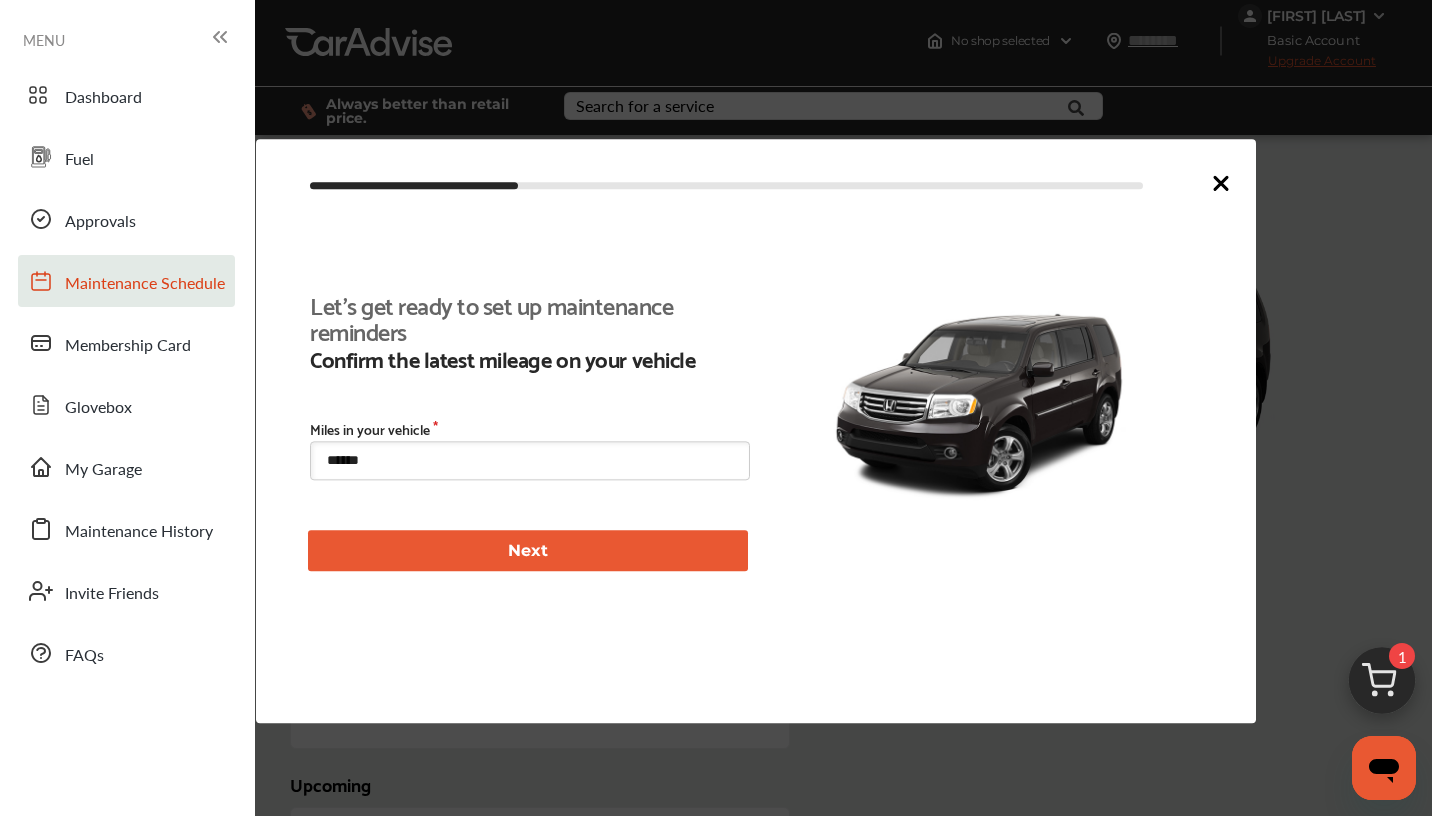 scroll, scrollTop: 59, scrollLeft: 0, axis: vertical 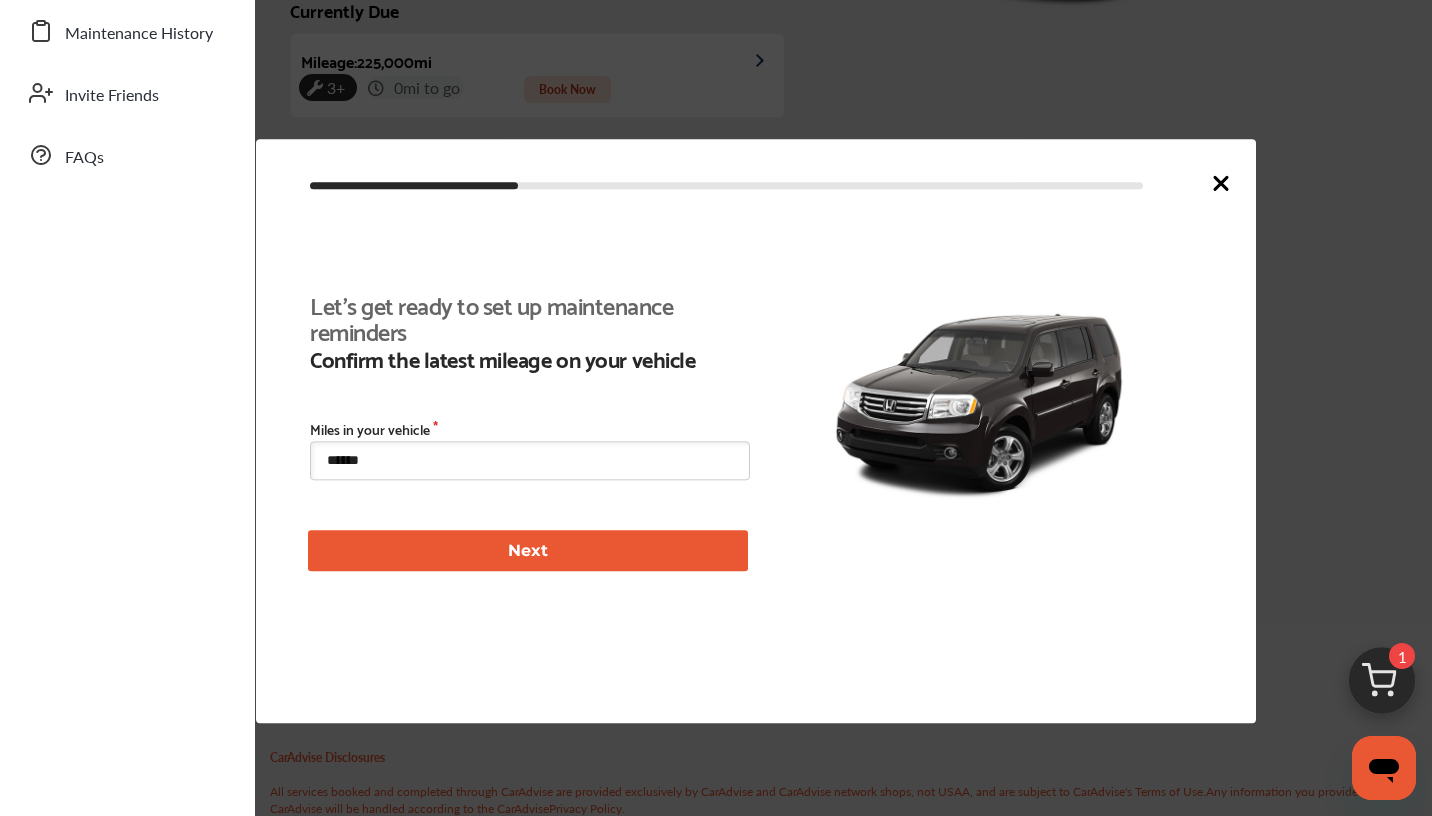 click on "Next" at bounding box center (528, 551) 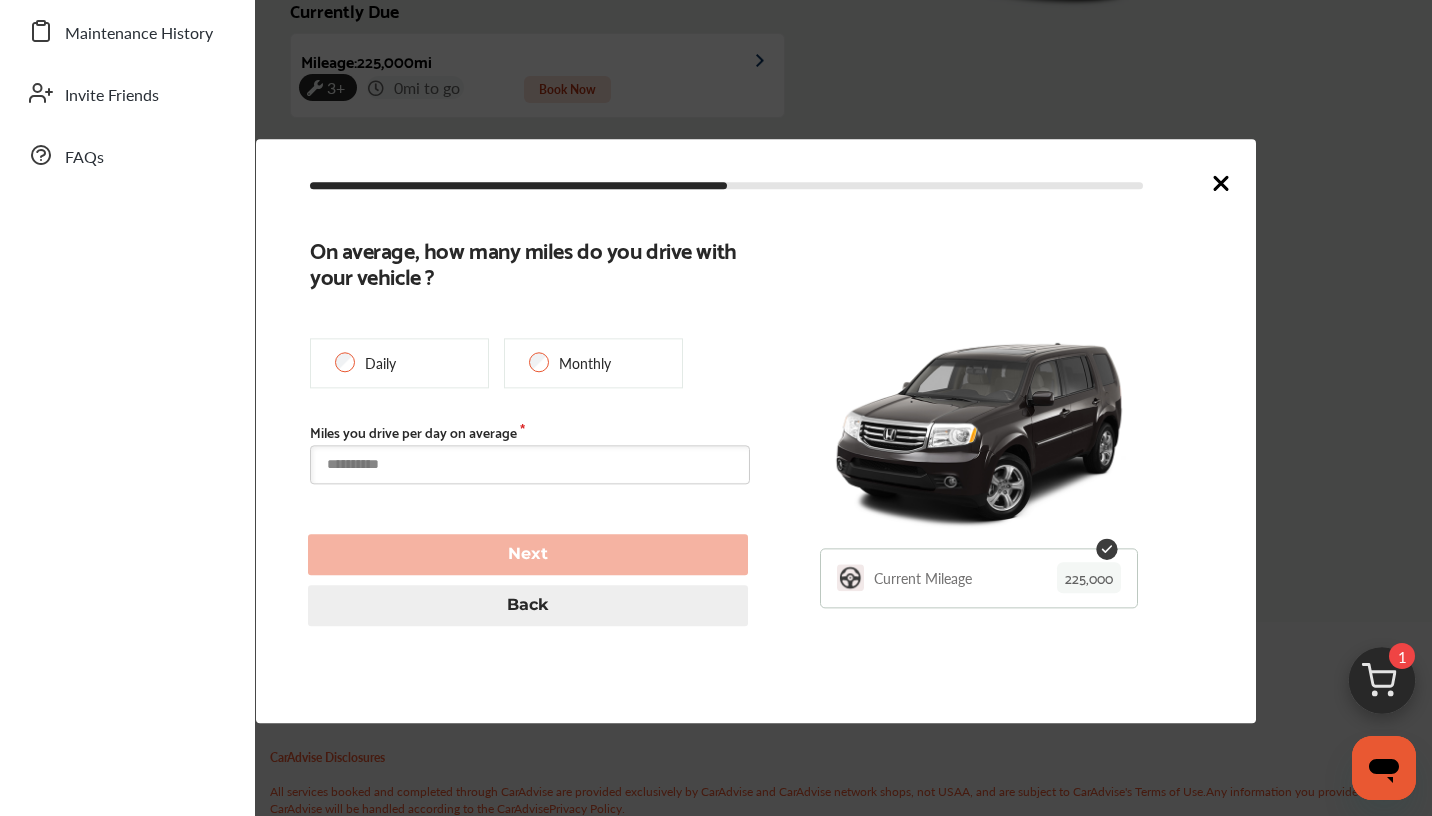 click at bounding box center [530, 464] 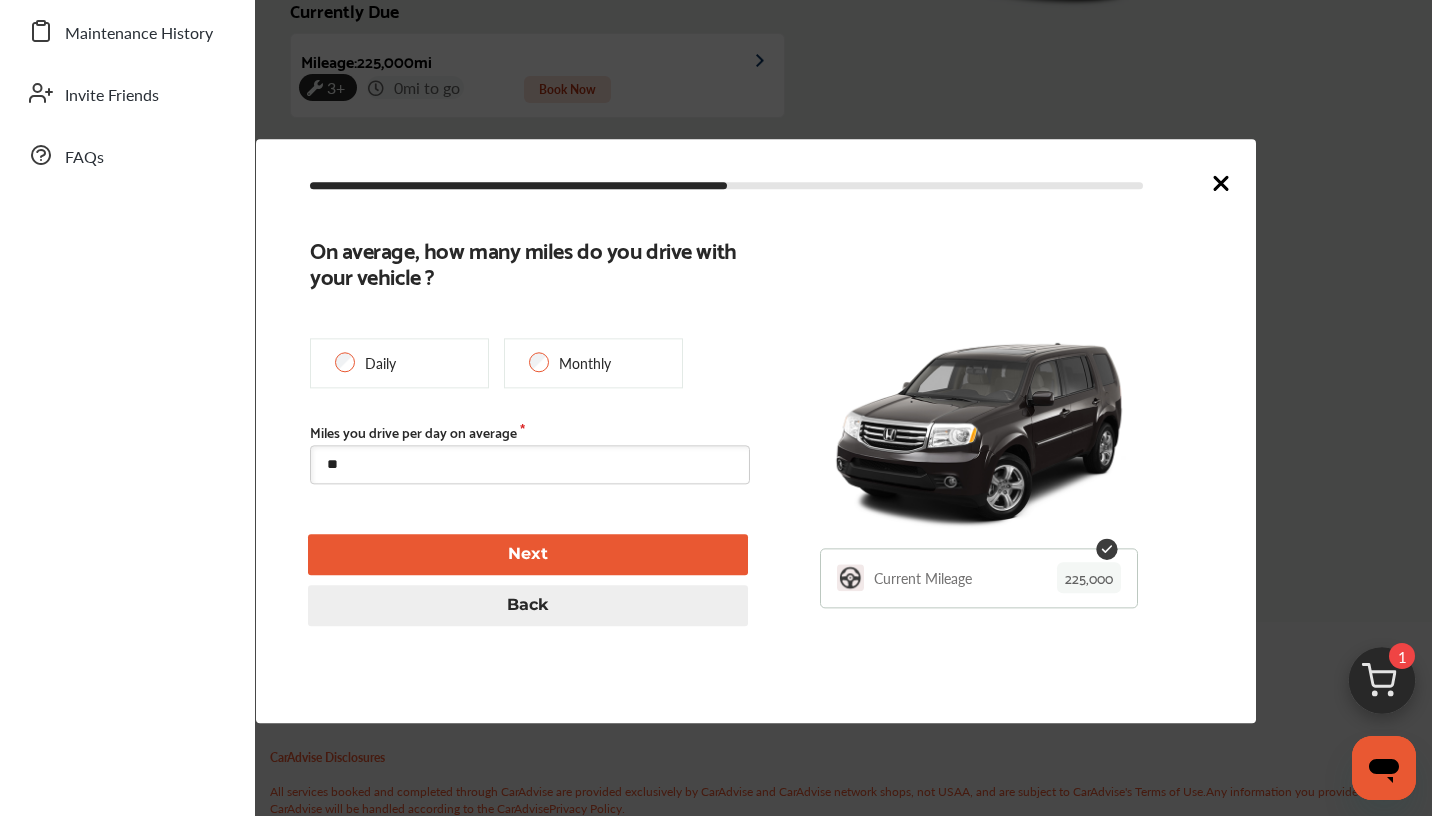 click on "Next" at bounding box center [528, 554] 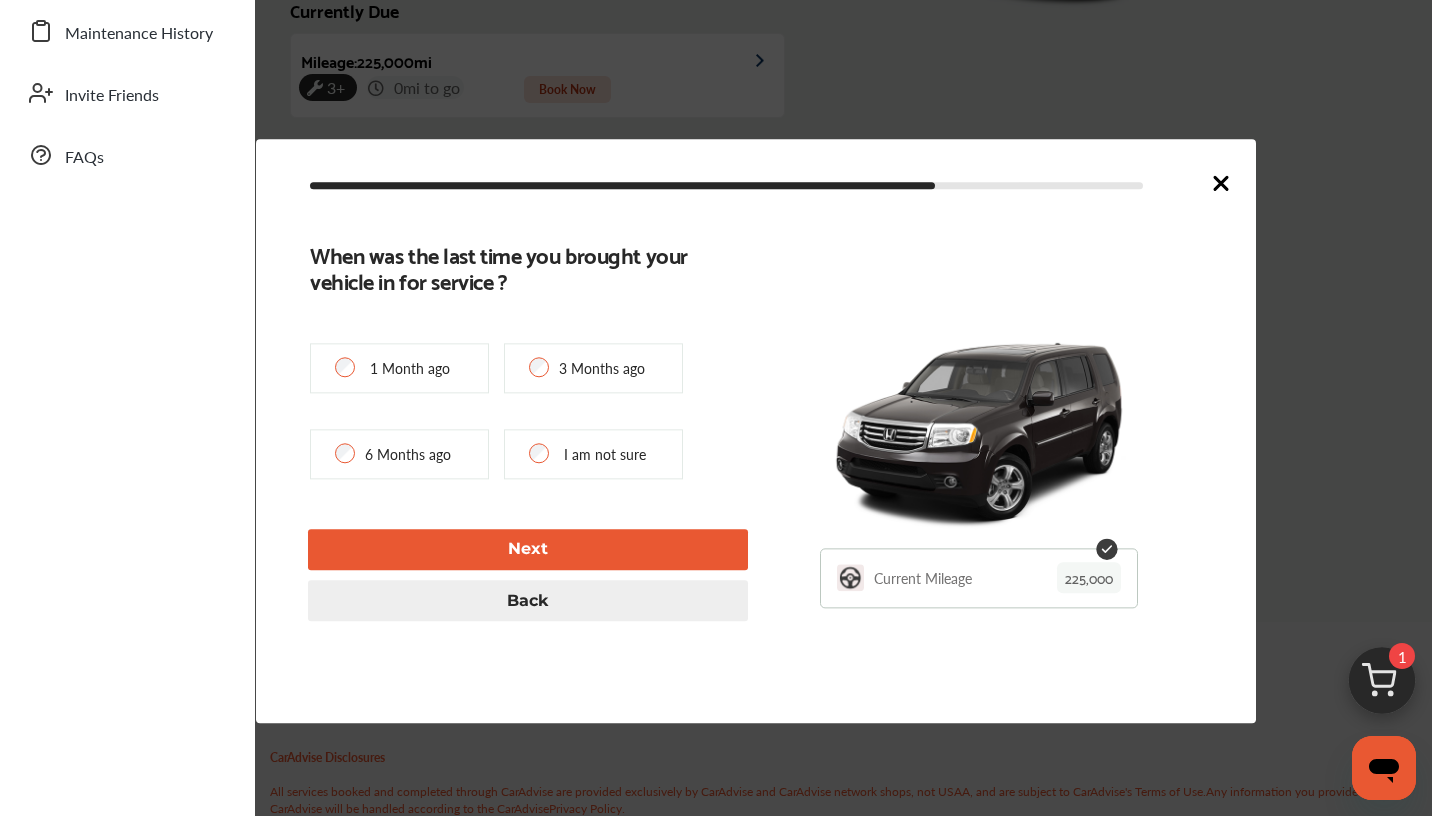 type on "****" 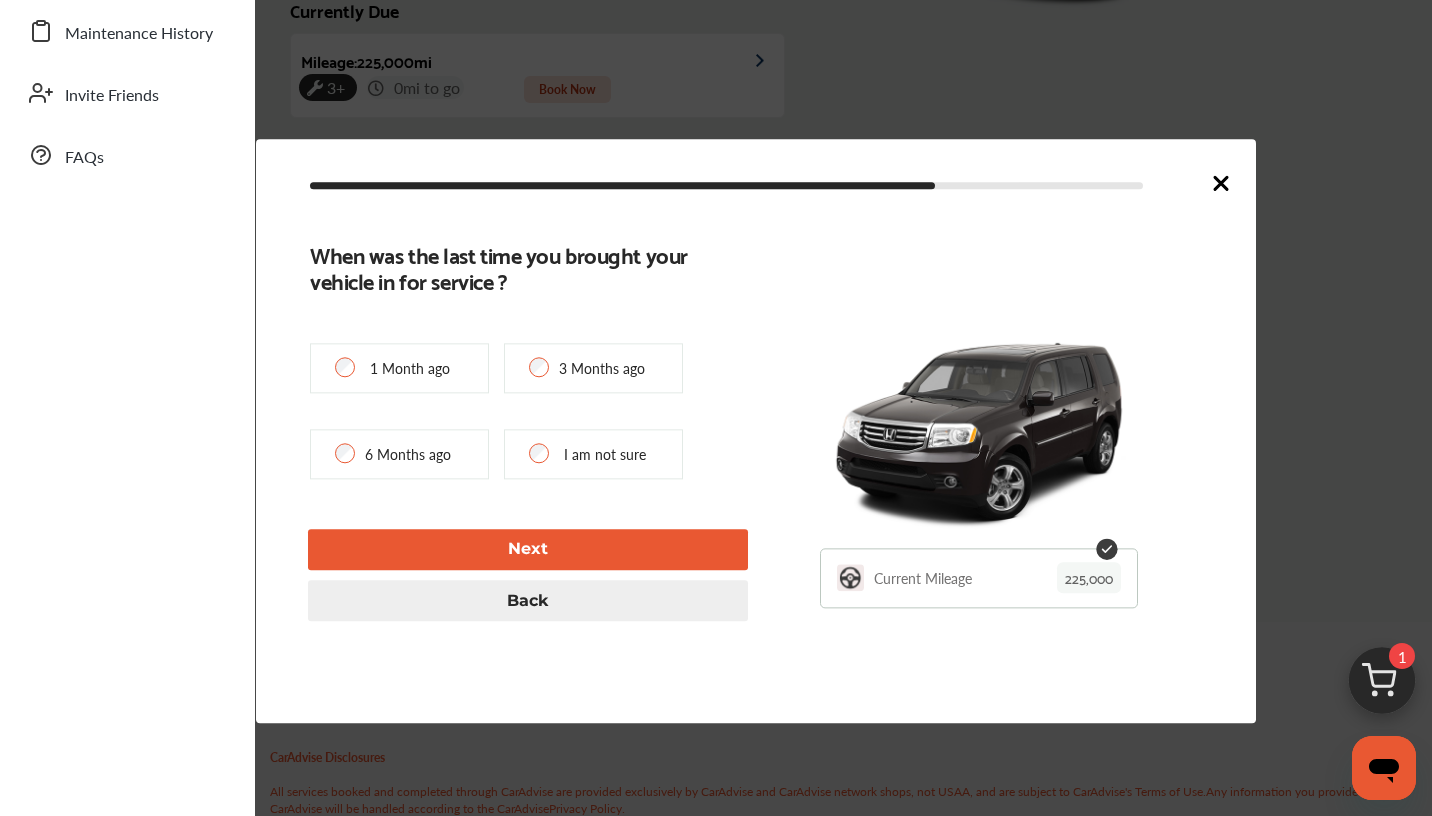 click on "Next" at bounding box center (528, 549) 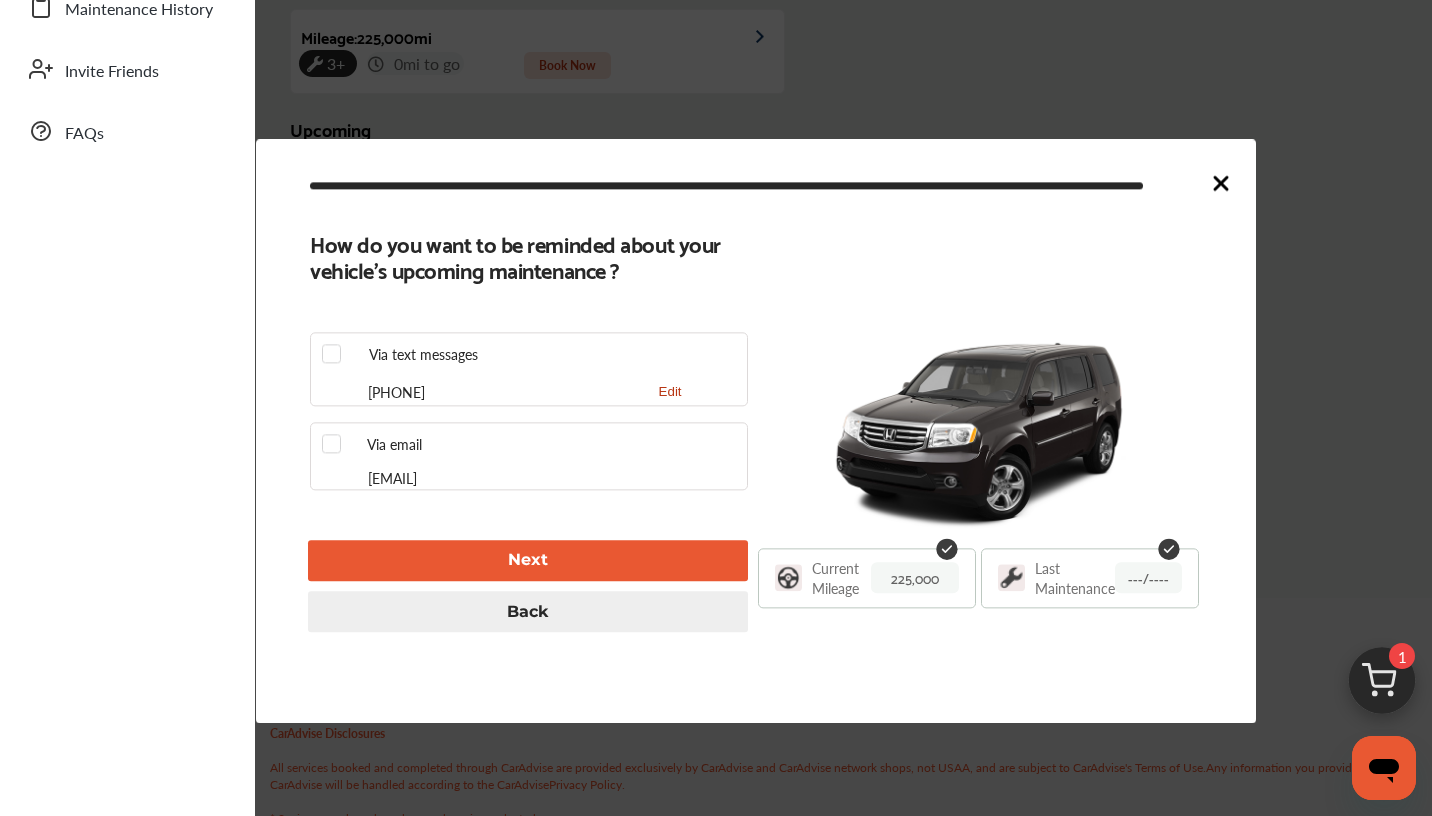 scroll, scrollTop: 528, scrollLeft: 0, axis: vertical 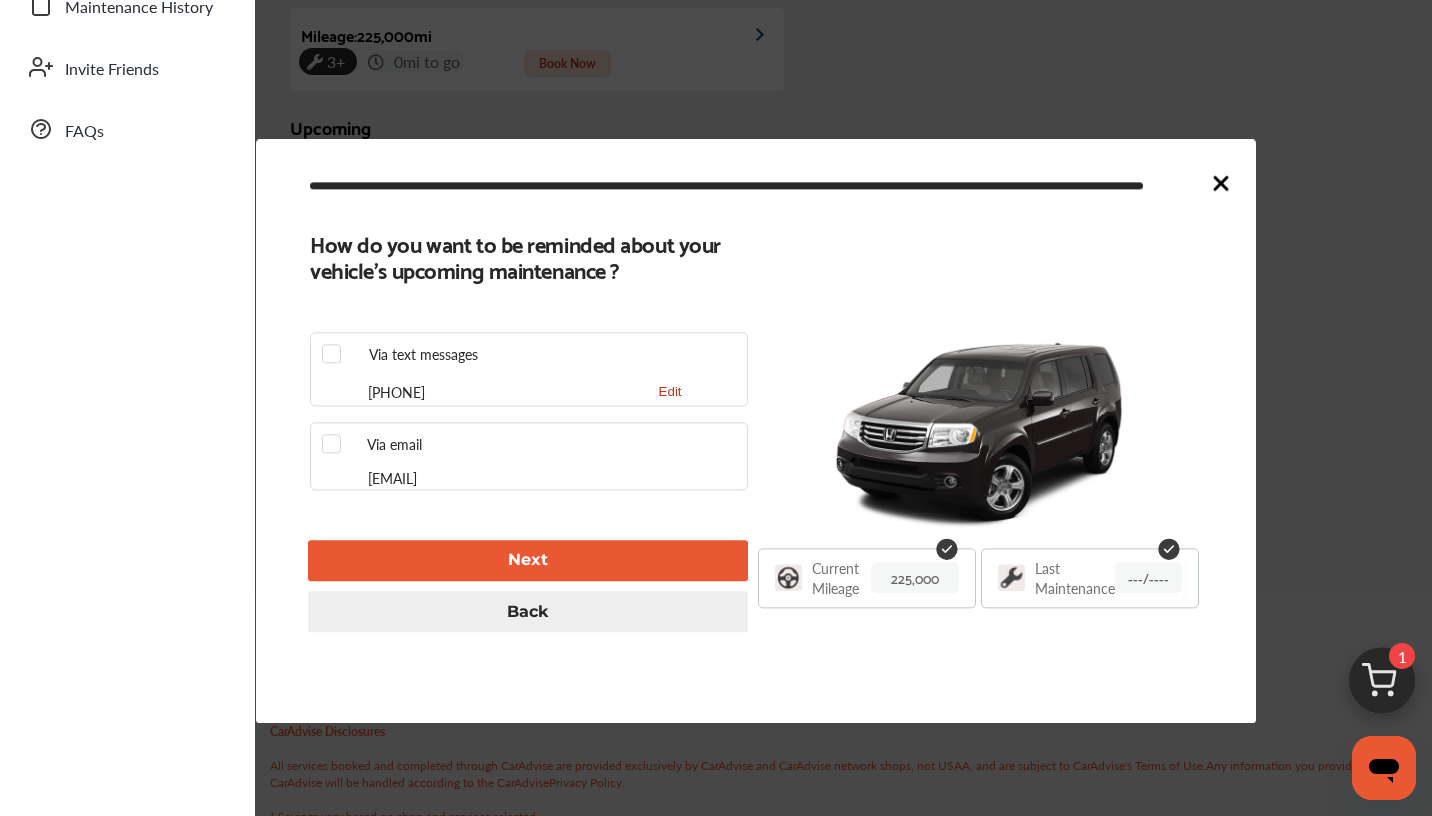 click on "Next" at bounding box center [528, 560] 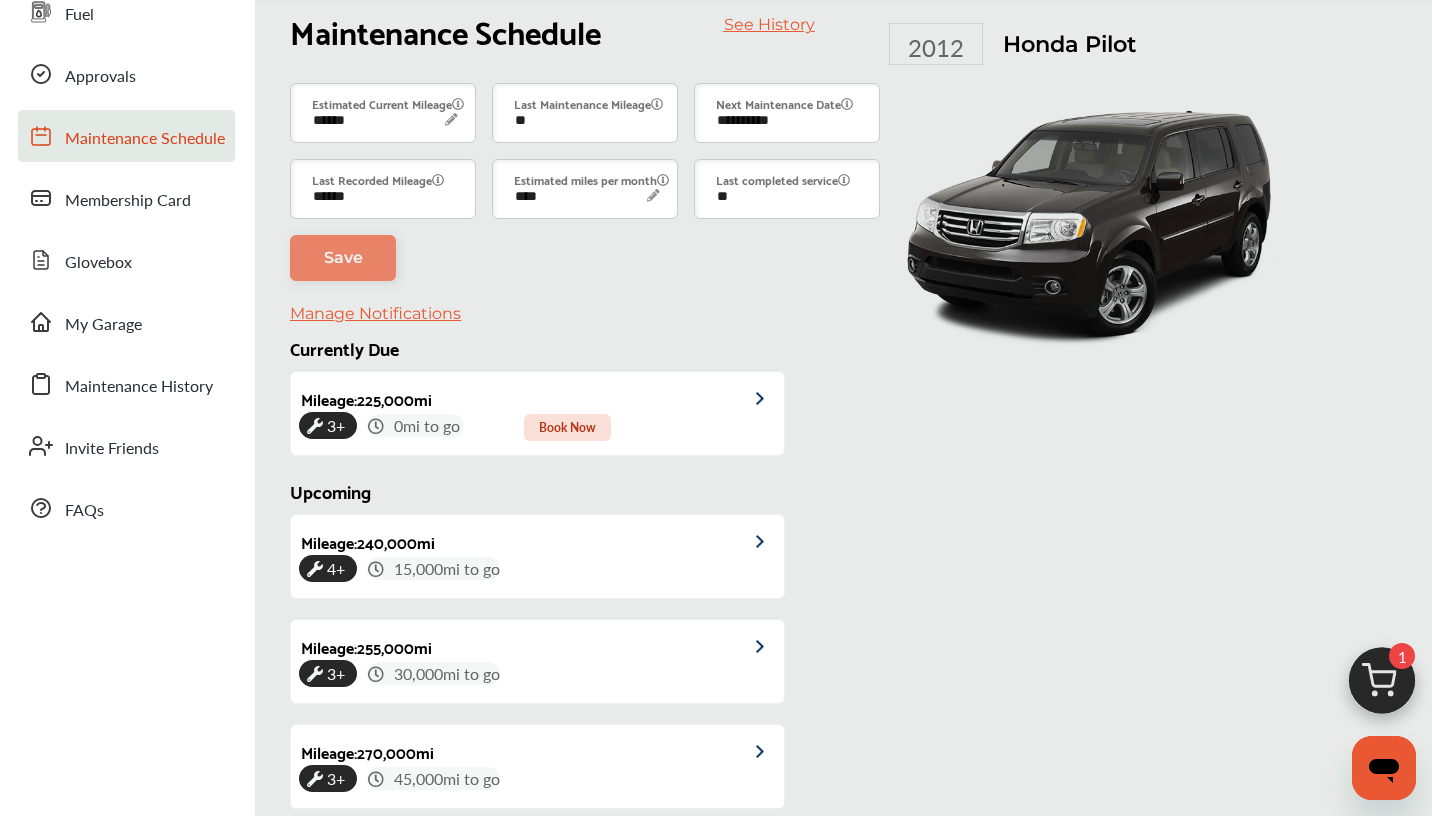 scroll, scrollTop: 150, scrollLeft: 0, axis: vertical 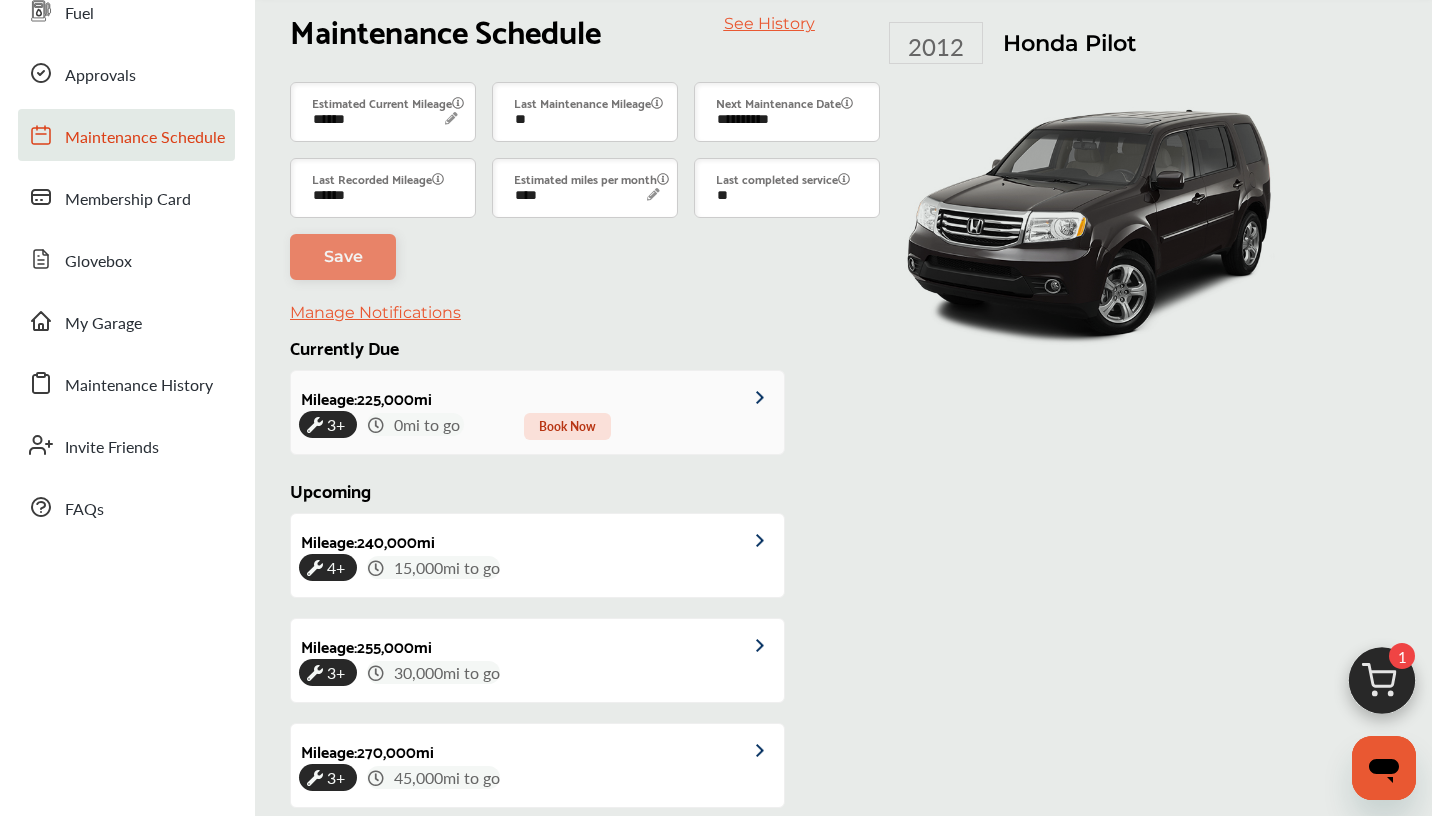 click at bounding box center (770, 398) 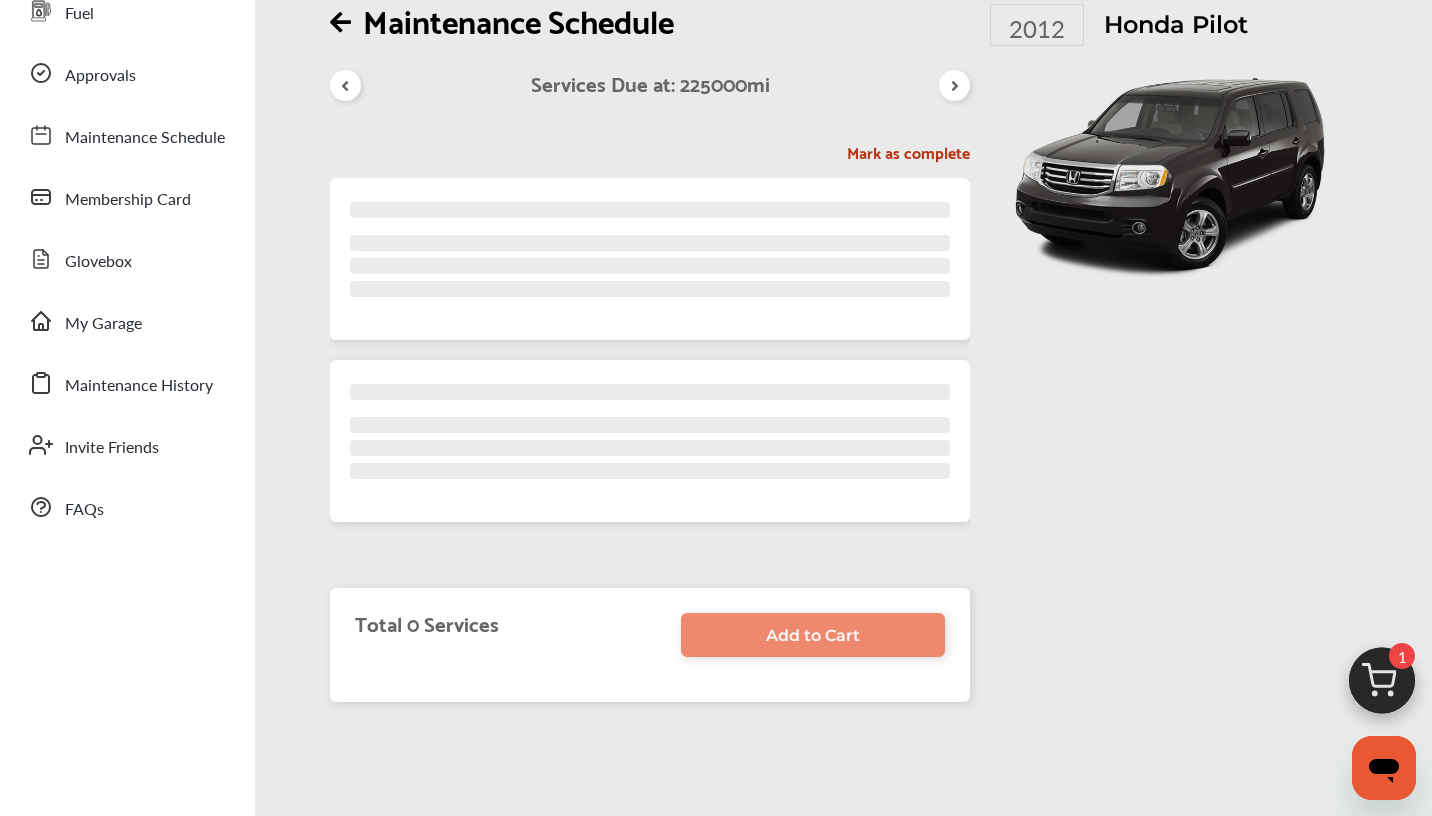 scroll, scrollTop: 0, scrollLeft: 0, axis: both 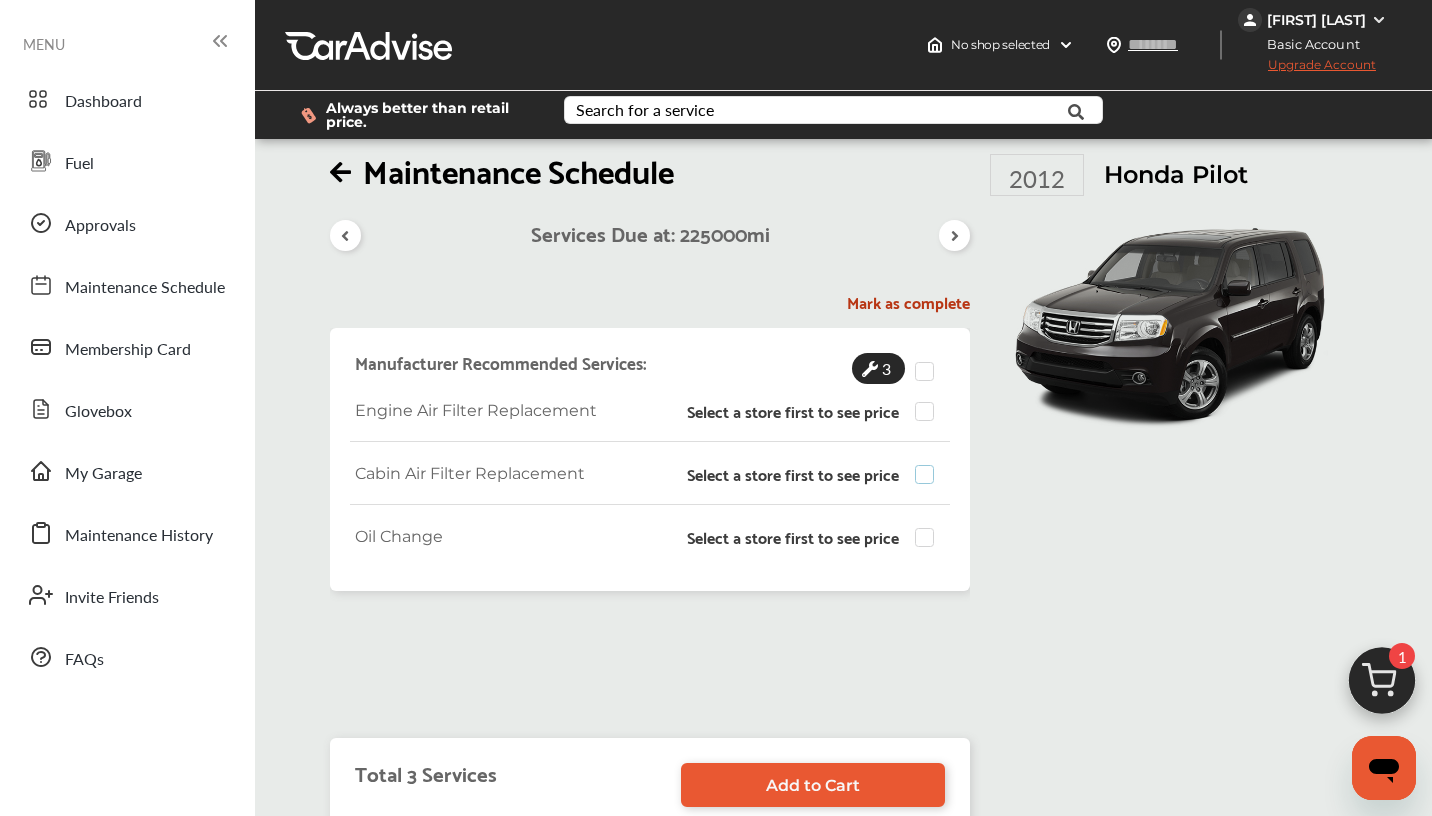 click at bounding box center (930, 465) 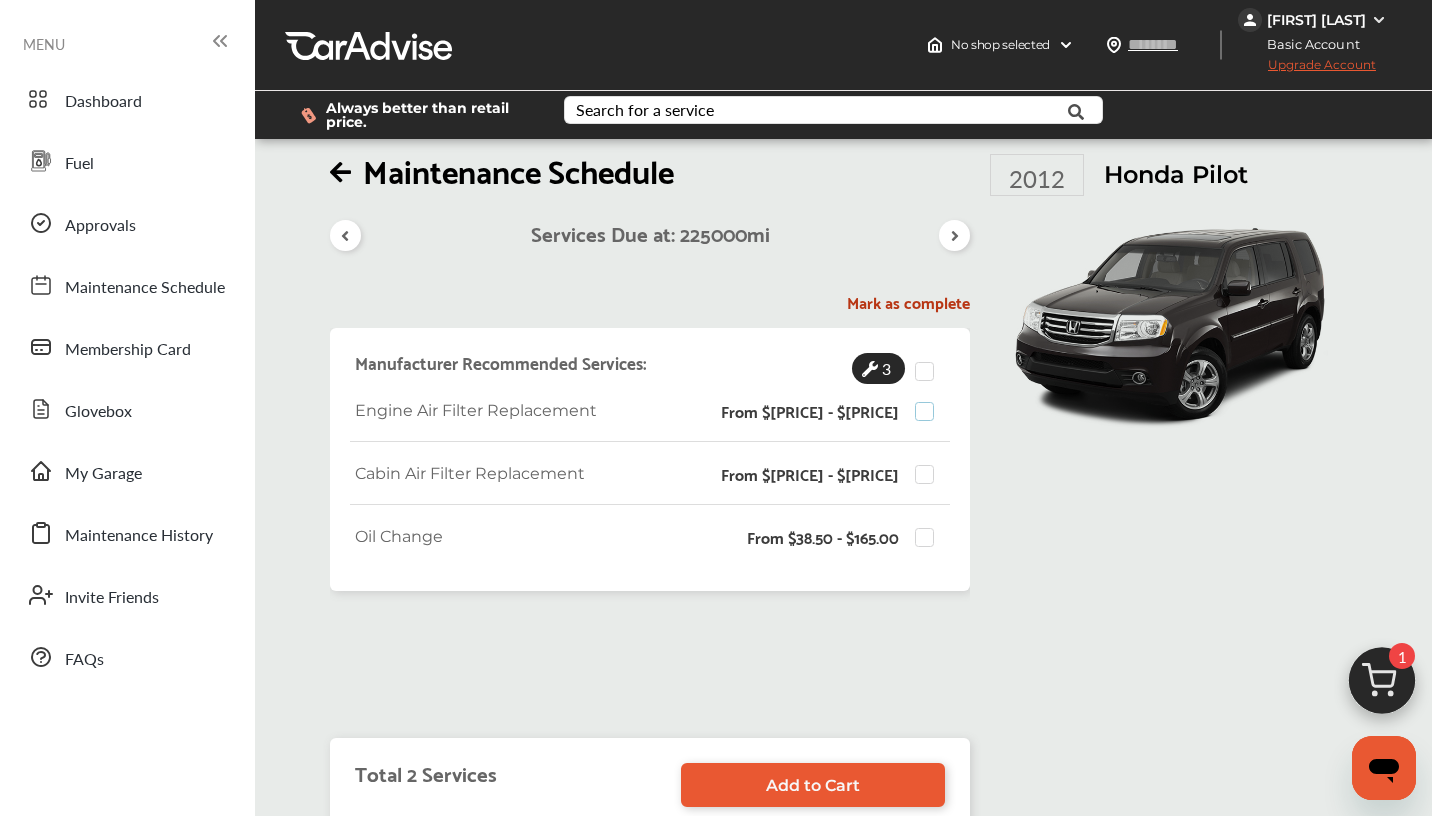 click at bounding box center [930, 402] 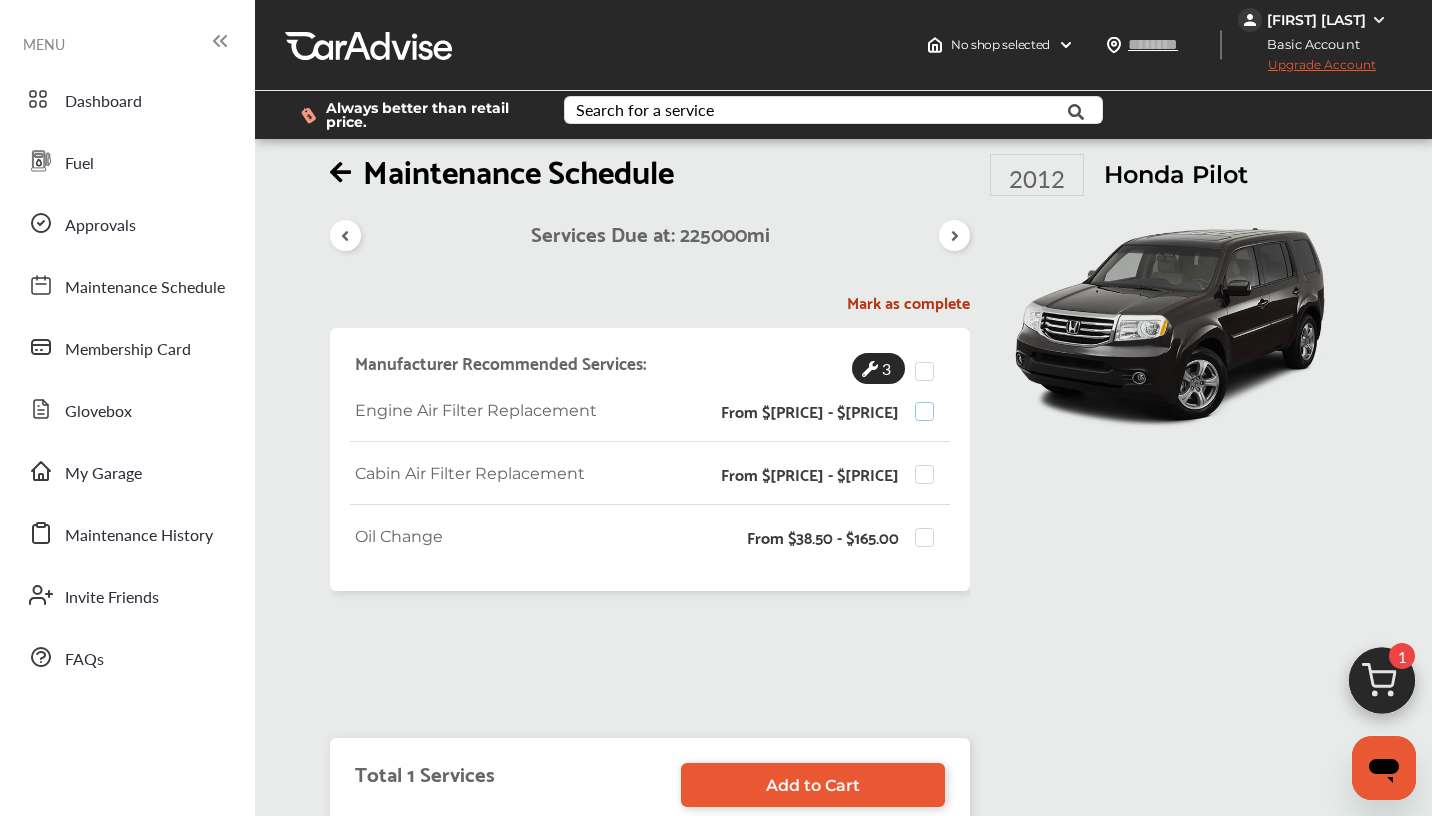 scroll, scrollTop: 77, scrollLeft: 0, axis: vertical 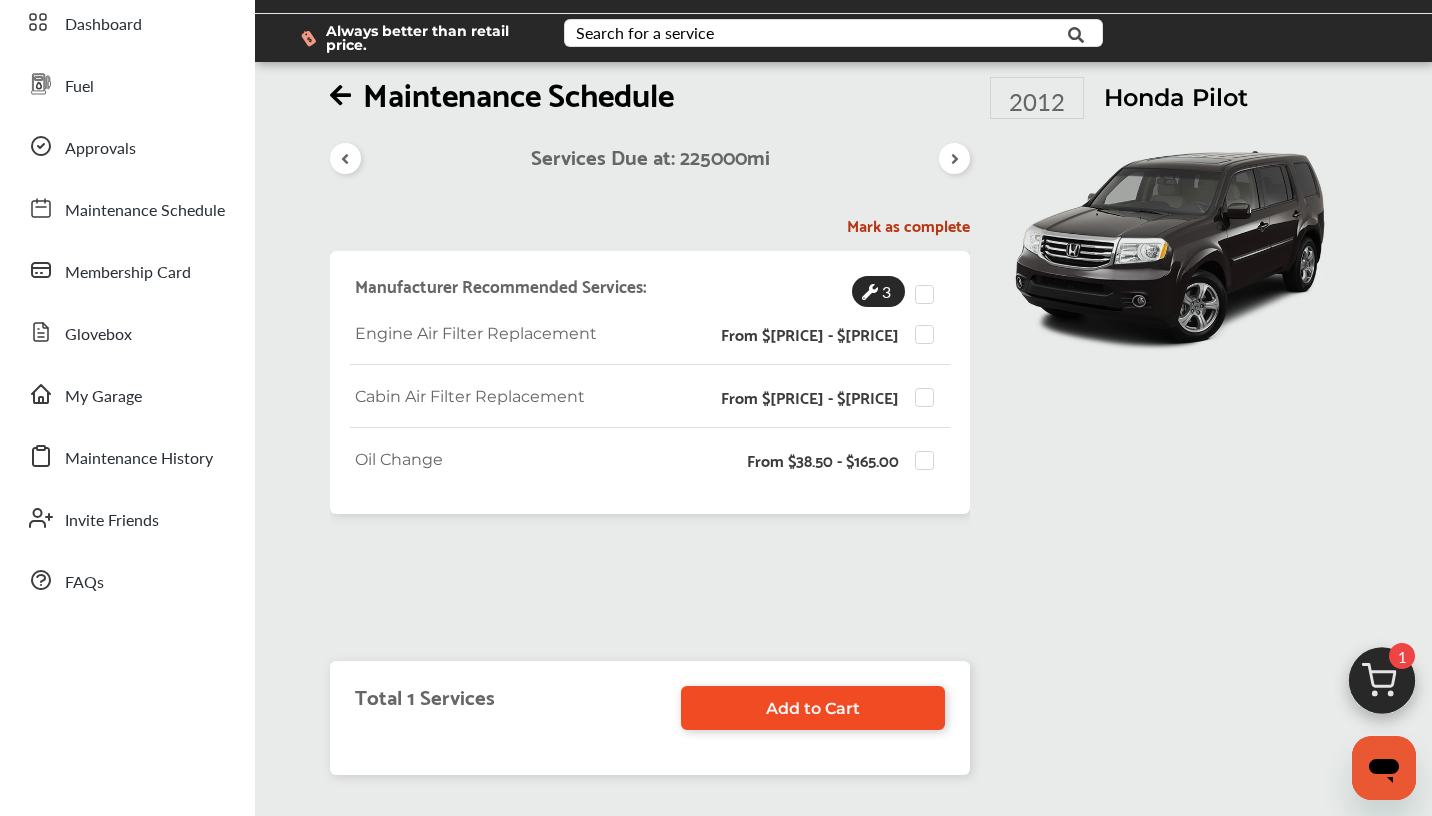 click on "Add to Cart" at bounding box center (813, 708) 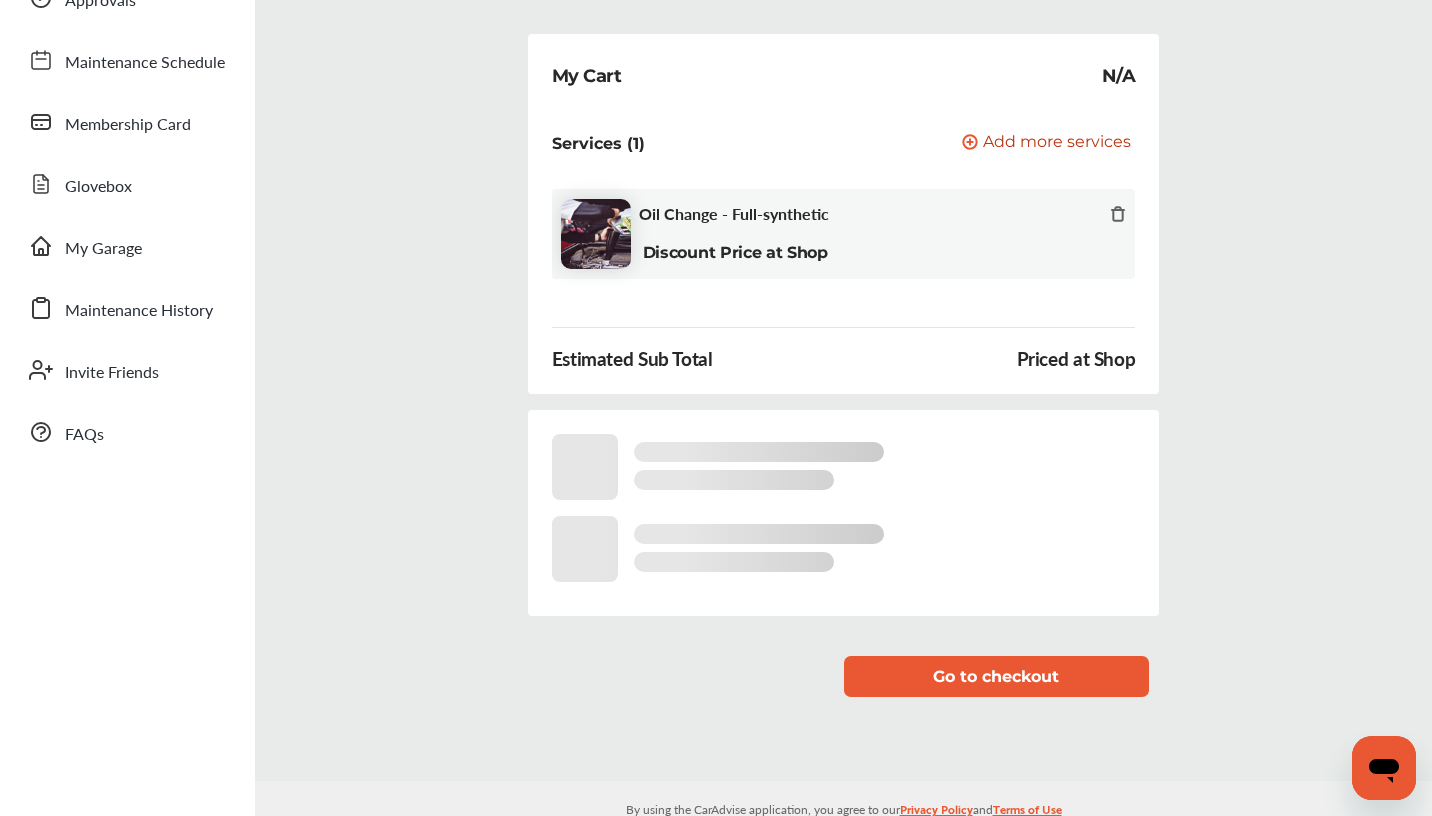 scroll, scrollTop: 228, scrollLeft: 0, axis: vertical 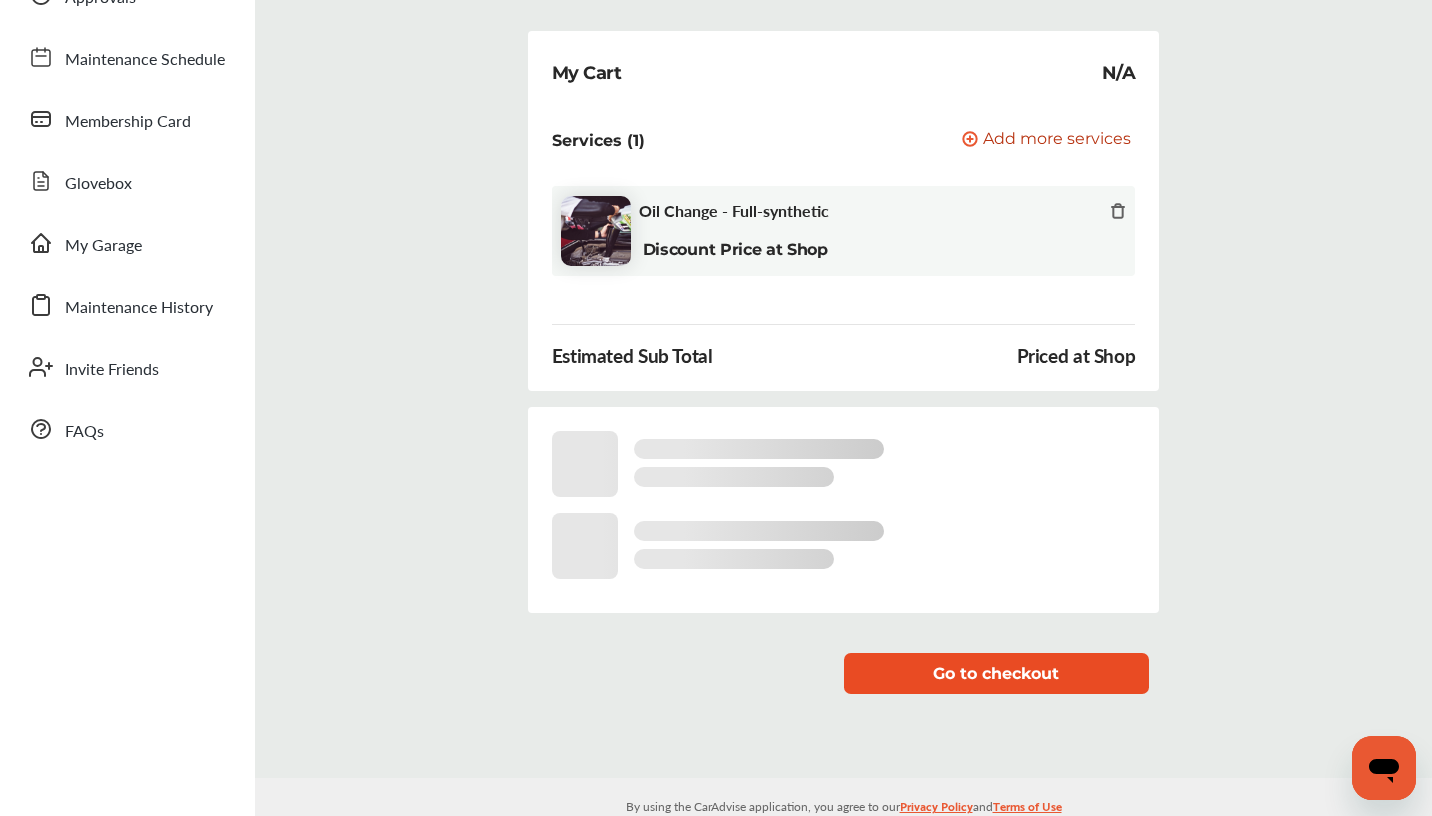click on "Go to checkout" at bounding box center [996, 673] 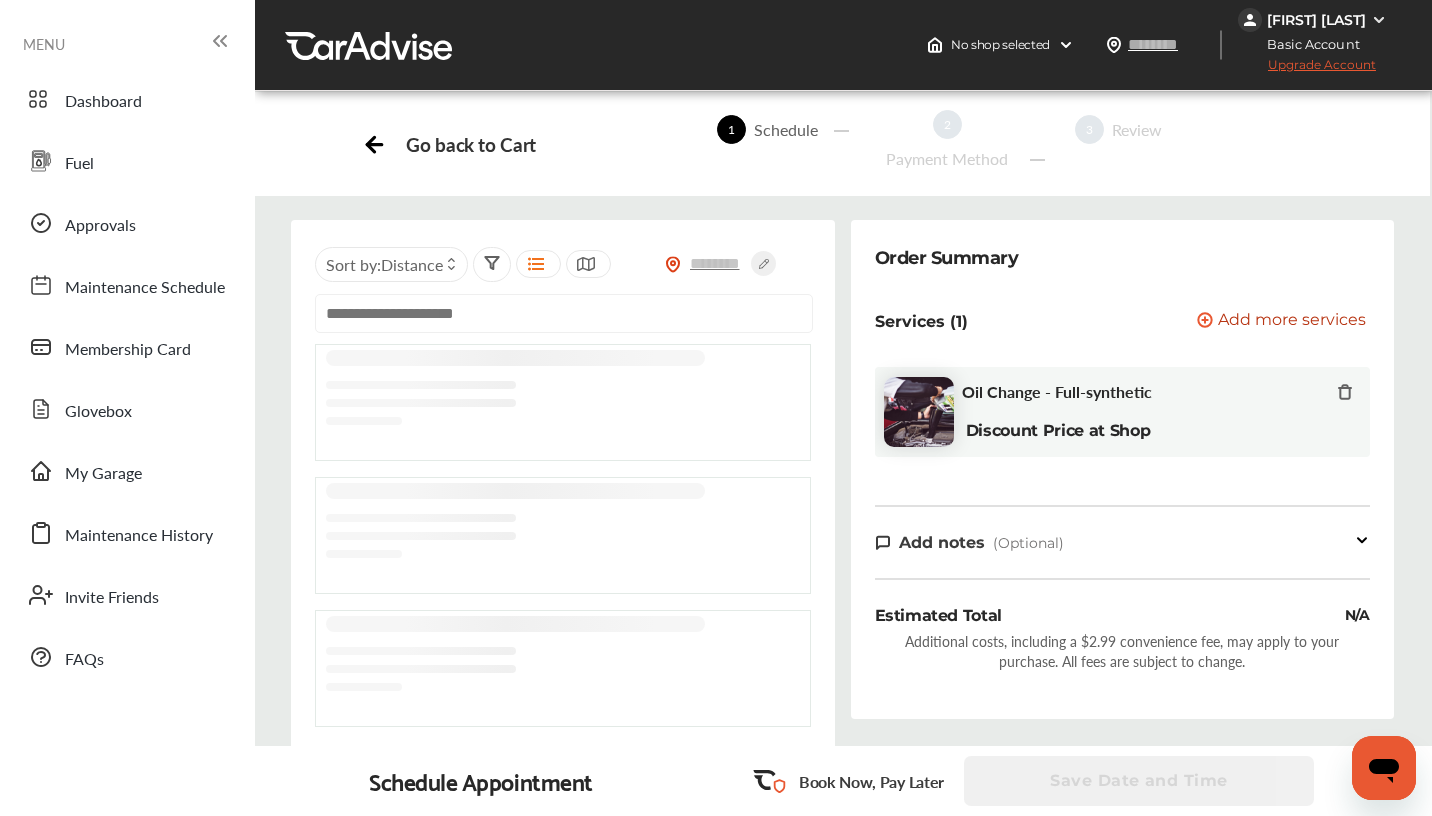 scroll, scrollTop: 2, scrollLeft: 0, axis: vertical 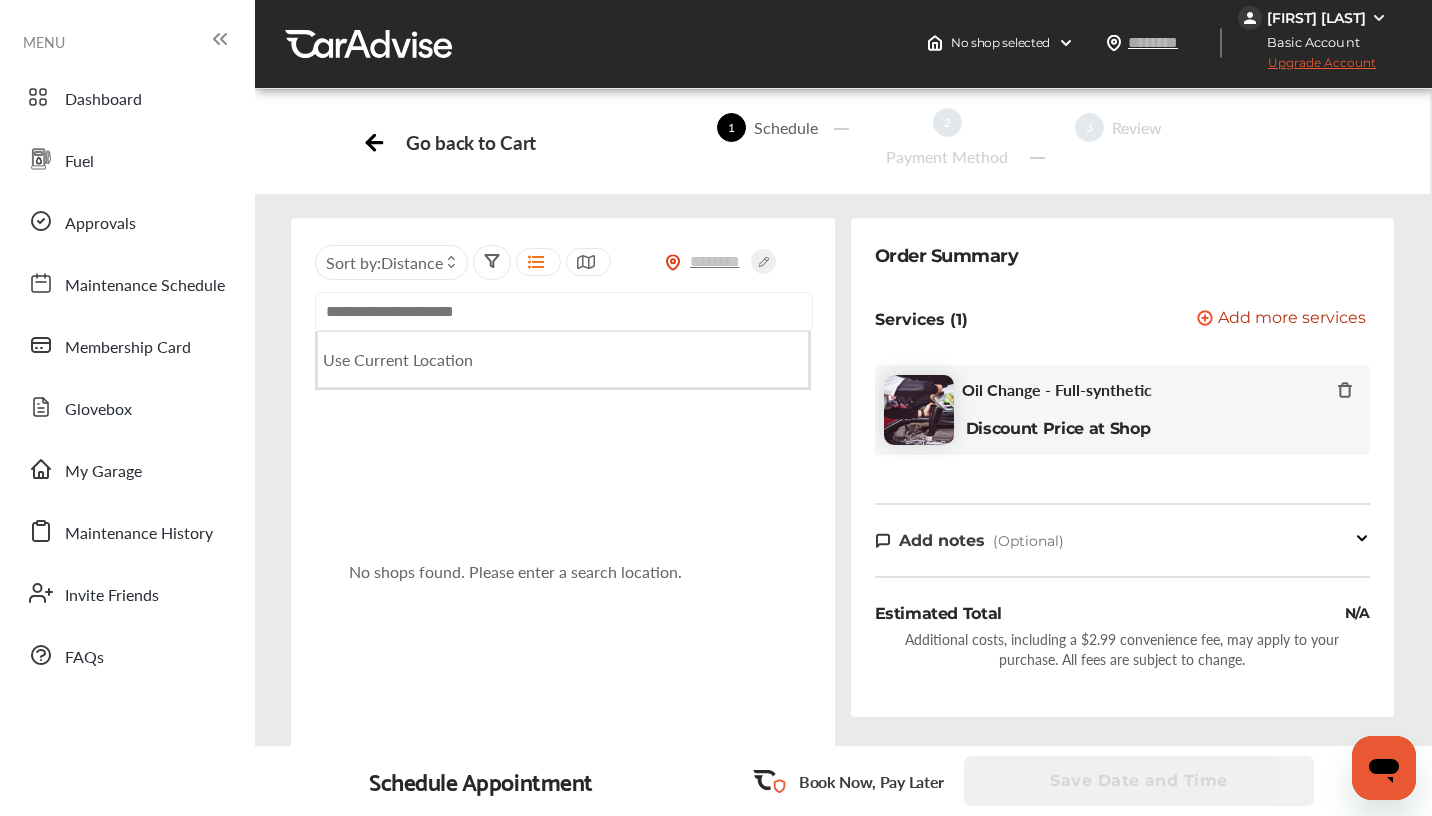 click at bounding box center [563, 311] 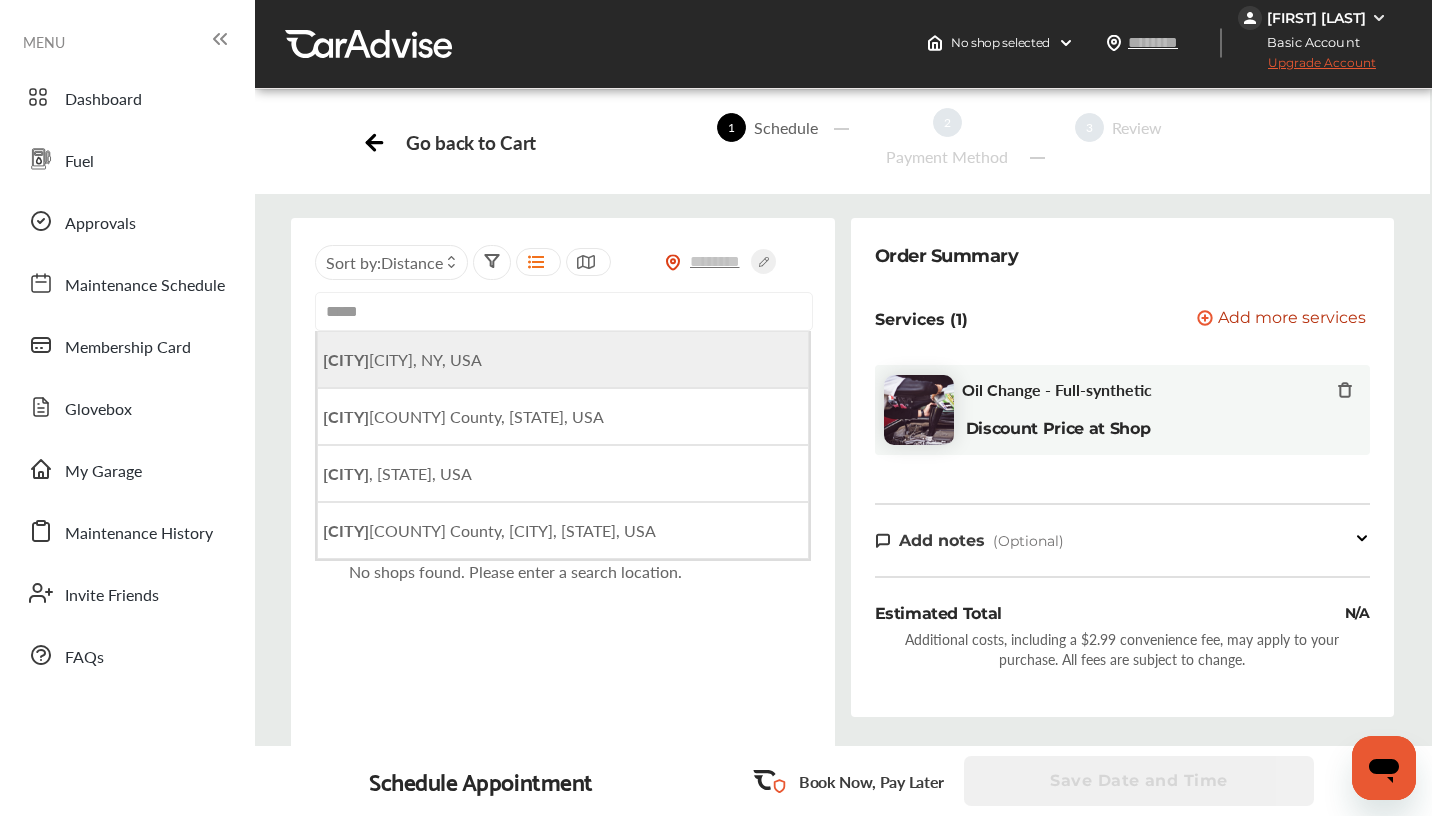 click on "[CITY], NY, USA" at bounding box center [562, 359] 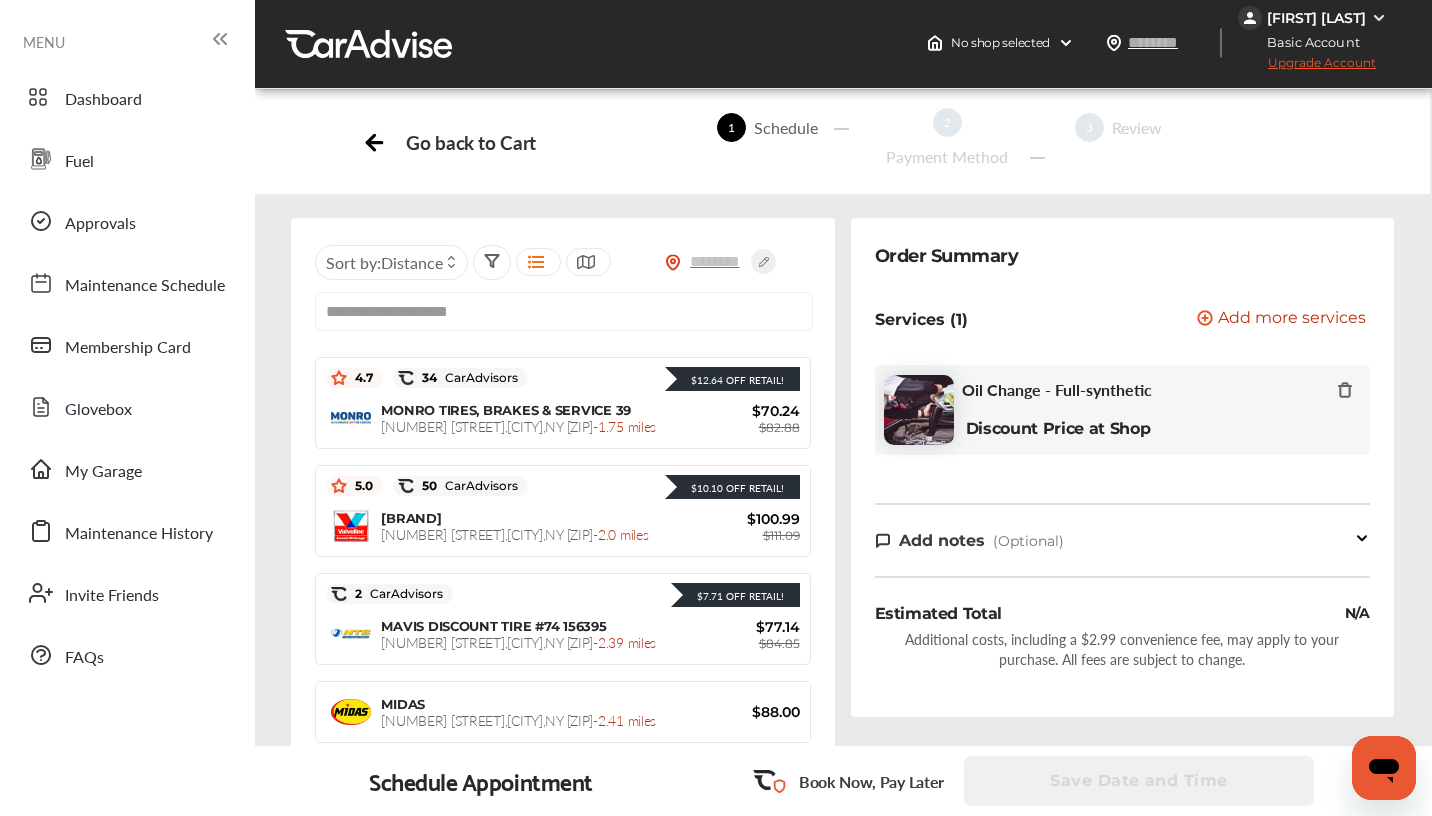 scroll, scrollTop: 442, scrollLeft: 0, axis: vertical 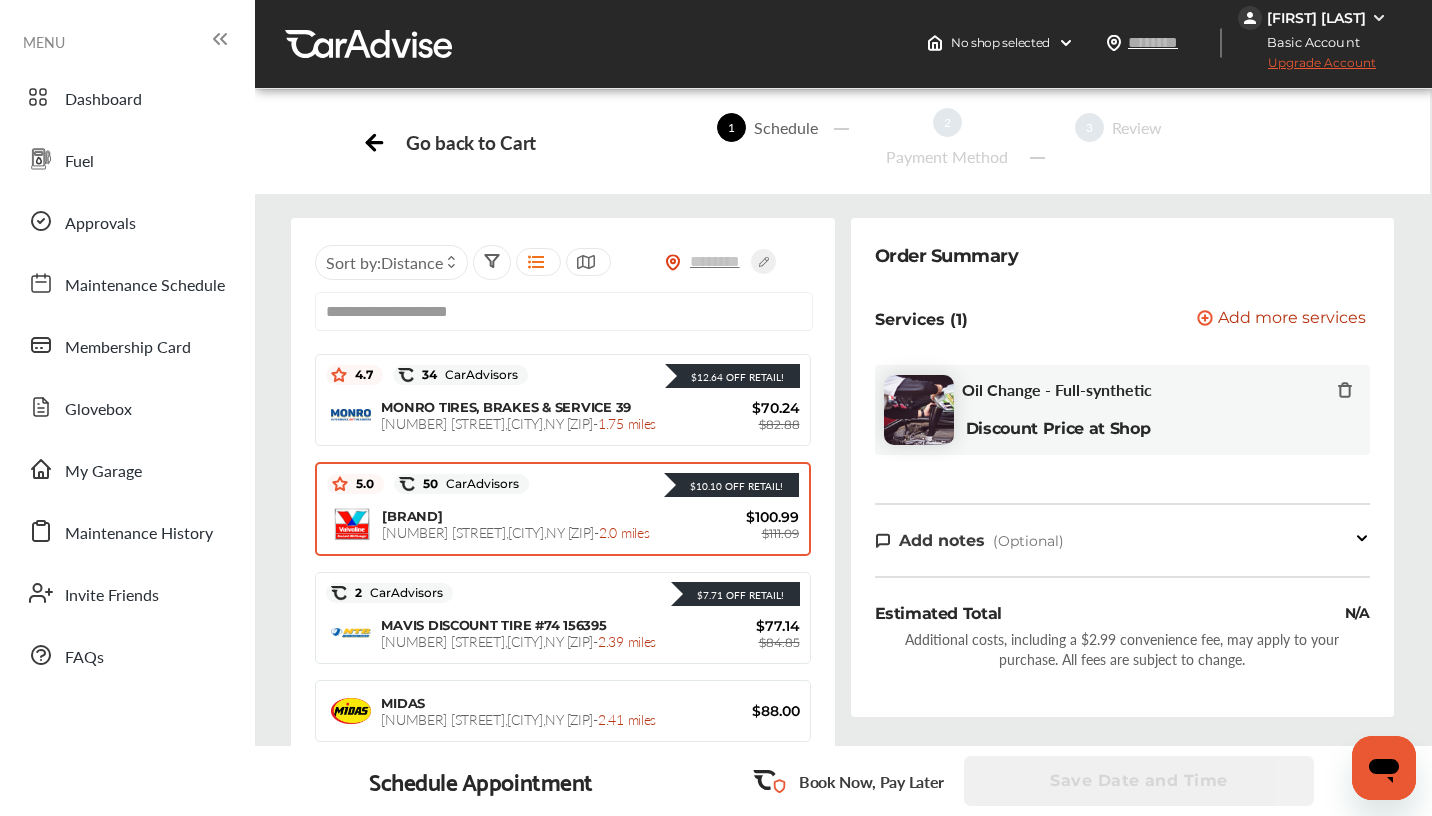 click on "[NUMBER] [STREET] , [CITY] , [STATE] [ZIP] - [NUMBER] miles" at bounding box center [515, 532] 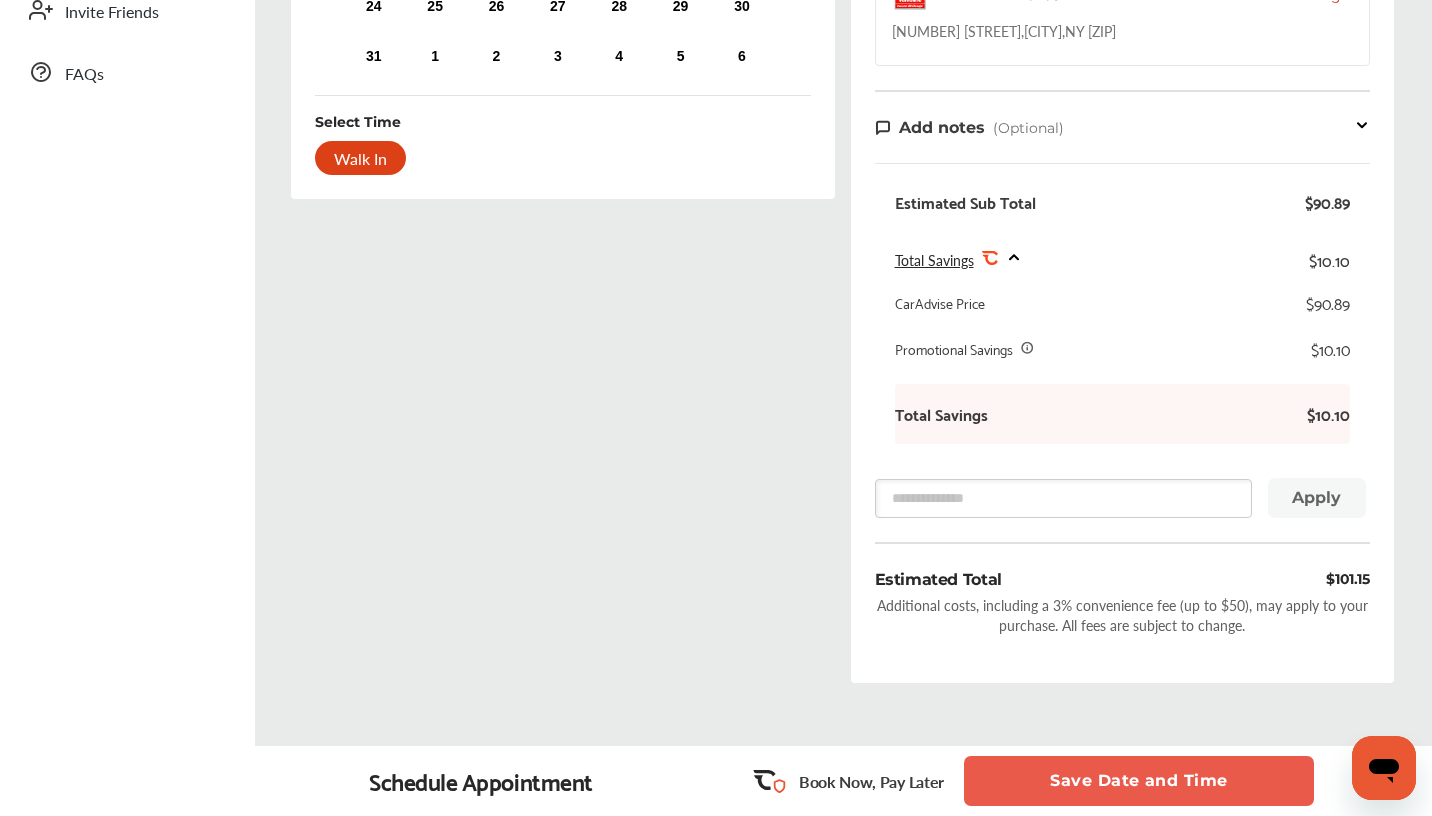 scroll, scrollTop: 592, scrollLeft: 0, axis: vertical 